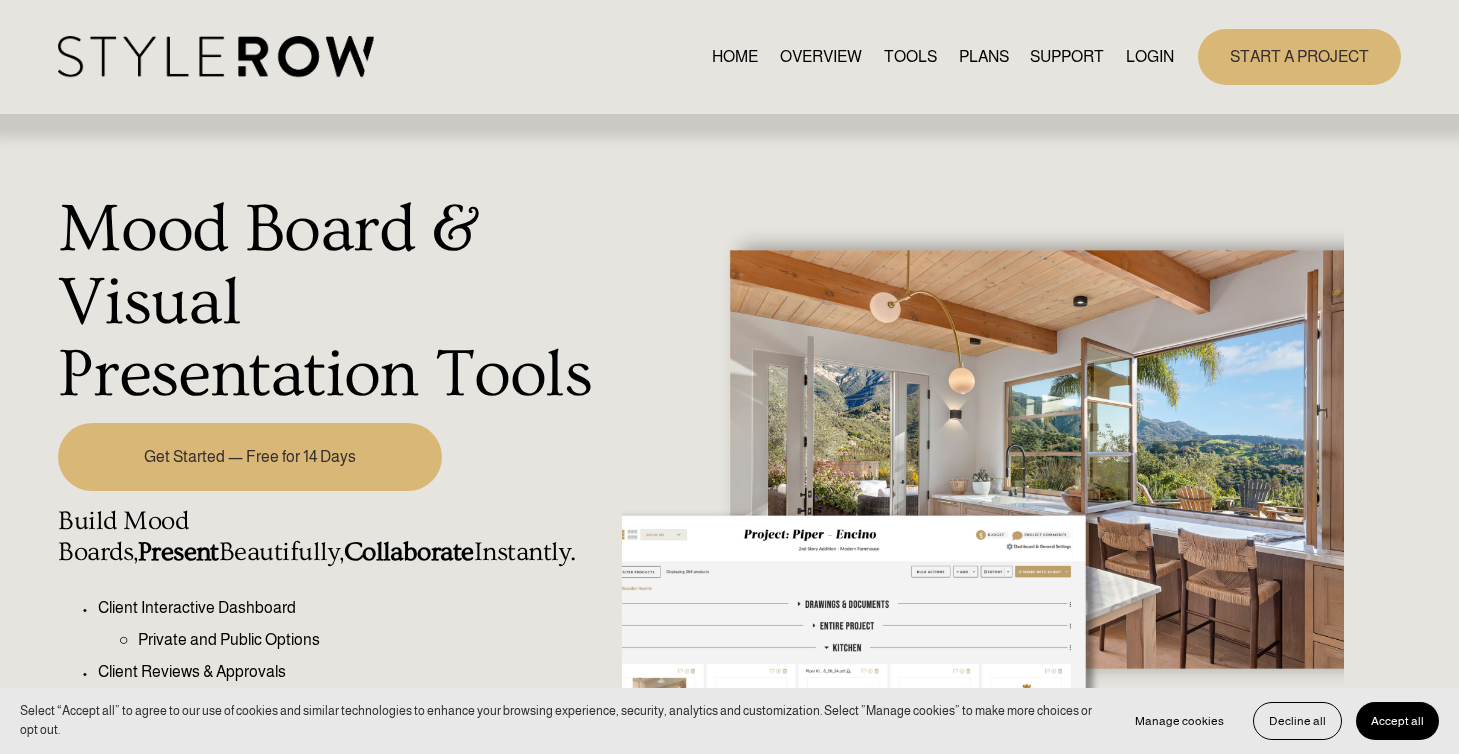 scroll, scrollTop: 7, scrollLeft: 0, axis: vertical 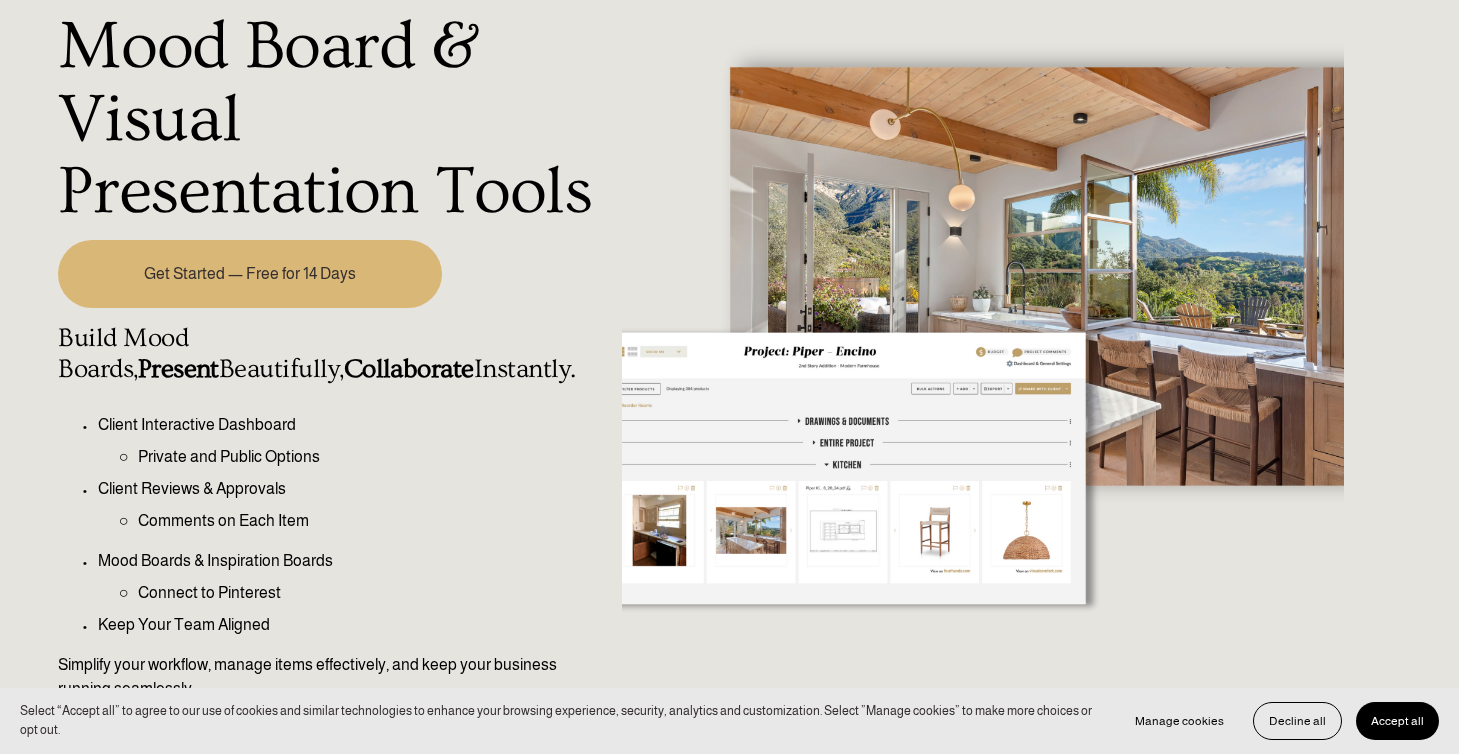 click on "Get Started — Free for 14 Days" at bounding box center [250, 274] 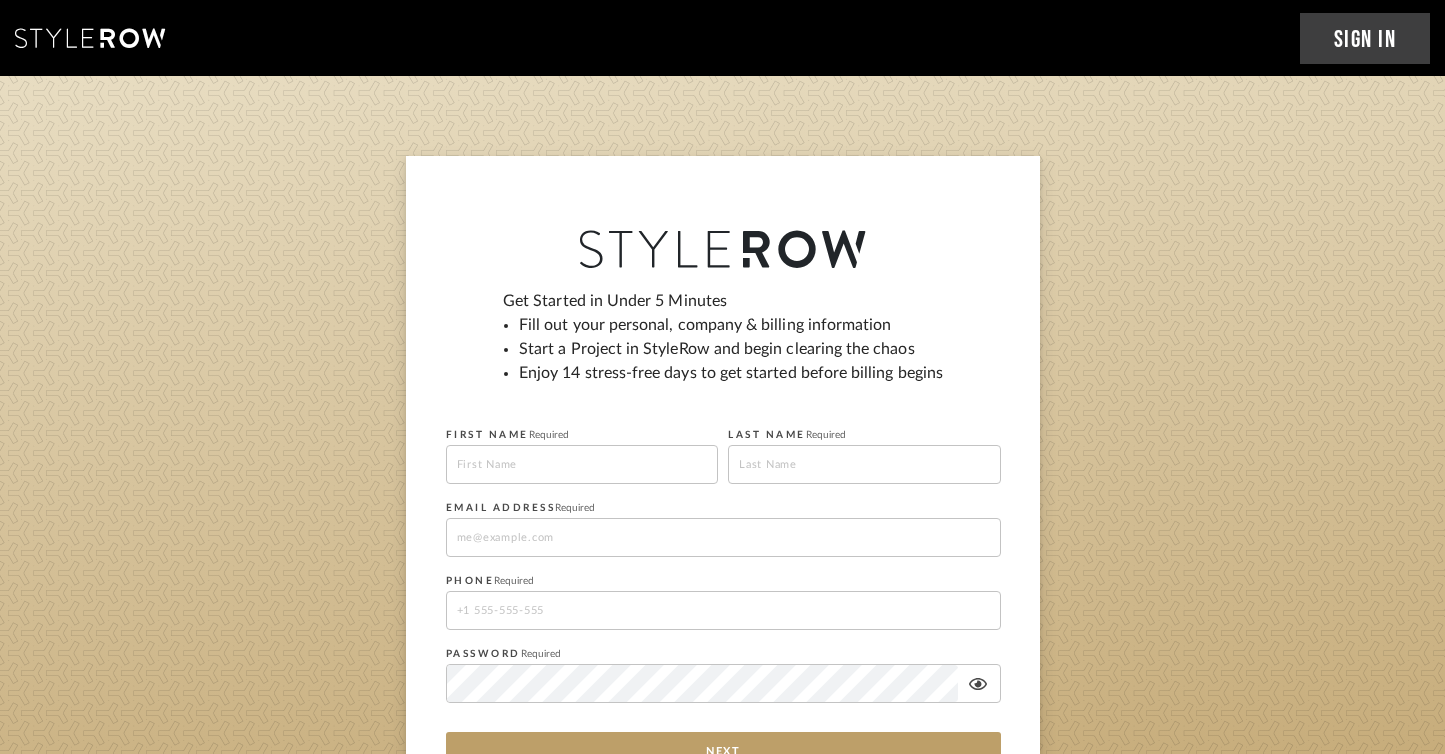 scroll, scrollTop: 0, scrollLeft: 0, axis: both 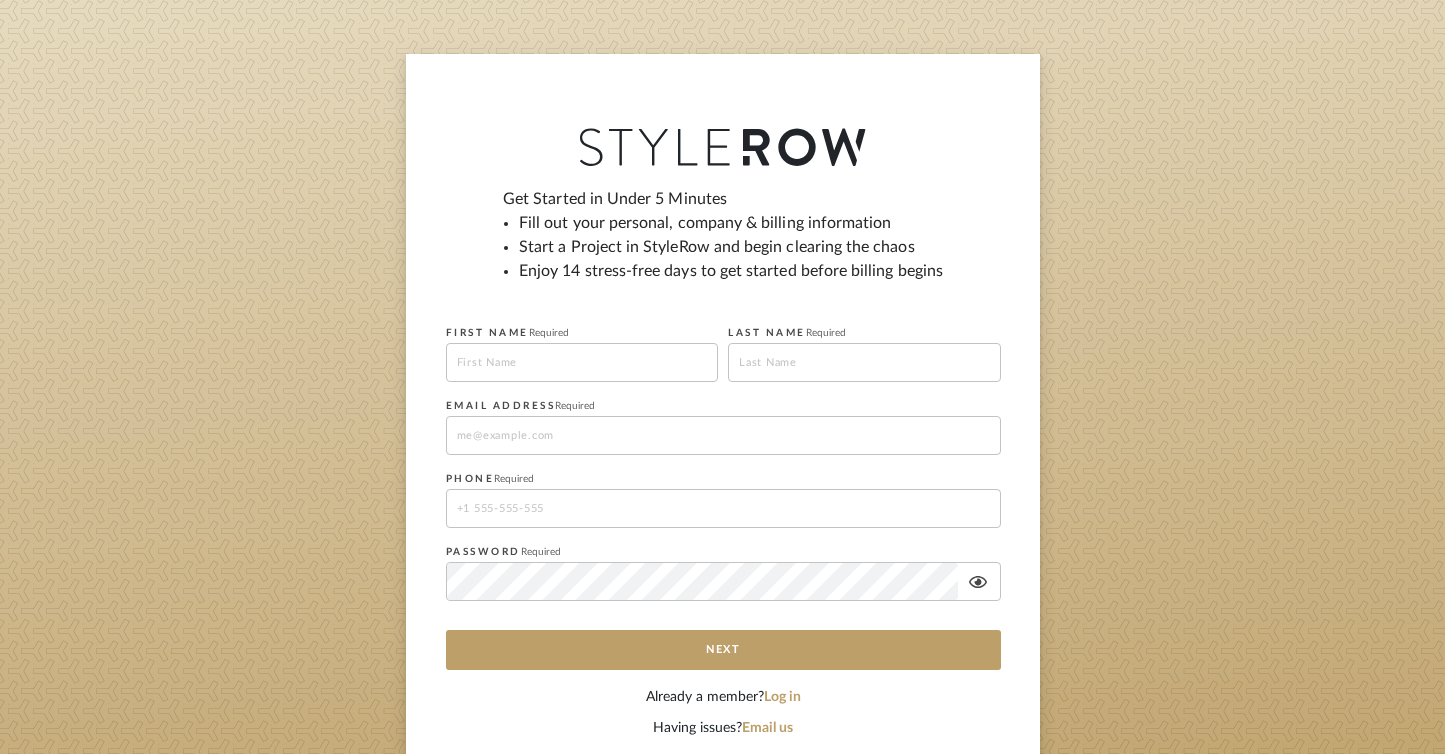 click at bounding box center [582, 362] 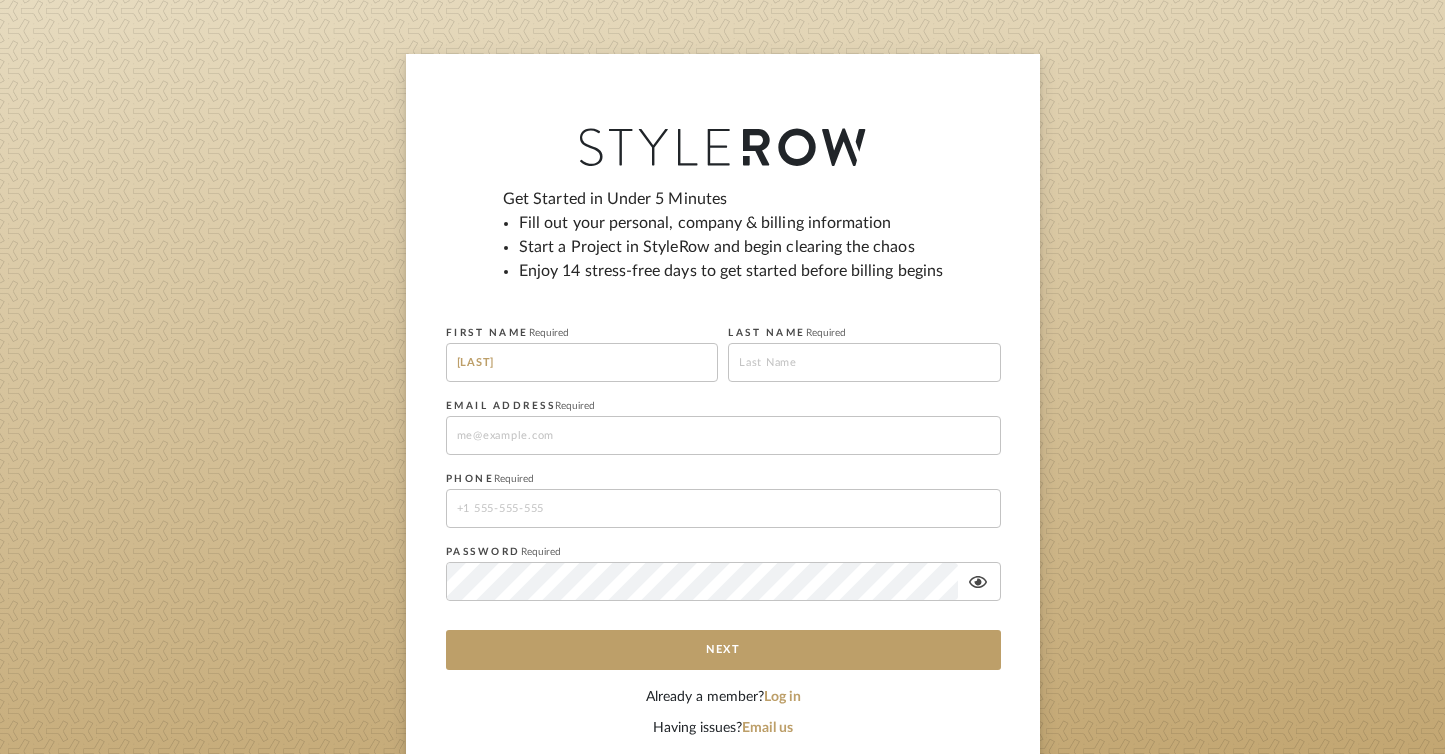 type on "Gleason" 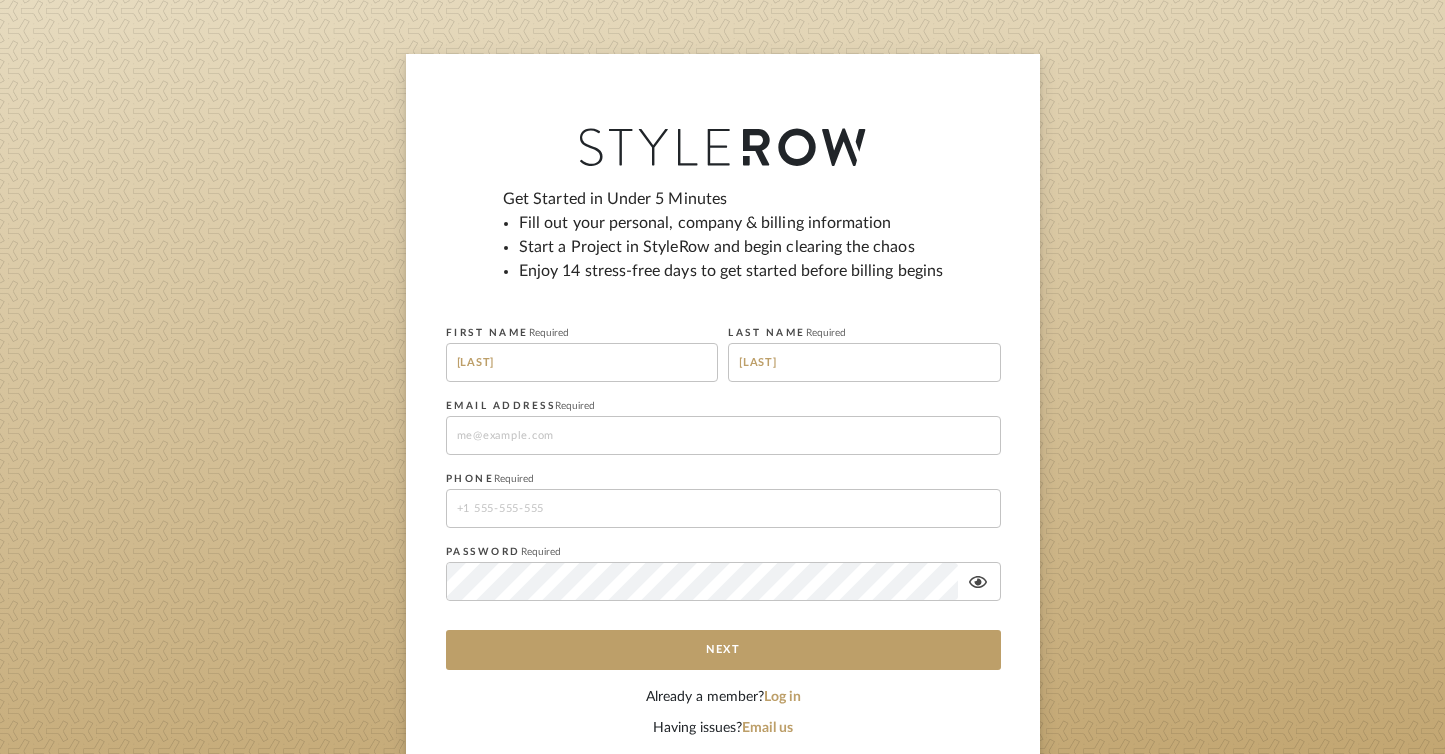 type on "kahla.gleason@gmail.com" 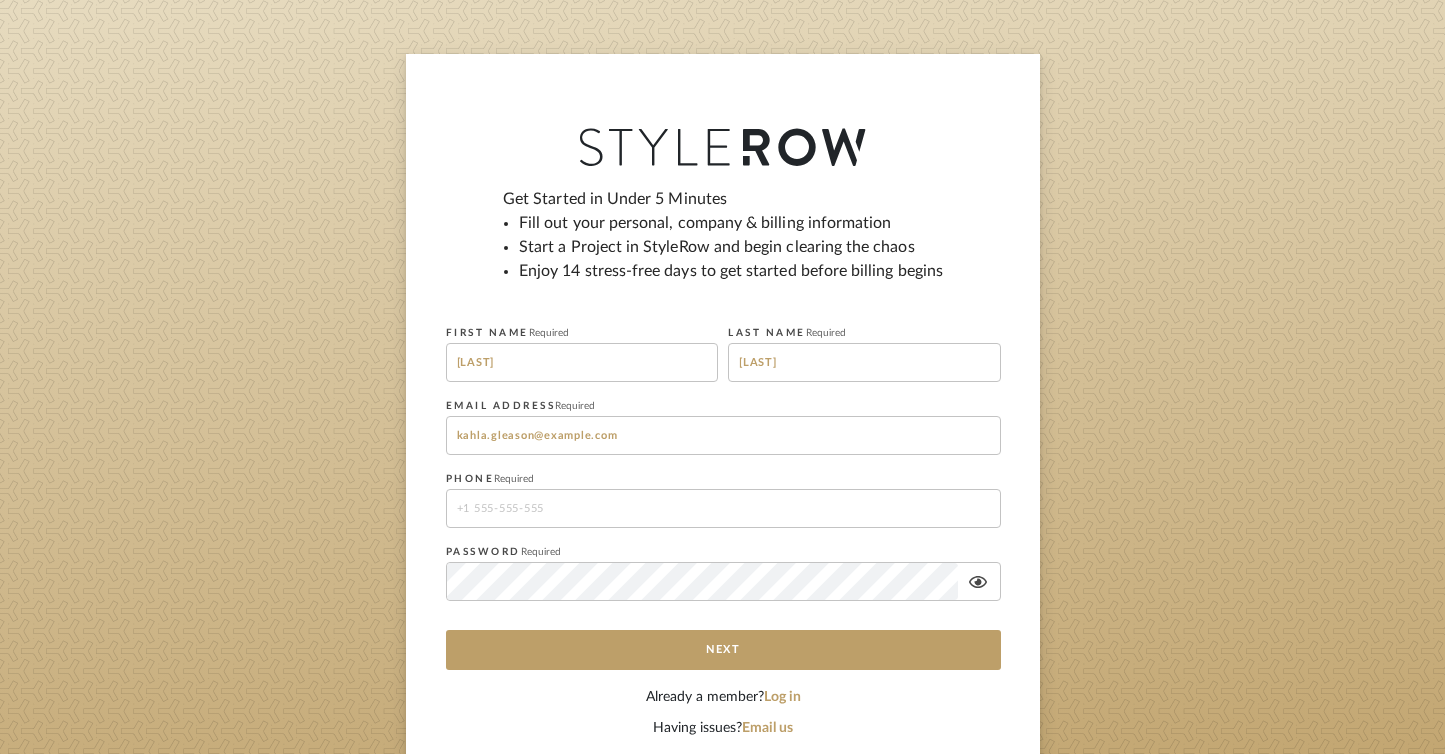 type on "19528077748" 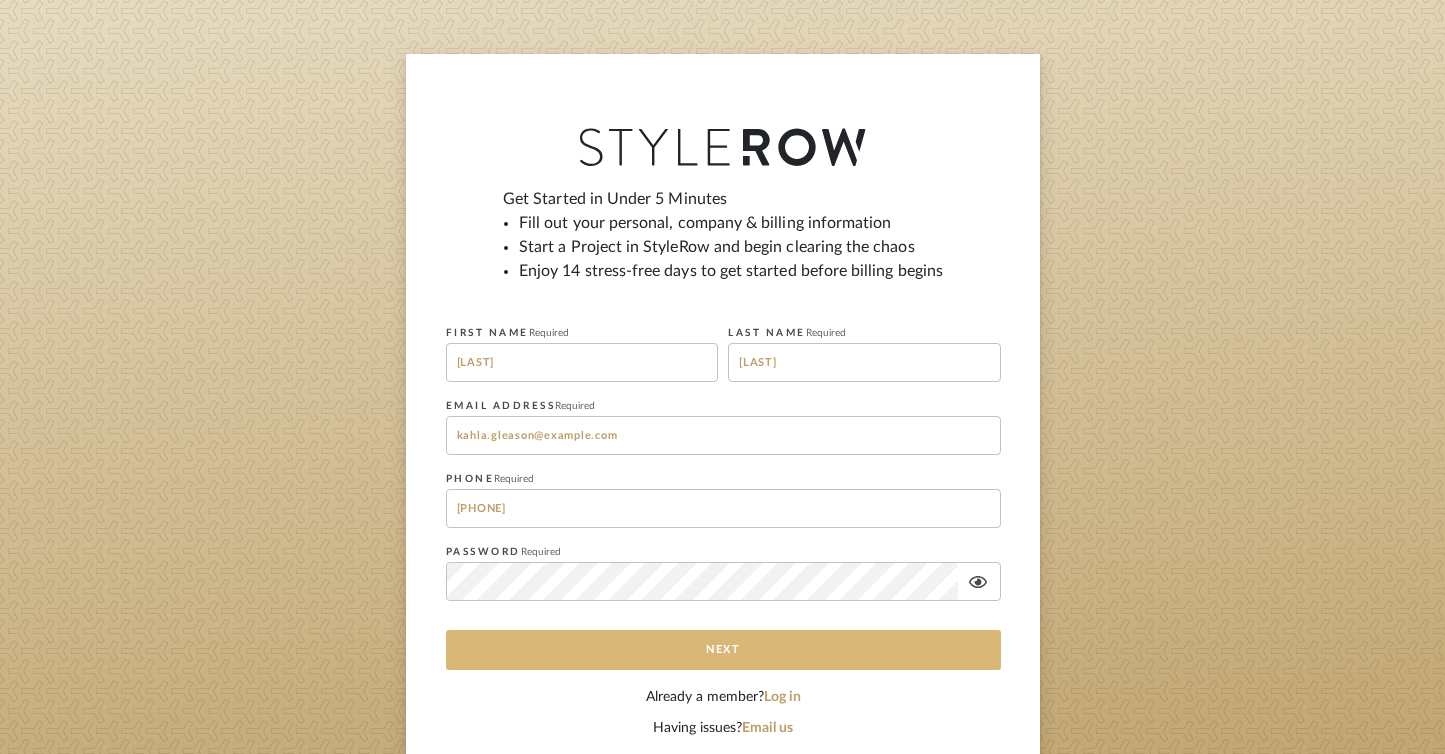 click on "Next" at bounding box center [723, 650] 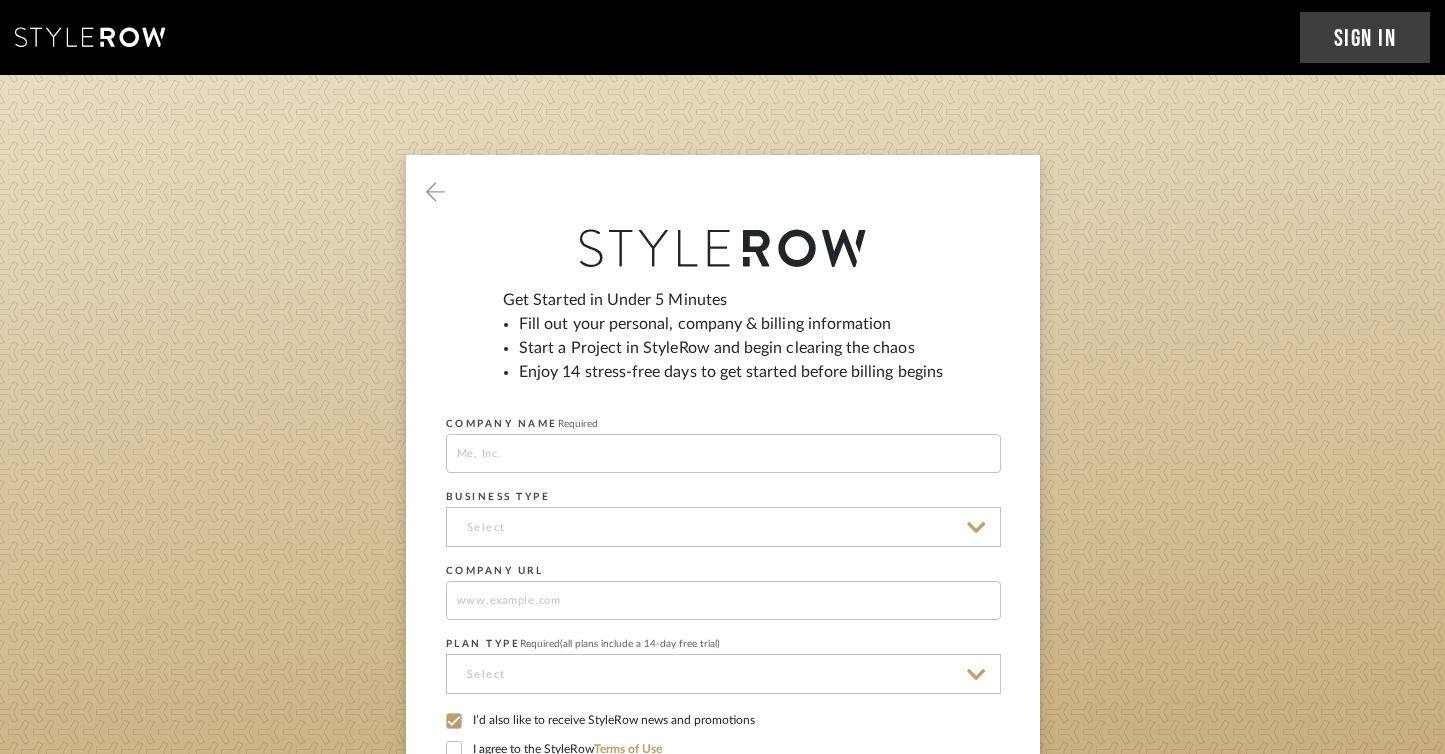 scroll, scrollTop: 0, scrollLeft: 0, axis: both 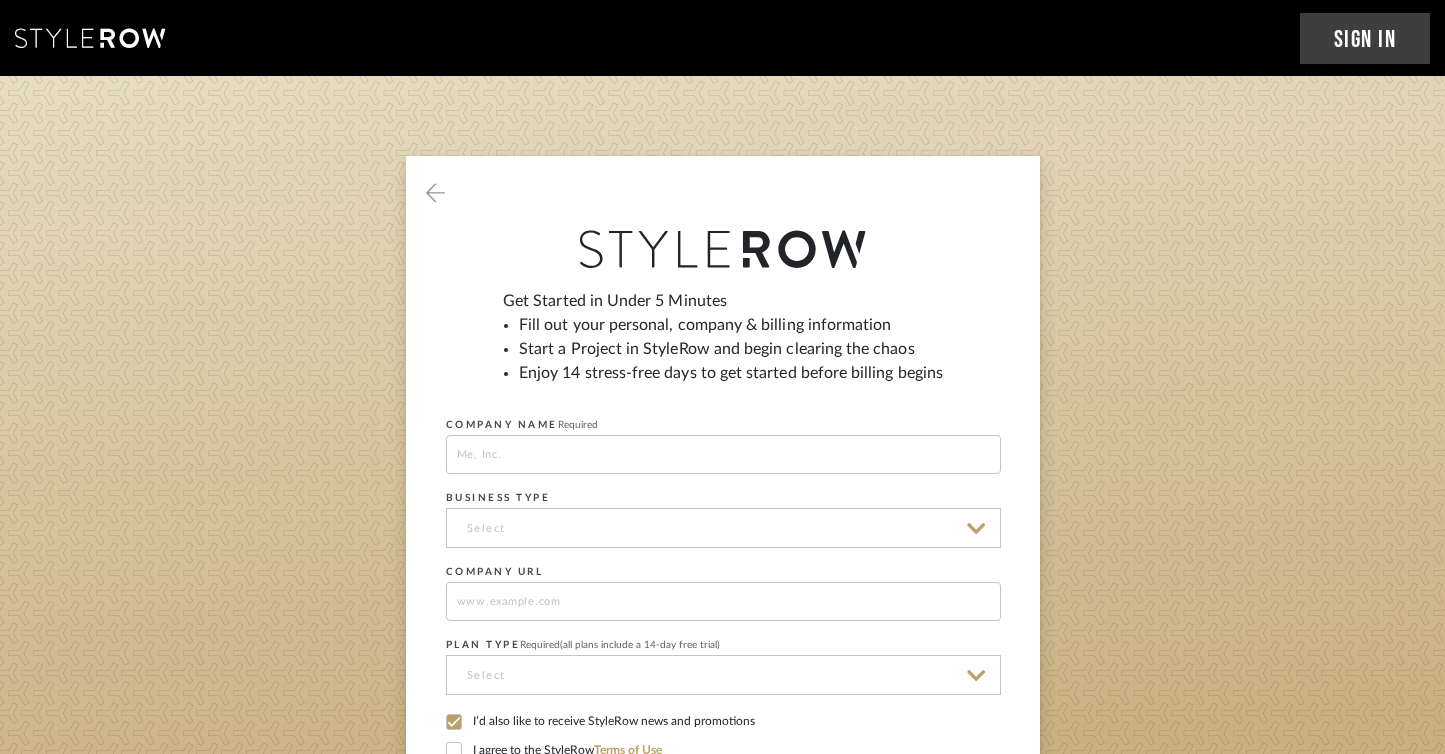 click at bounding box center [723, 454] 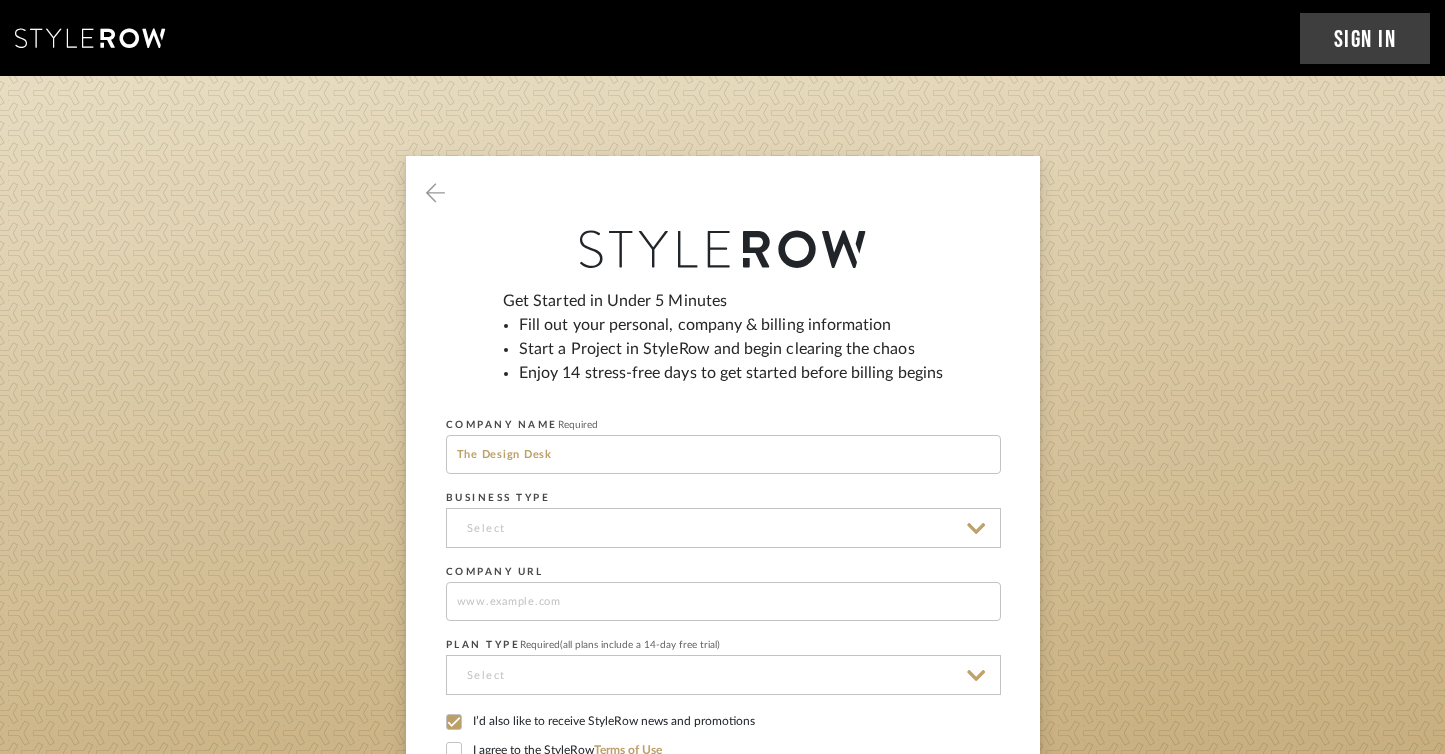 type on "The Design Desk" 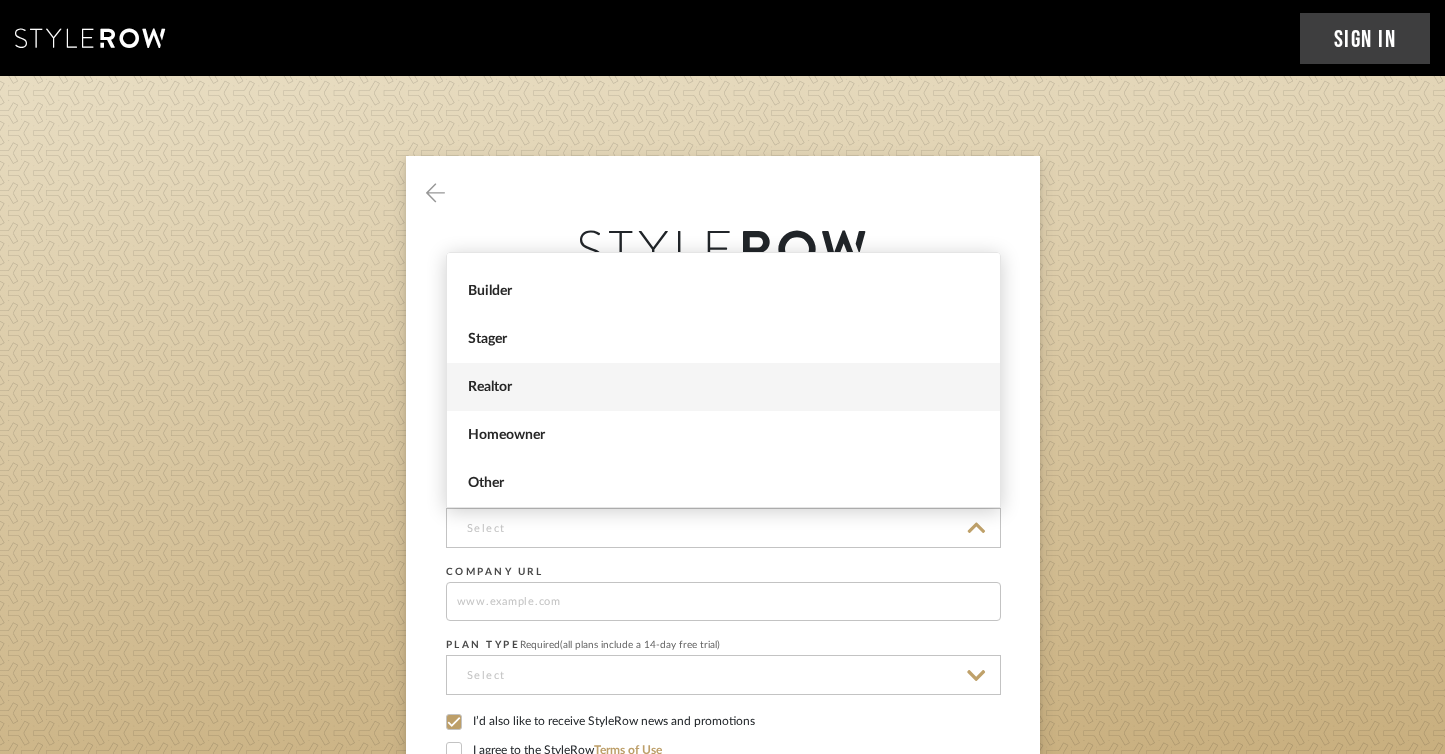 scroll, scrollTop: 78, scrollLeft: 0, axis: vertical 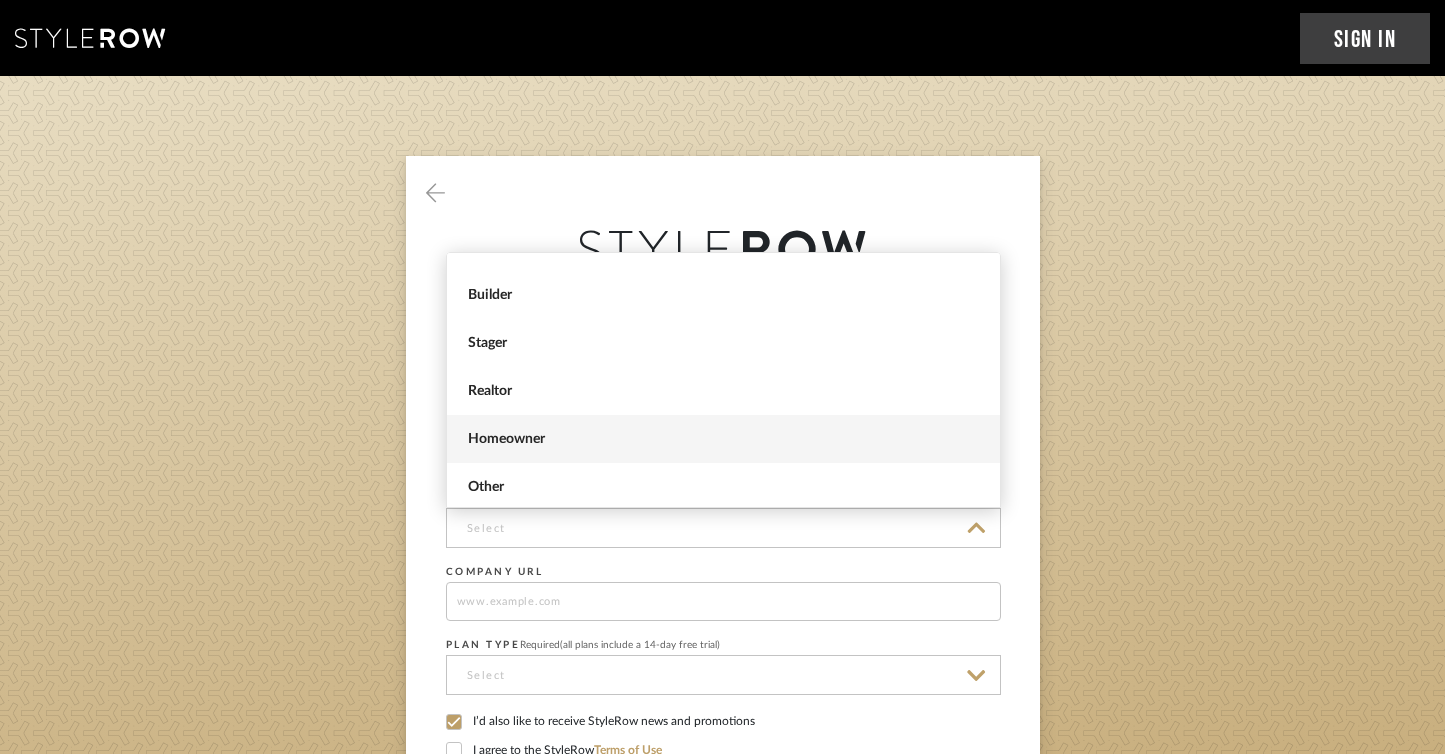 click on "Homeowner" at bounding box center [723, 439] 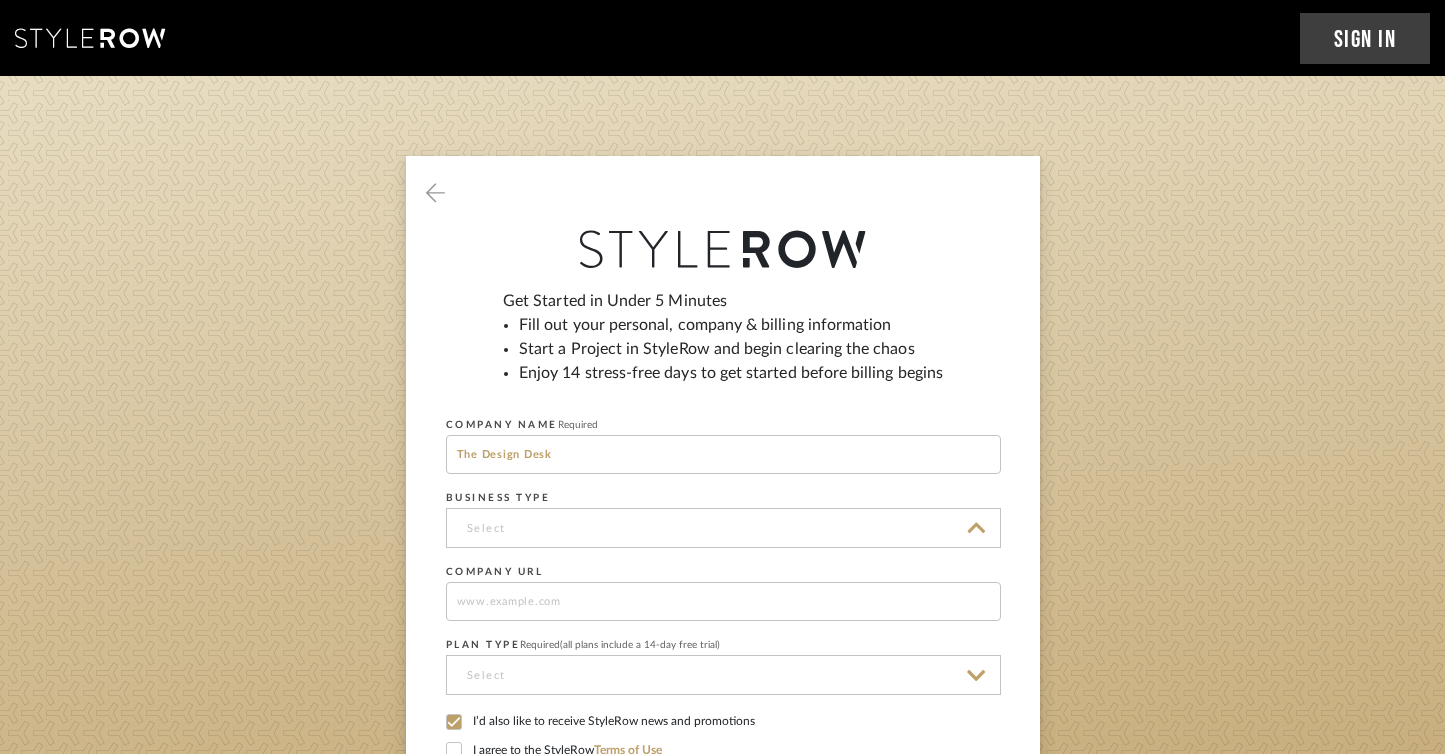 type on "Homeowner" 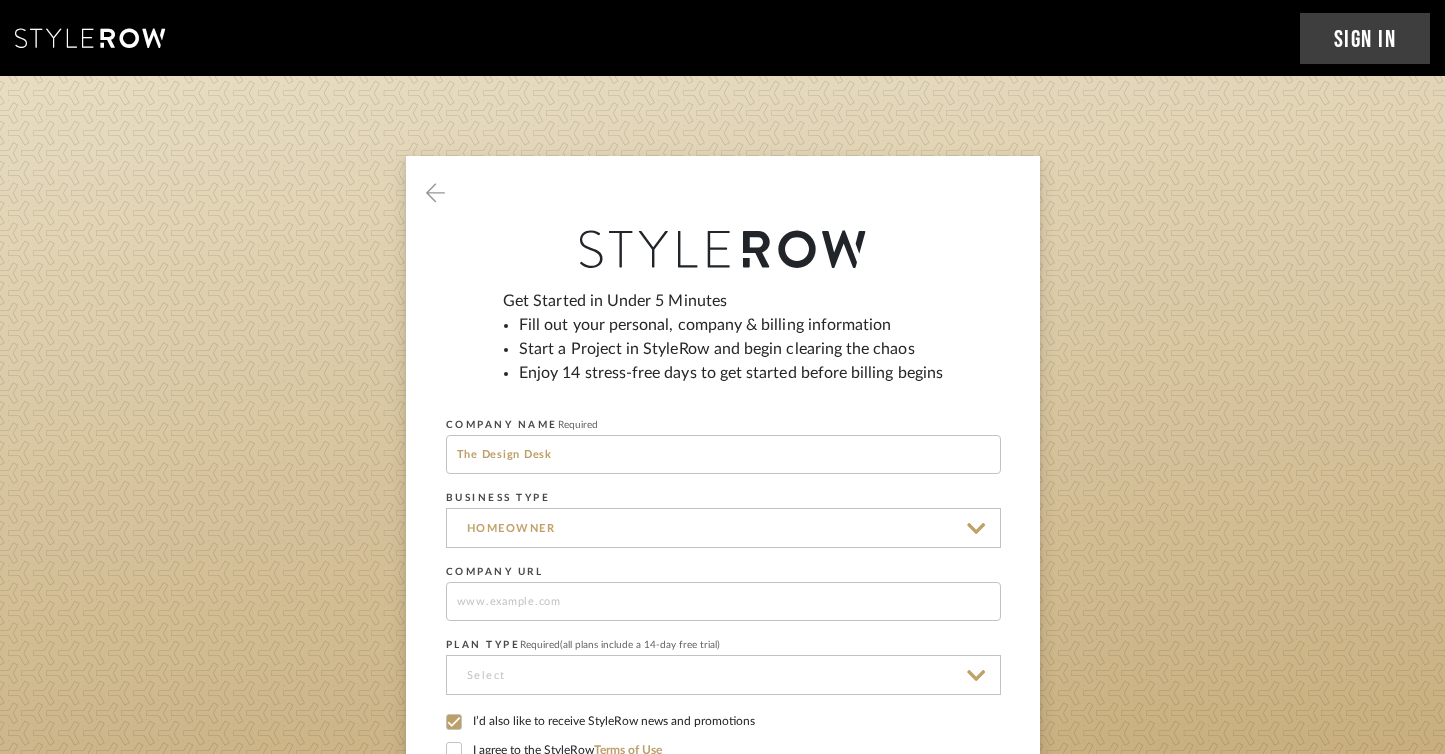click on "COMPANY NAME  Required The Design Desk  BUSINESS TYPE  Homeowner  COMPANY URL   PLAN TYPE  Required   (all plans include a 14-day free trial)" at bounding box center (723, 562) 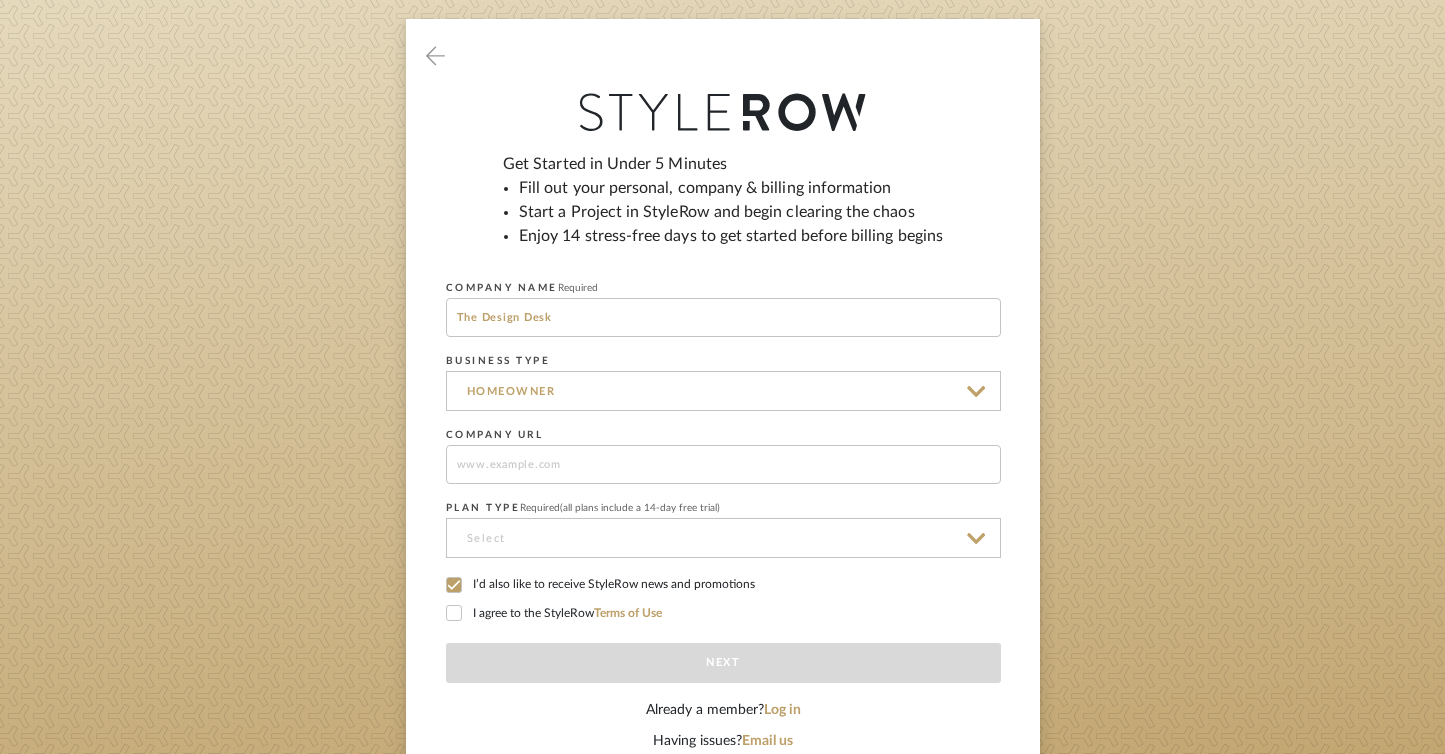 scroll, scrollTop: 142, scrollLeft: 0, axis: vertical 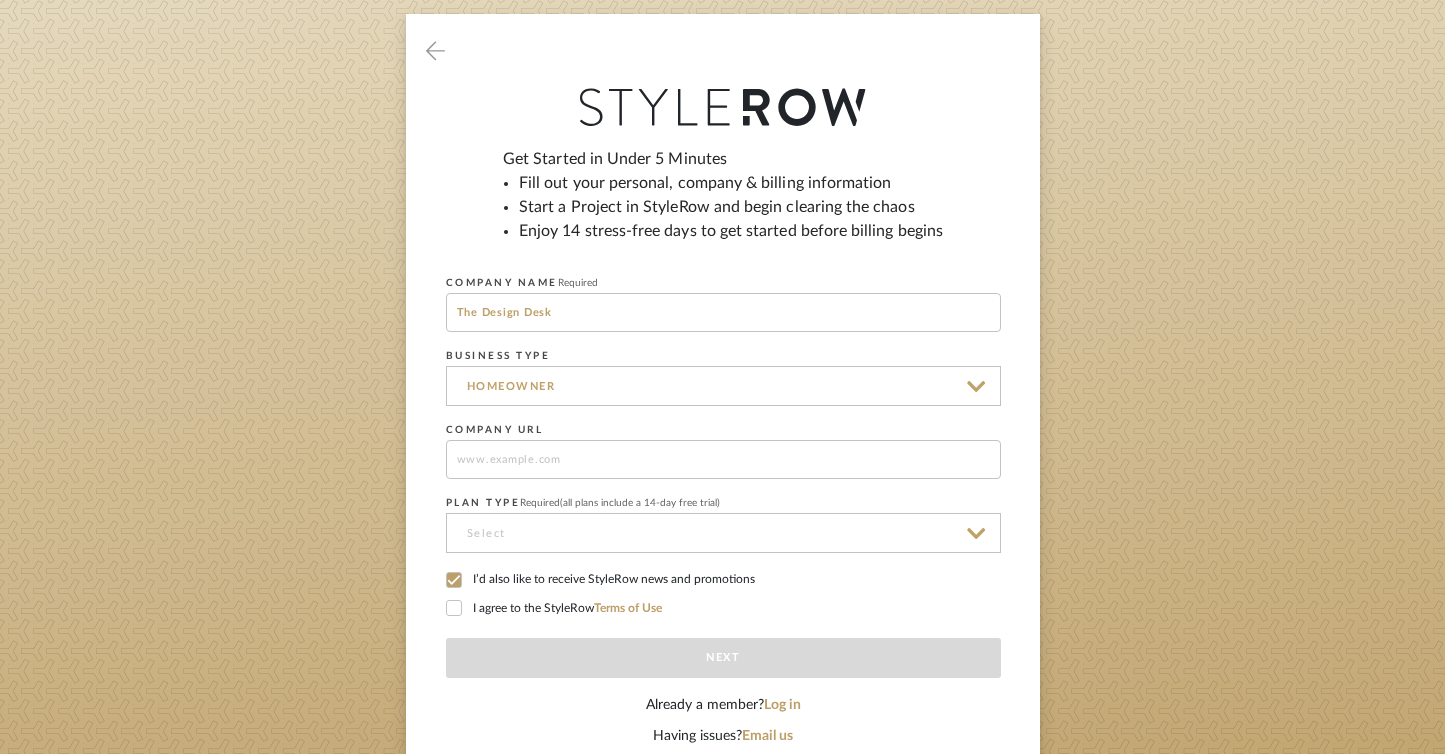 click on "I’d also like to receive StyleRow news and promotions" 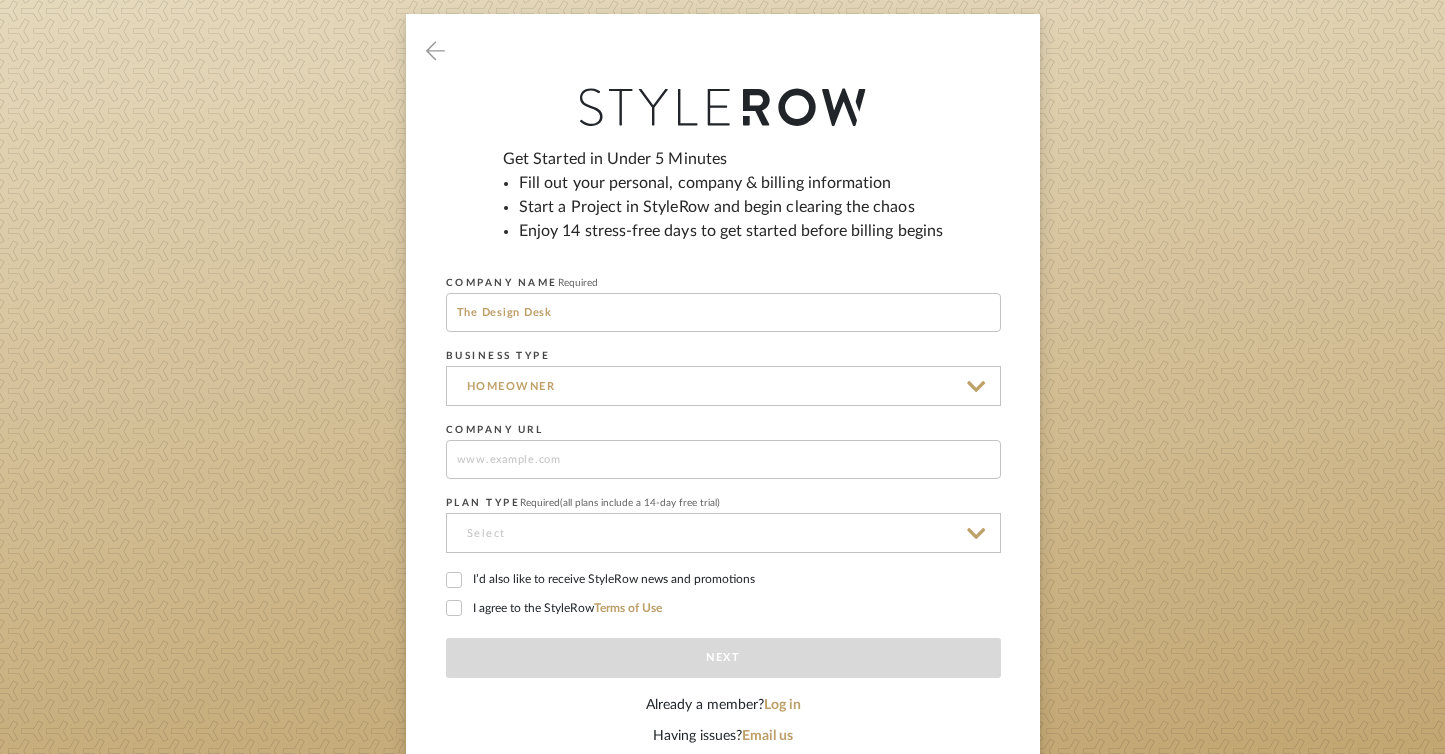 click on "I agree to the StyleRow  Terms of Use" 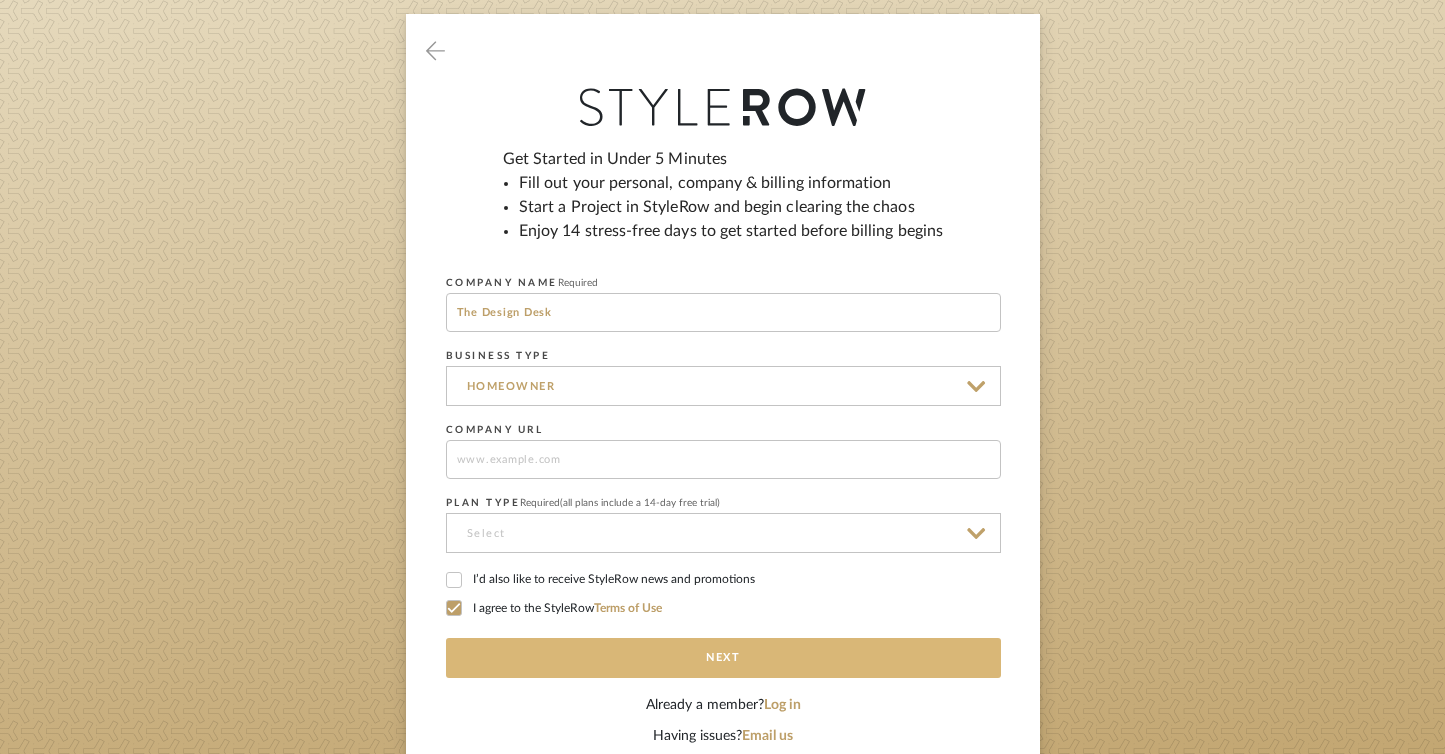 click on "Next" 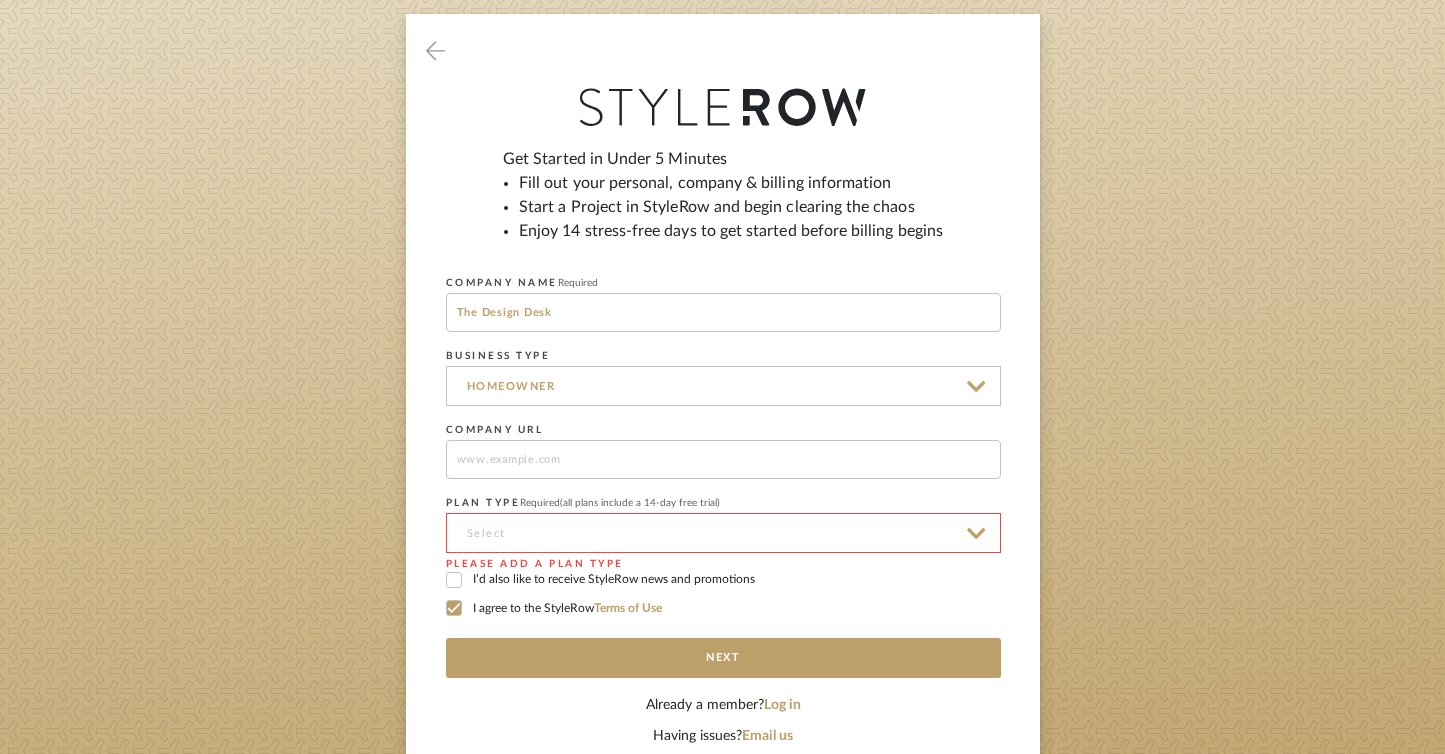 click at bounding box center [723, 533] 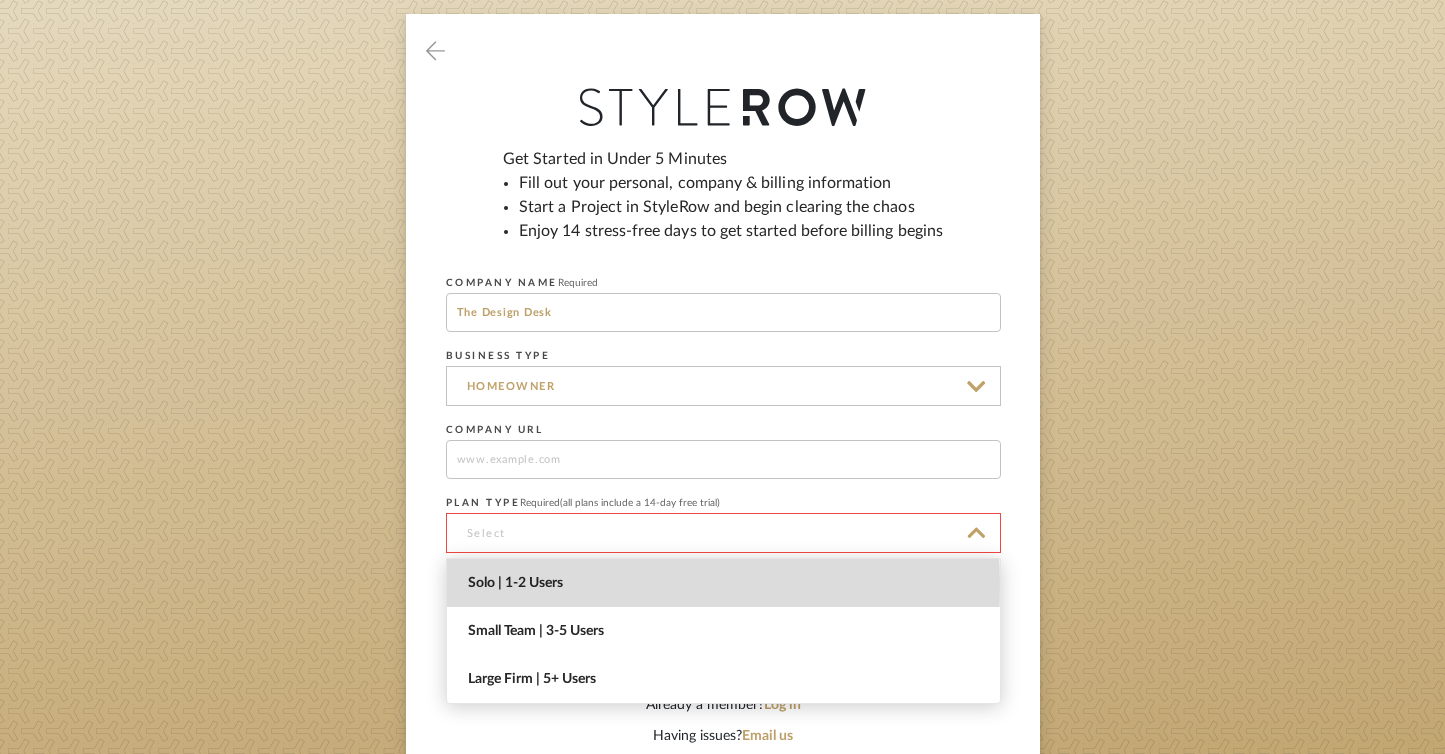 click on "Solo | 1-2 Users" at bounding box center (726, 583) 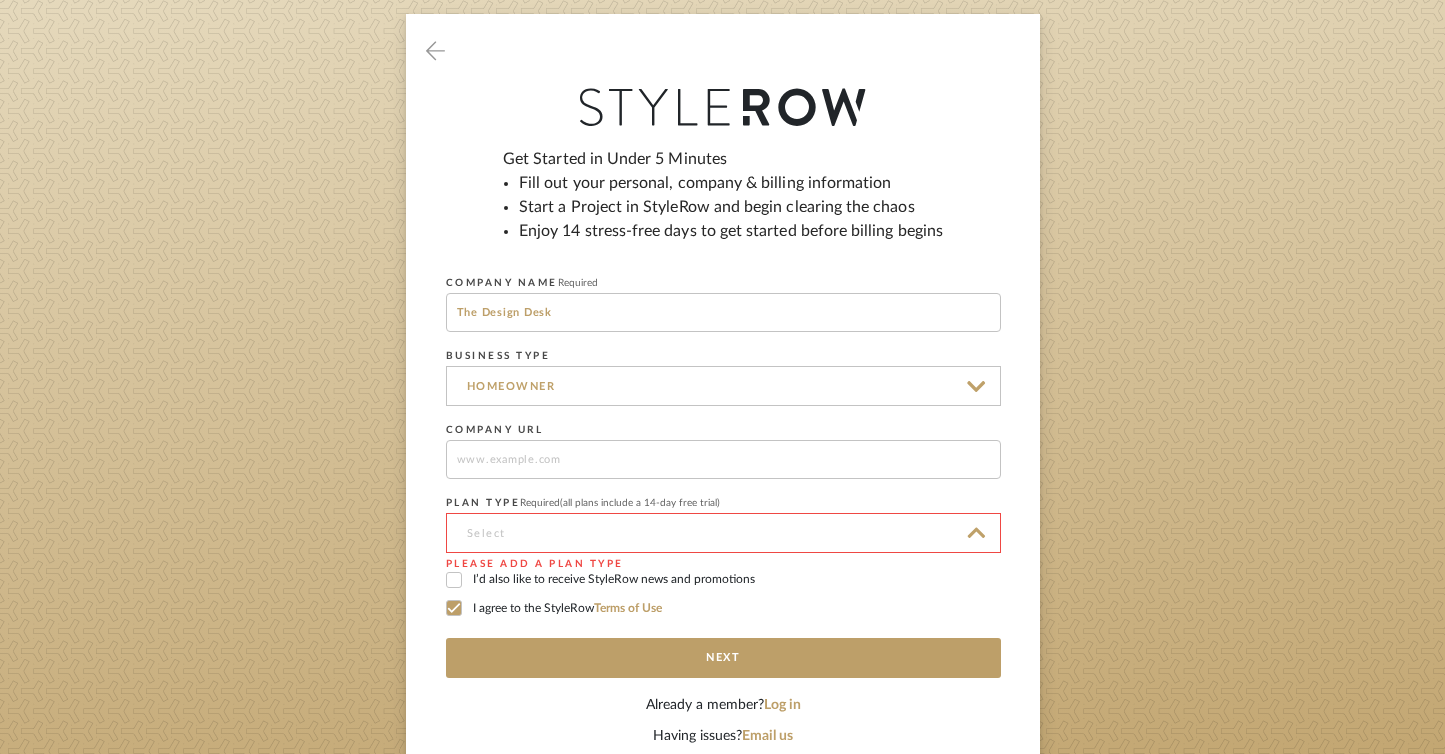 type on "Solo | 1-2 Users" 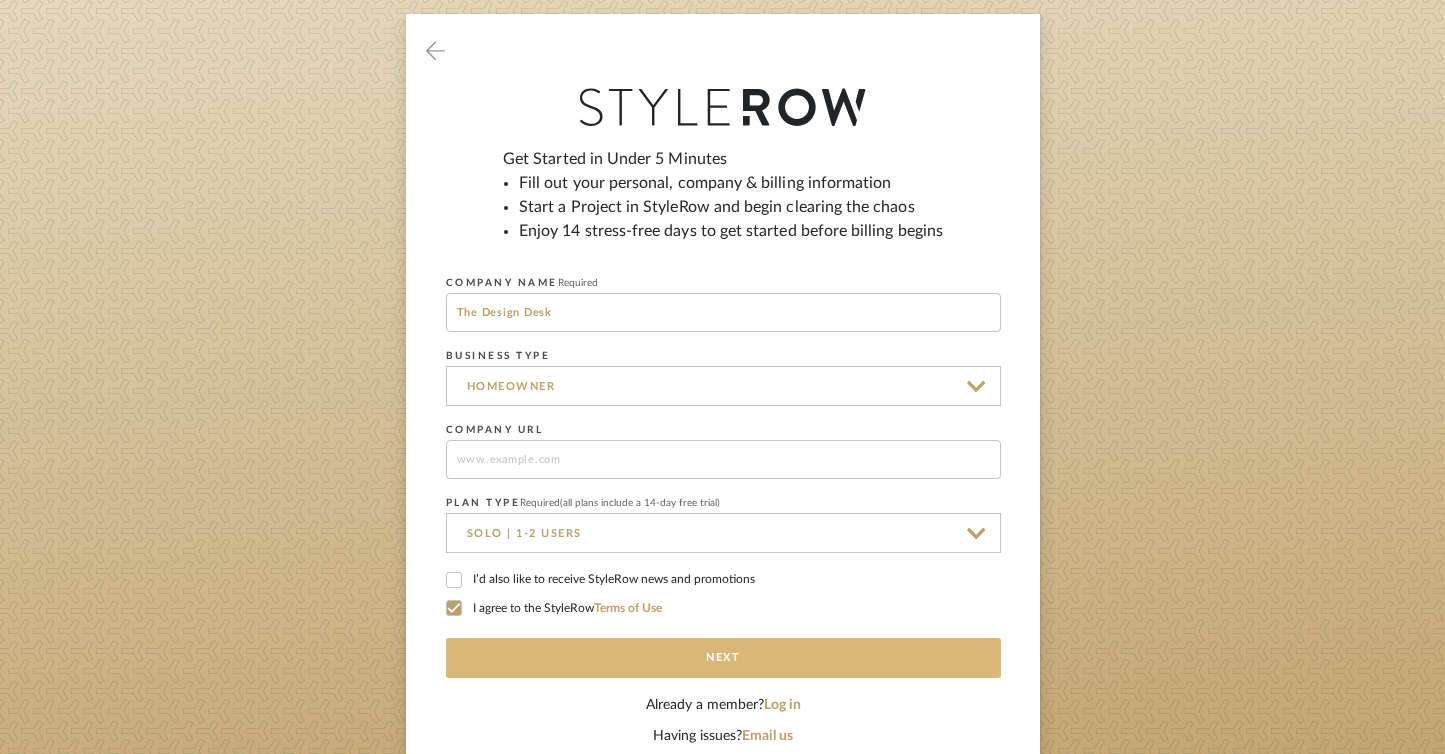 click on "Next" 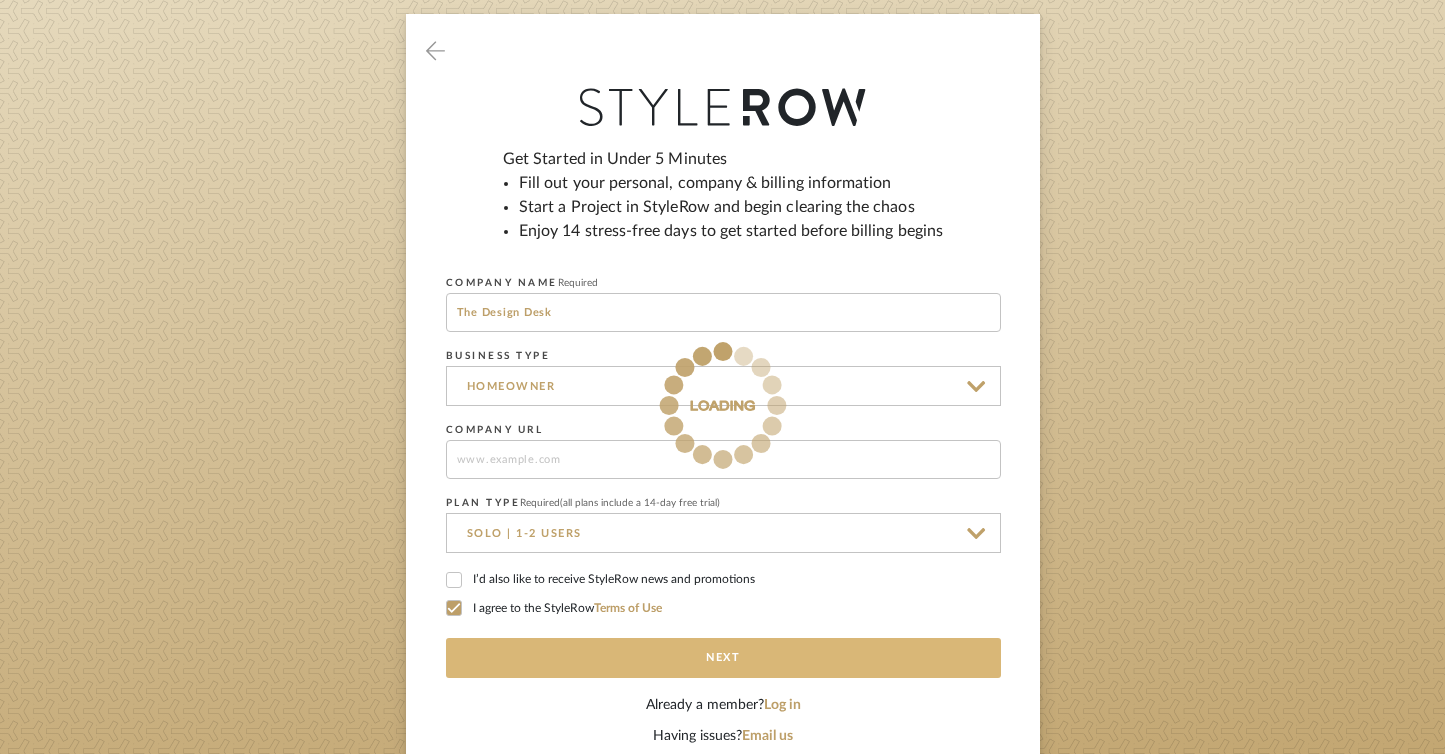 type 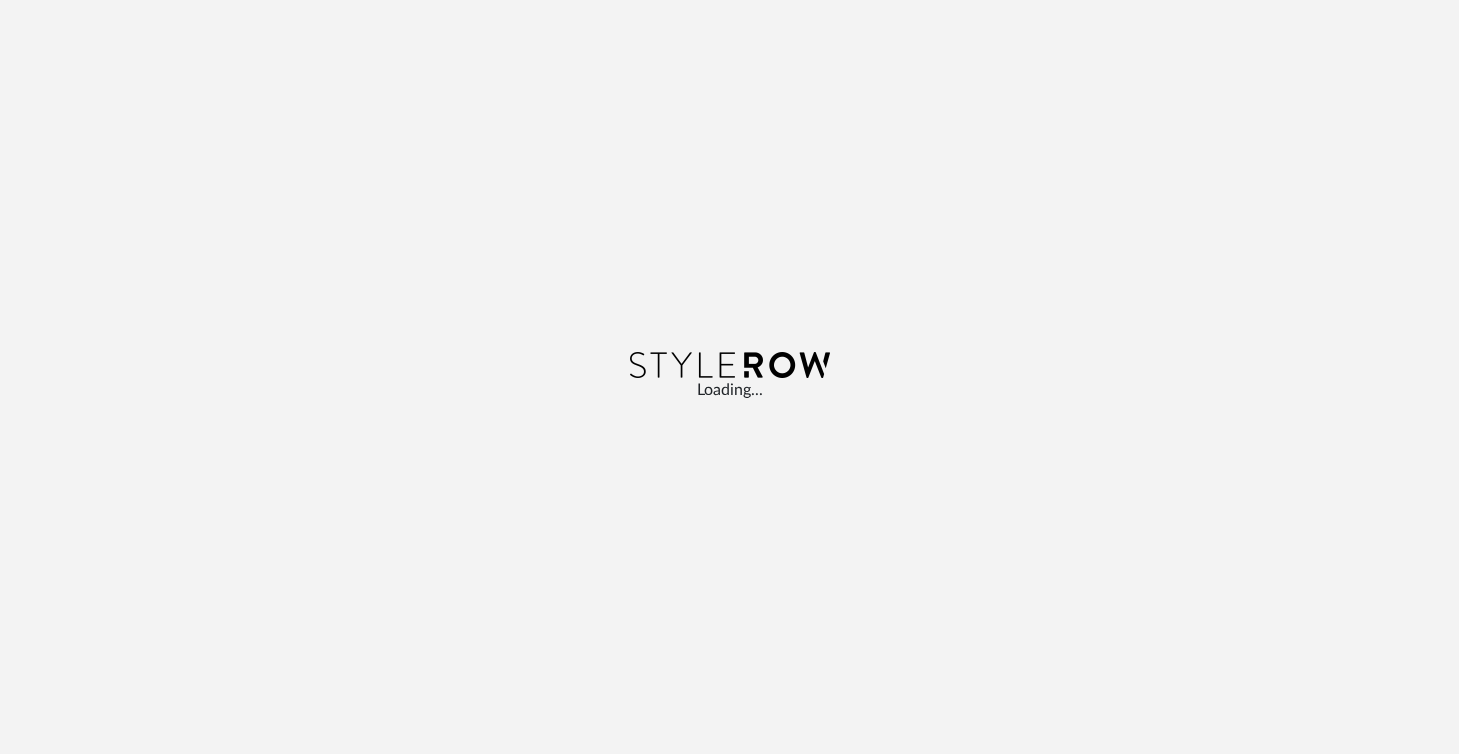 scroll, scrollTop: 0, scrollLeft: 0, axis: both 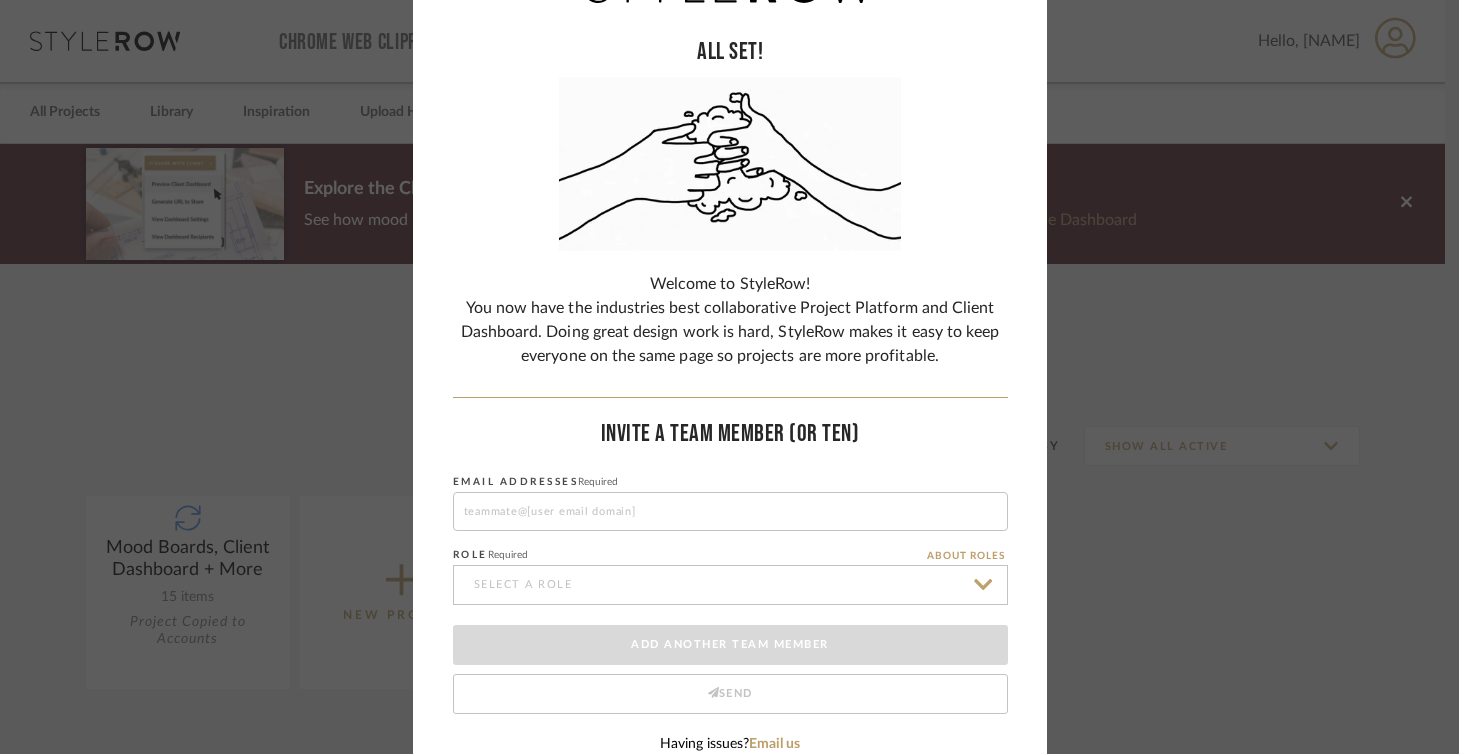 click at bounding box center (730, 511) 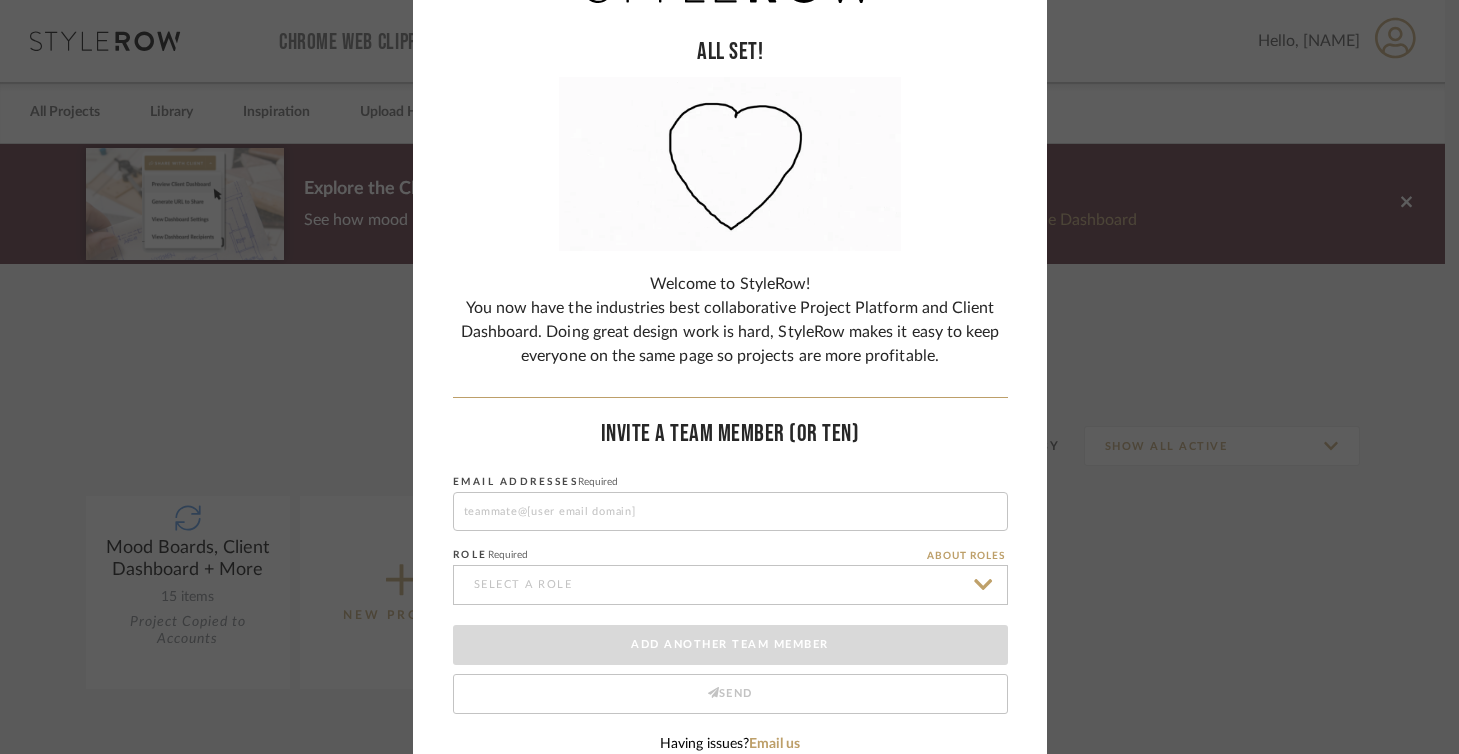 type on "gleasonj020@gmail.com" 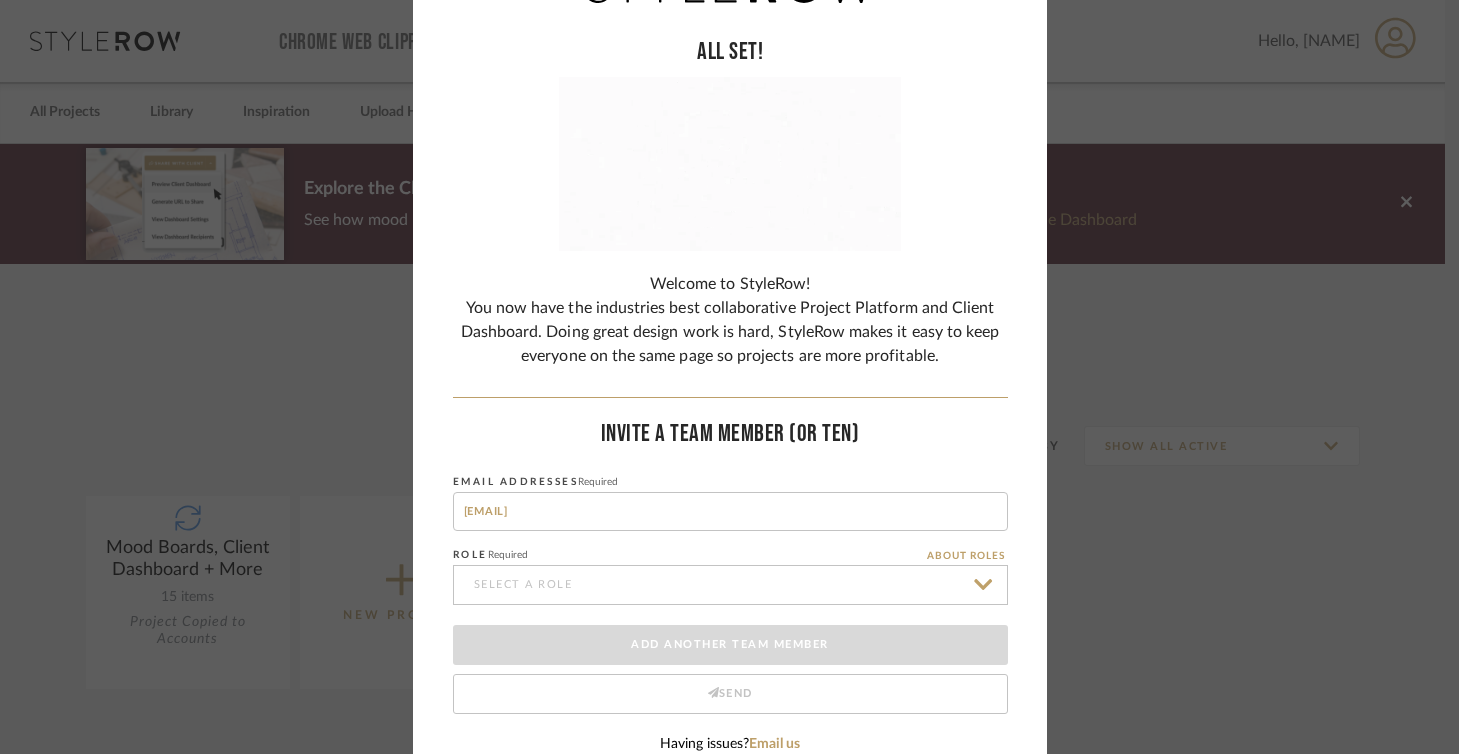 click at bounding box center (730, 585) 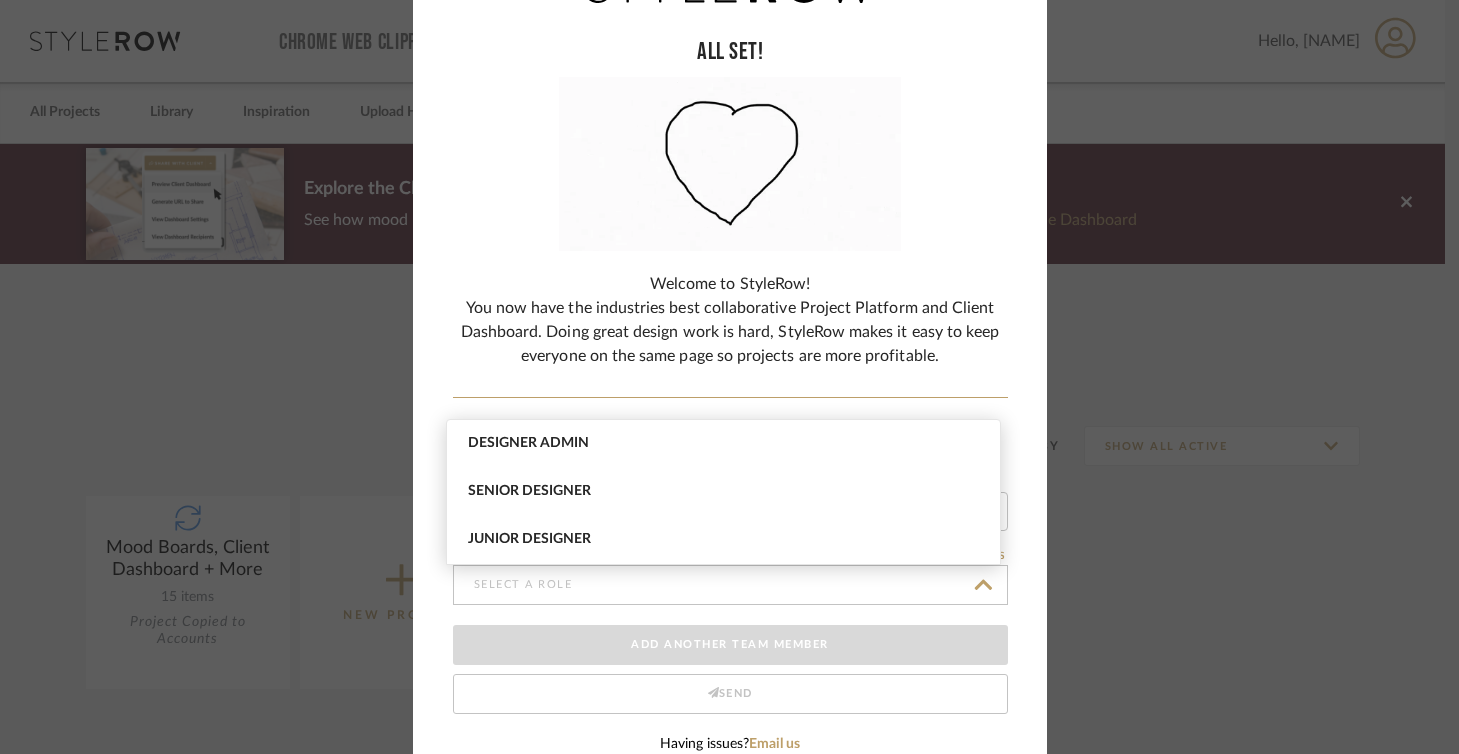 click at bounding box center [730, 585] 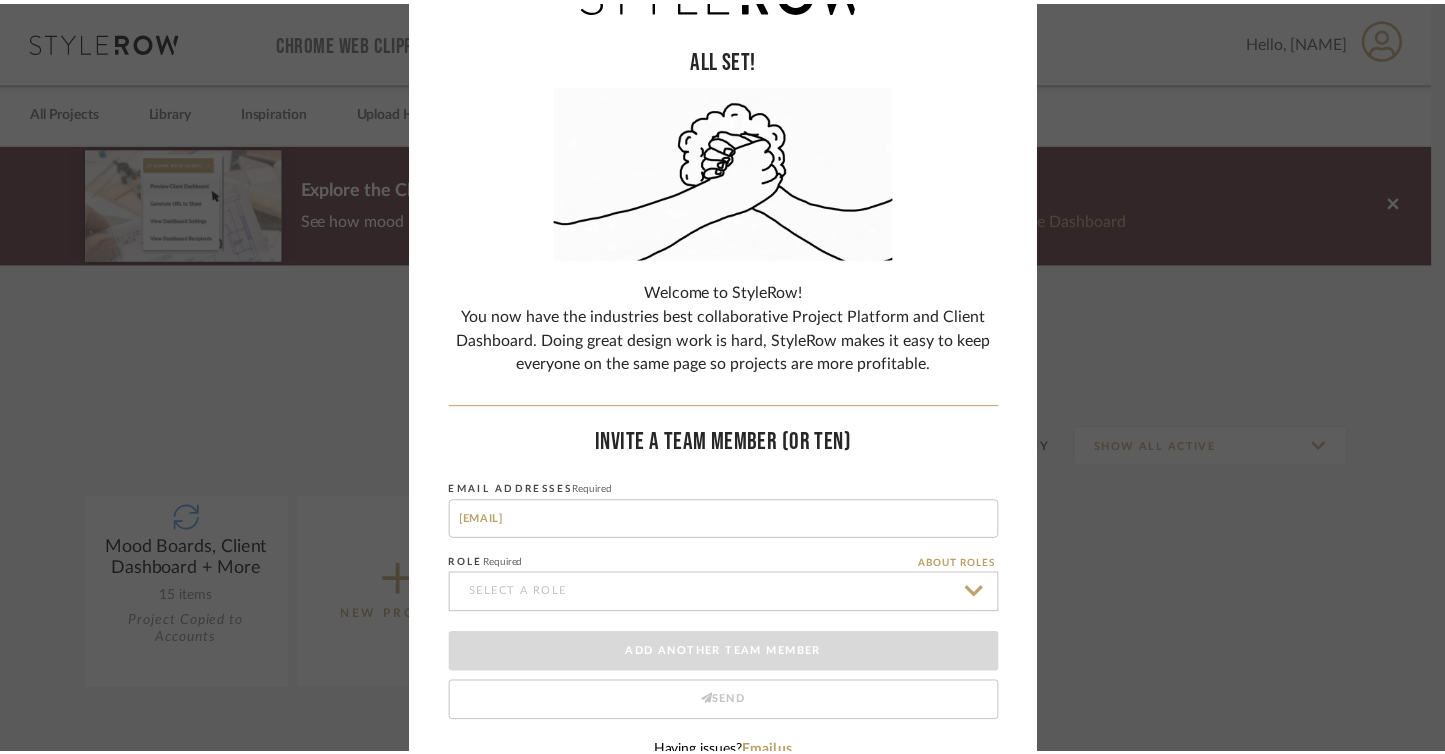 scroll, scrollTop: 0, scrollLeft: 0, axis: both 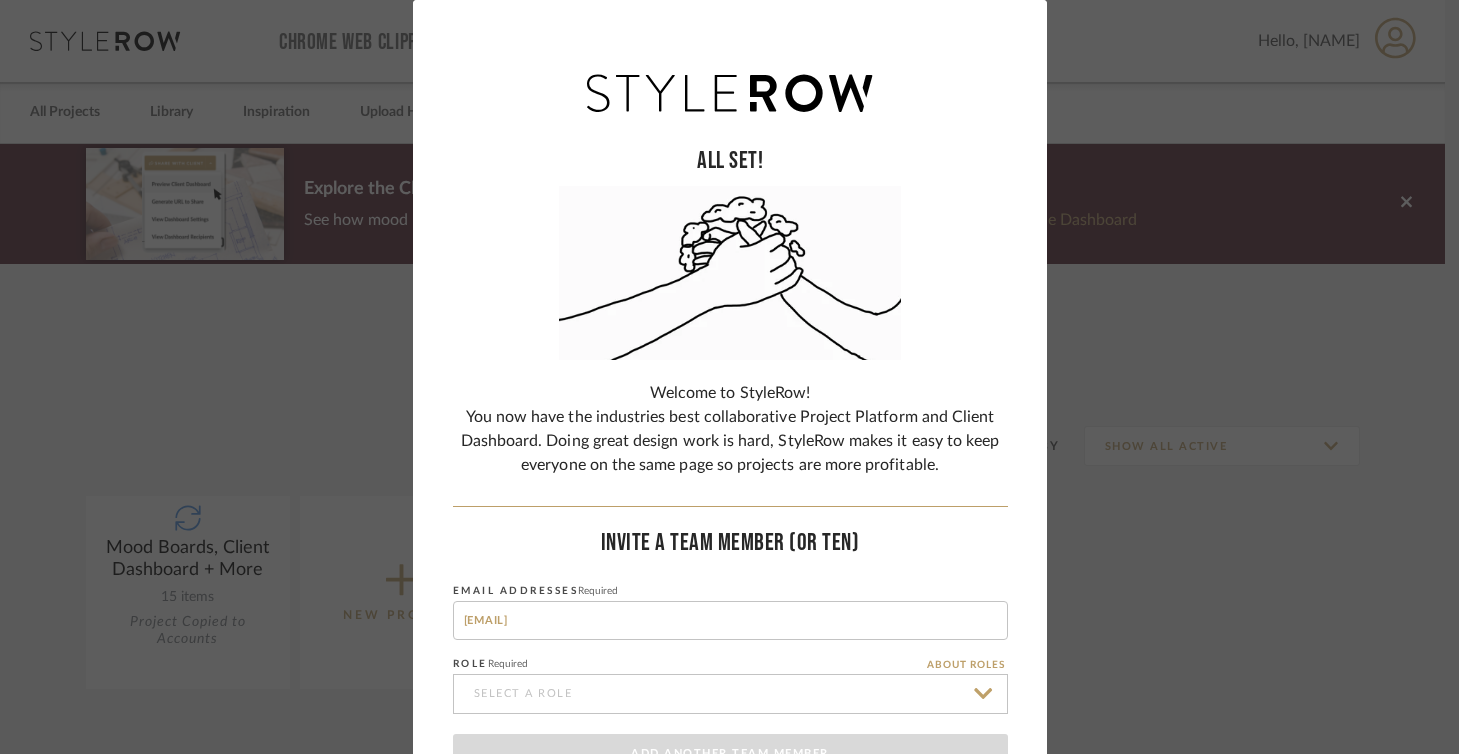 click on "ALL SET!  Welcome to StyleRow!   You now have the industries best collaborative Project Platform and Client Dashboard. Doing great design work is hard, StyleRow makes it easy to keep everyone on the same page so projects are more profitable.  Invite A TEAM Member (Or Ten)  EMAIL ADDRESSES  Required gleasonj020@gmail.com  ROLE  Required ABOUT ROLES  Add Another Team Member   Send  Having issues?  Email us SKIP FOR NOW" at bounding box center [729, 377] 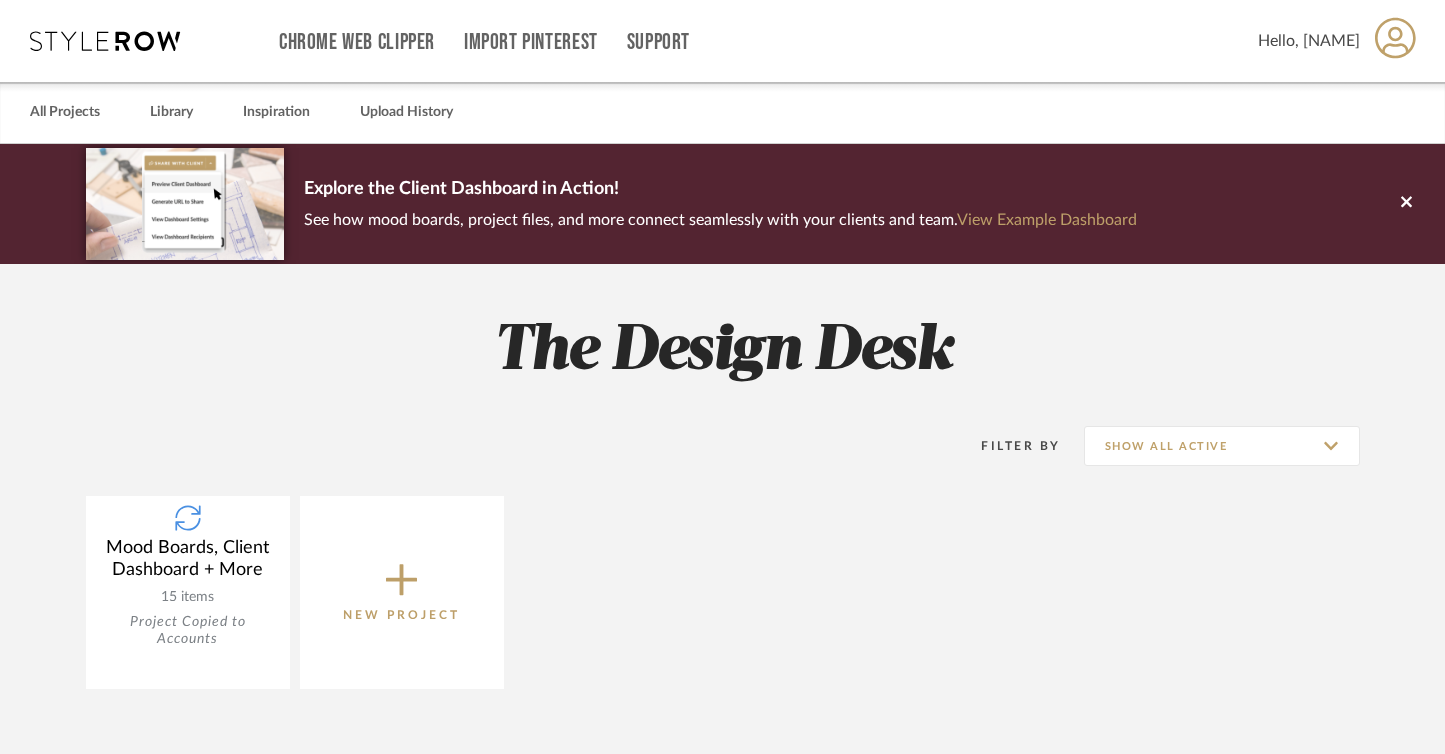 click 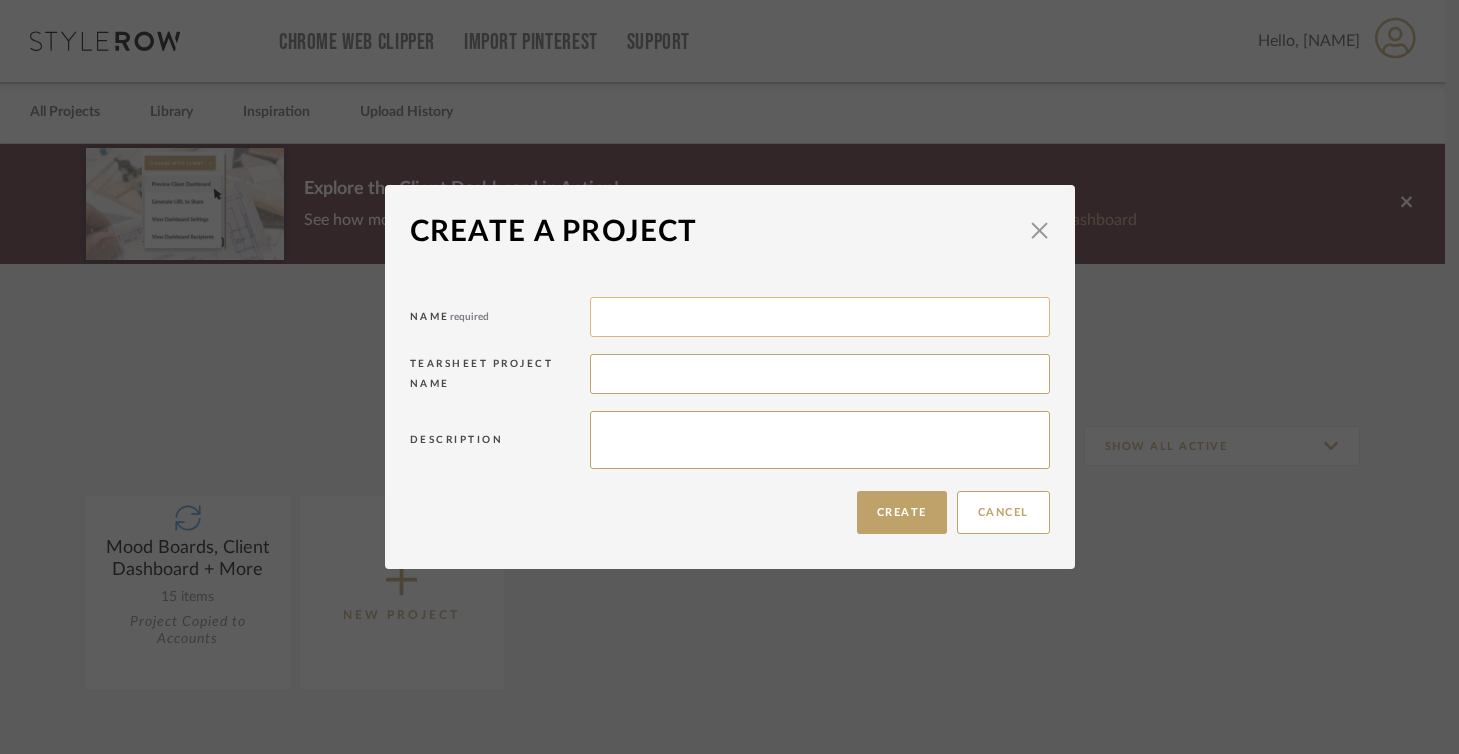 click at bounding box center (820, 317) 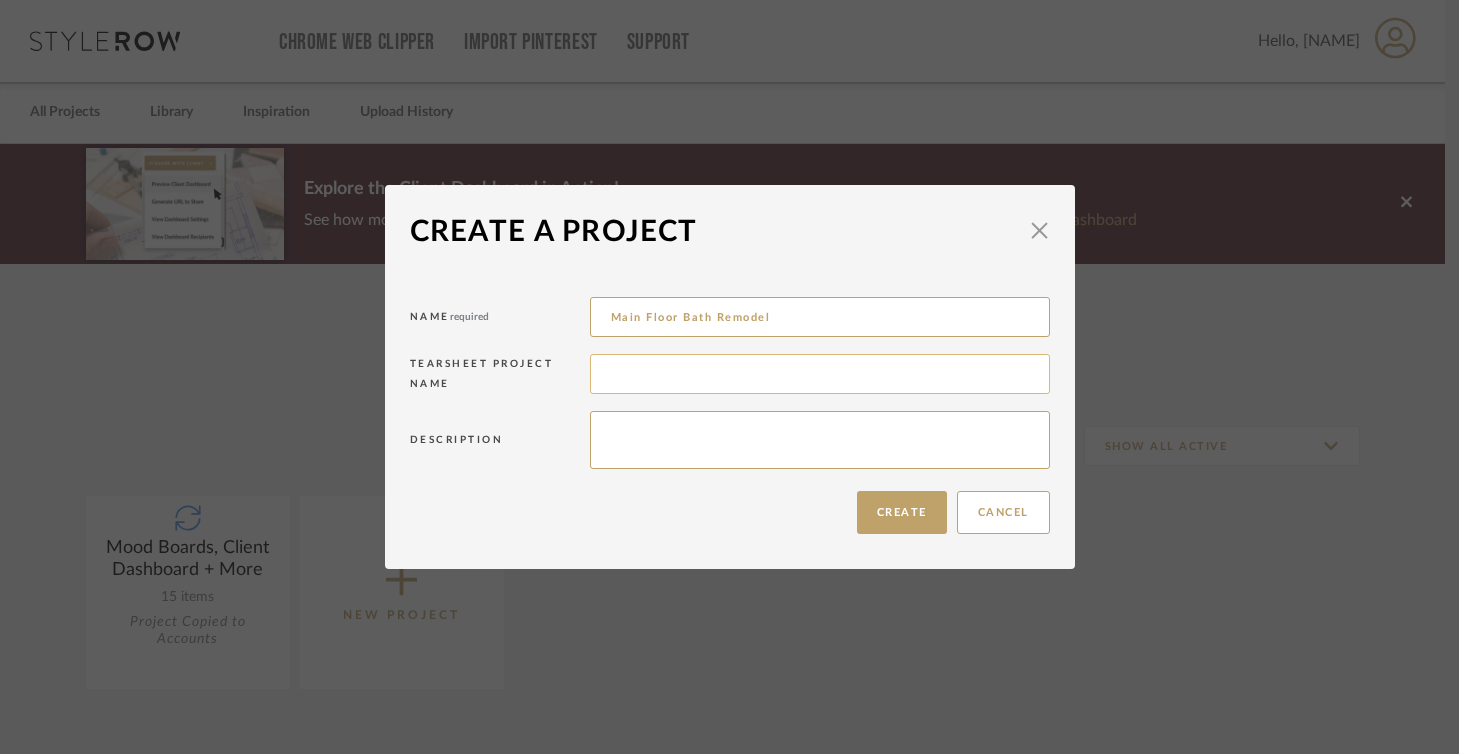type on "Main Floor Bath Remodel" 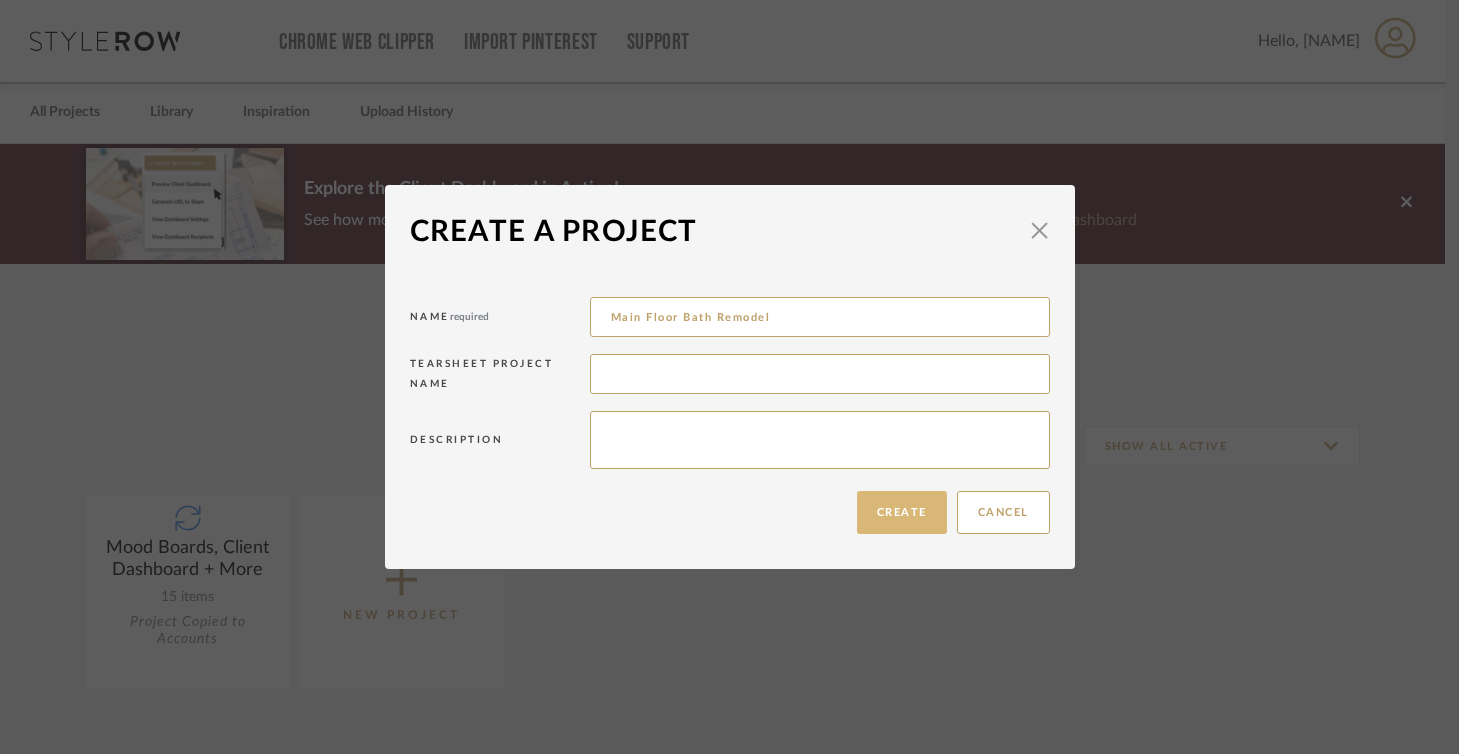 click on "Create" at bounding box center (902, 512) 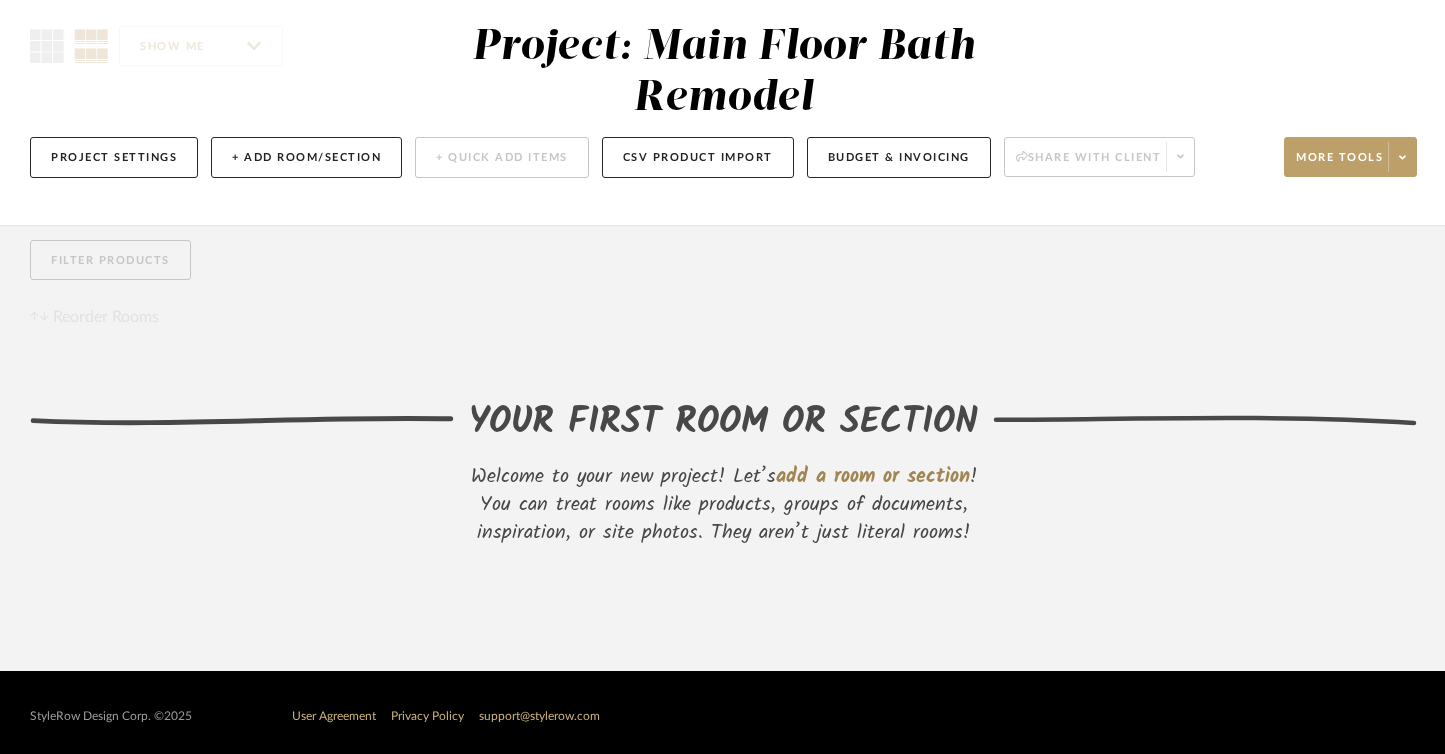 scroll, scrollTop: 175, scrollLeft: 0, axis: vertical 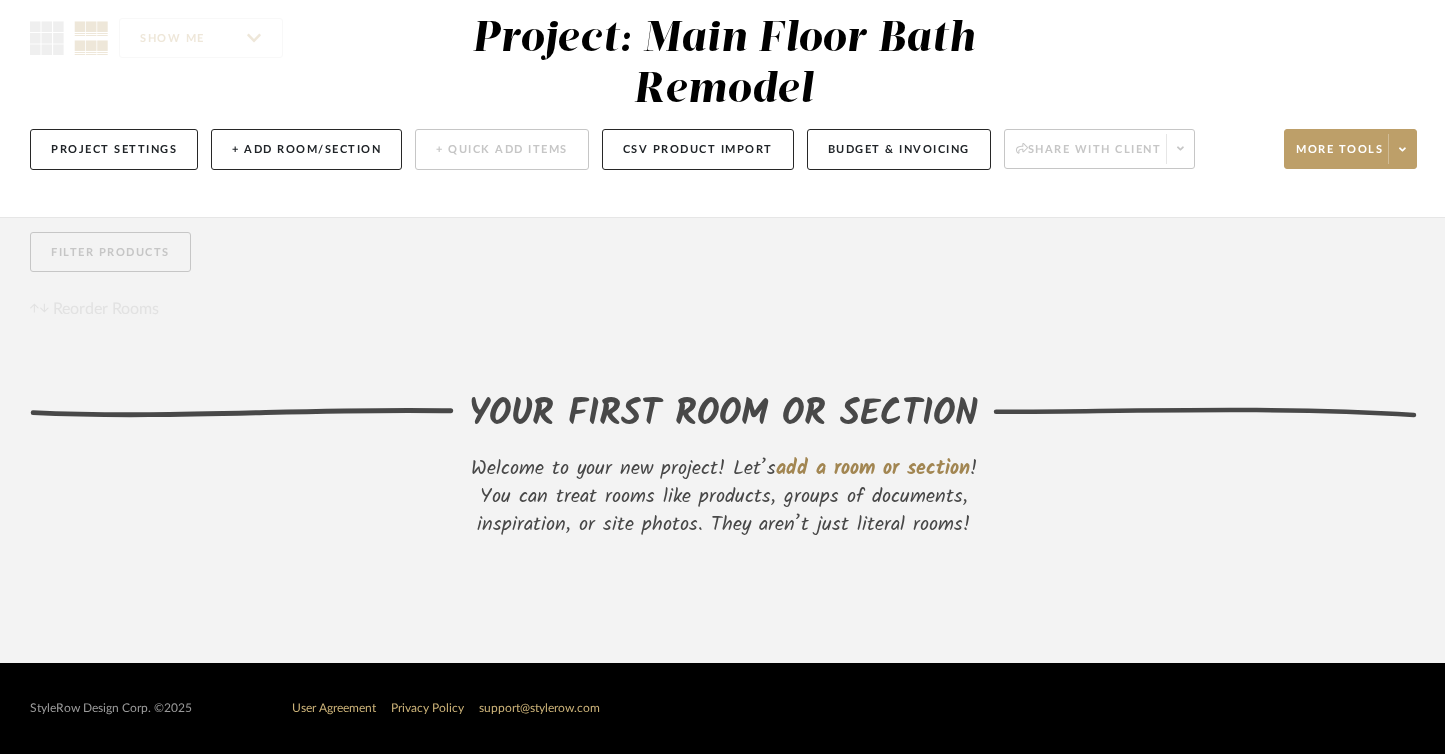 click on "YOUR FIRST ROOM OR SECTION  Welcome to your new project! Let’s  add a room or section ! You can treat rooms like products, groups of documents, inspiration, or site photos. They aren’t just literal rooms!" 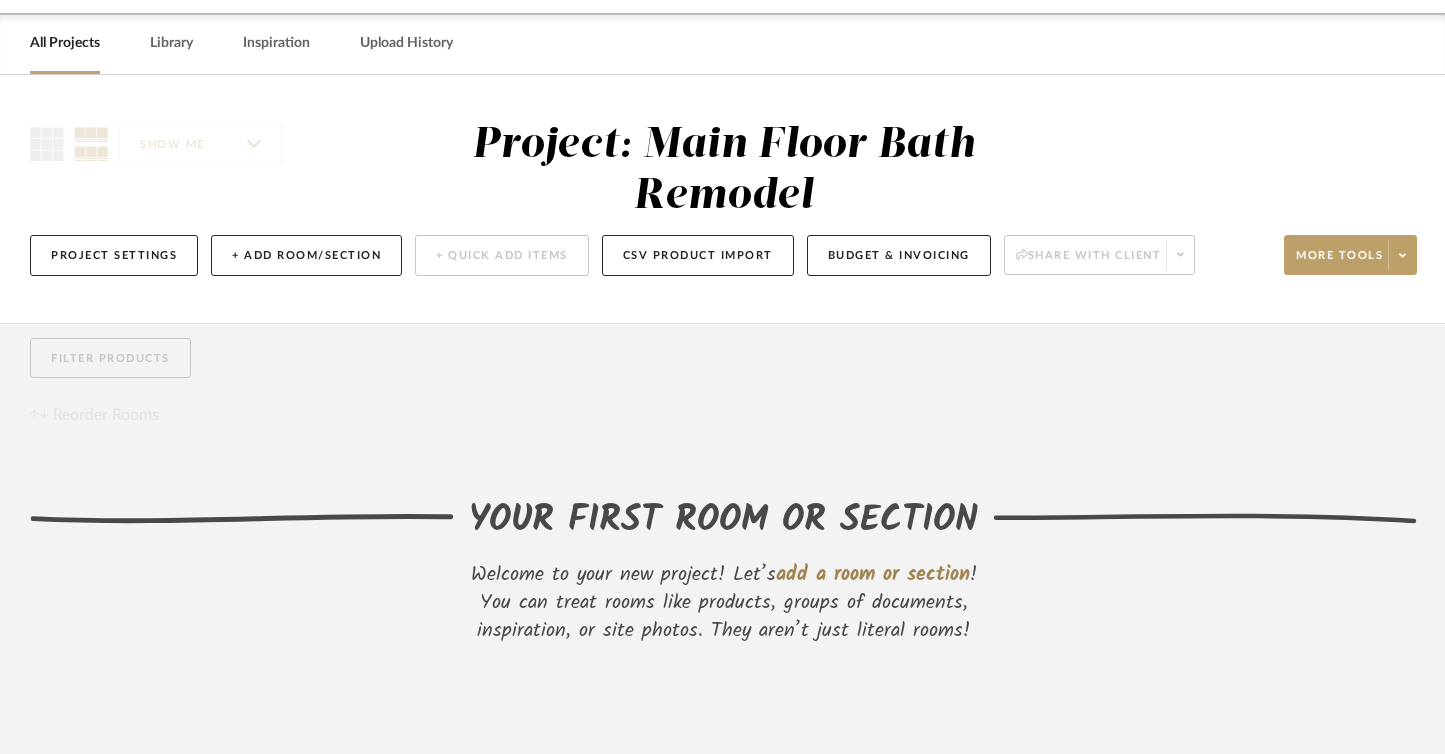 scroll, scrollTop: 0, scrollLeft: 0, axis: both 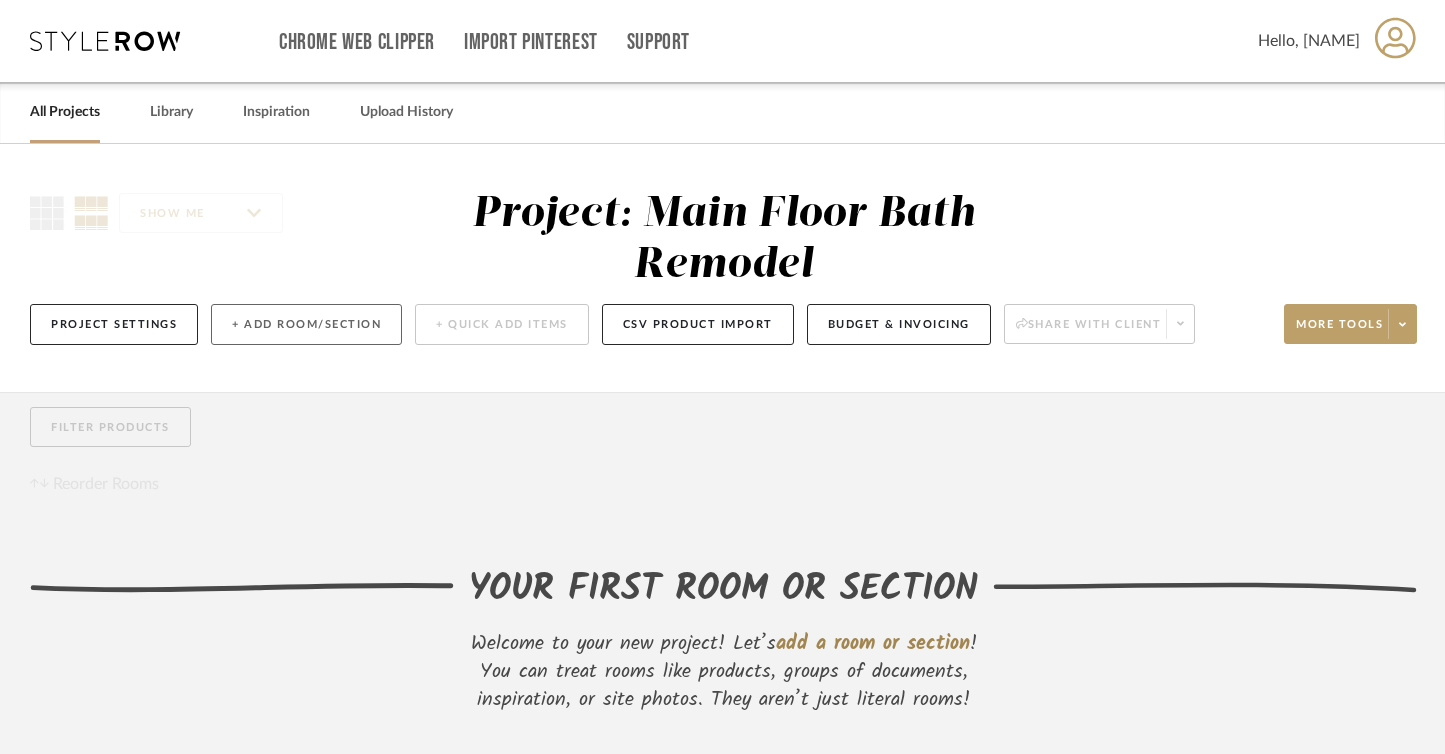 click on "+ Add Room/Section" 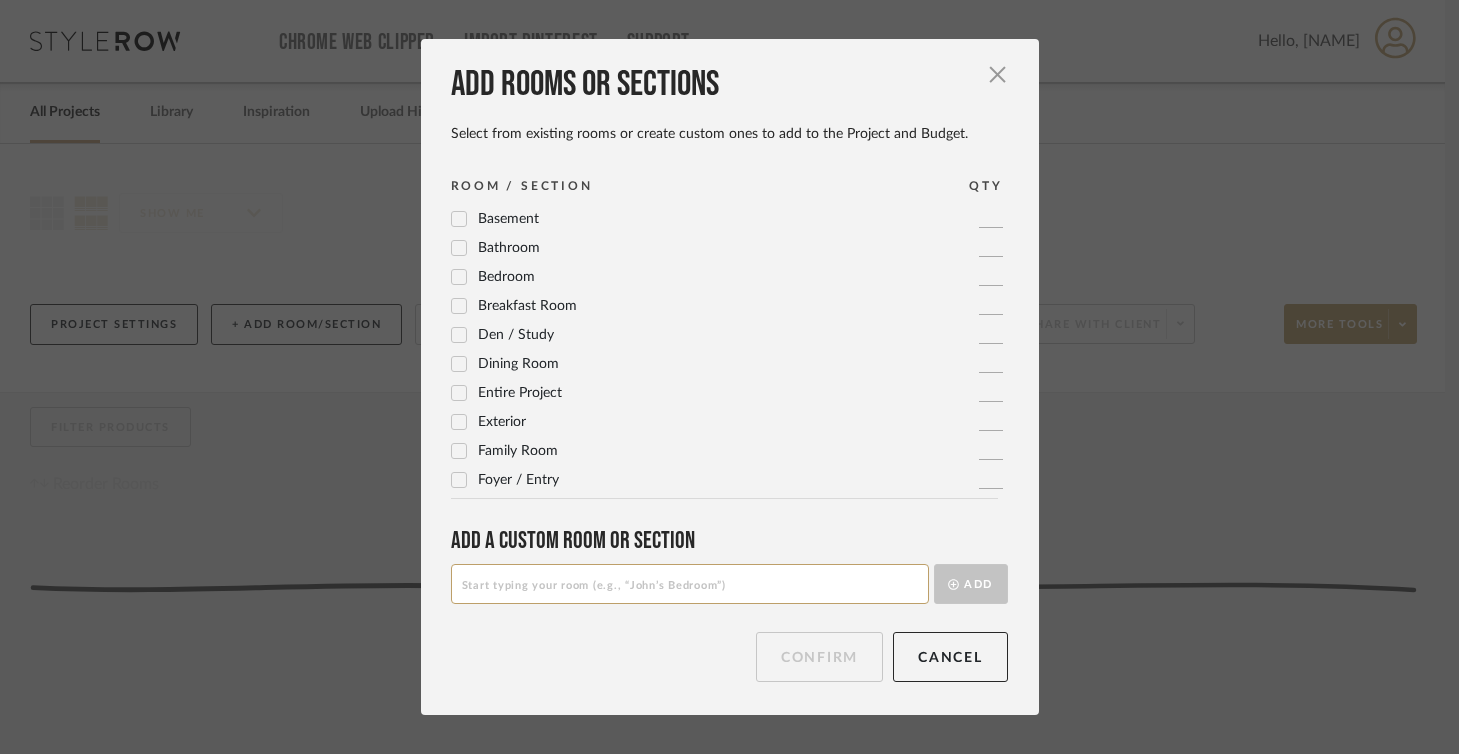 click 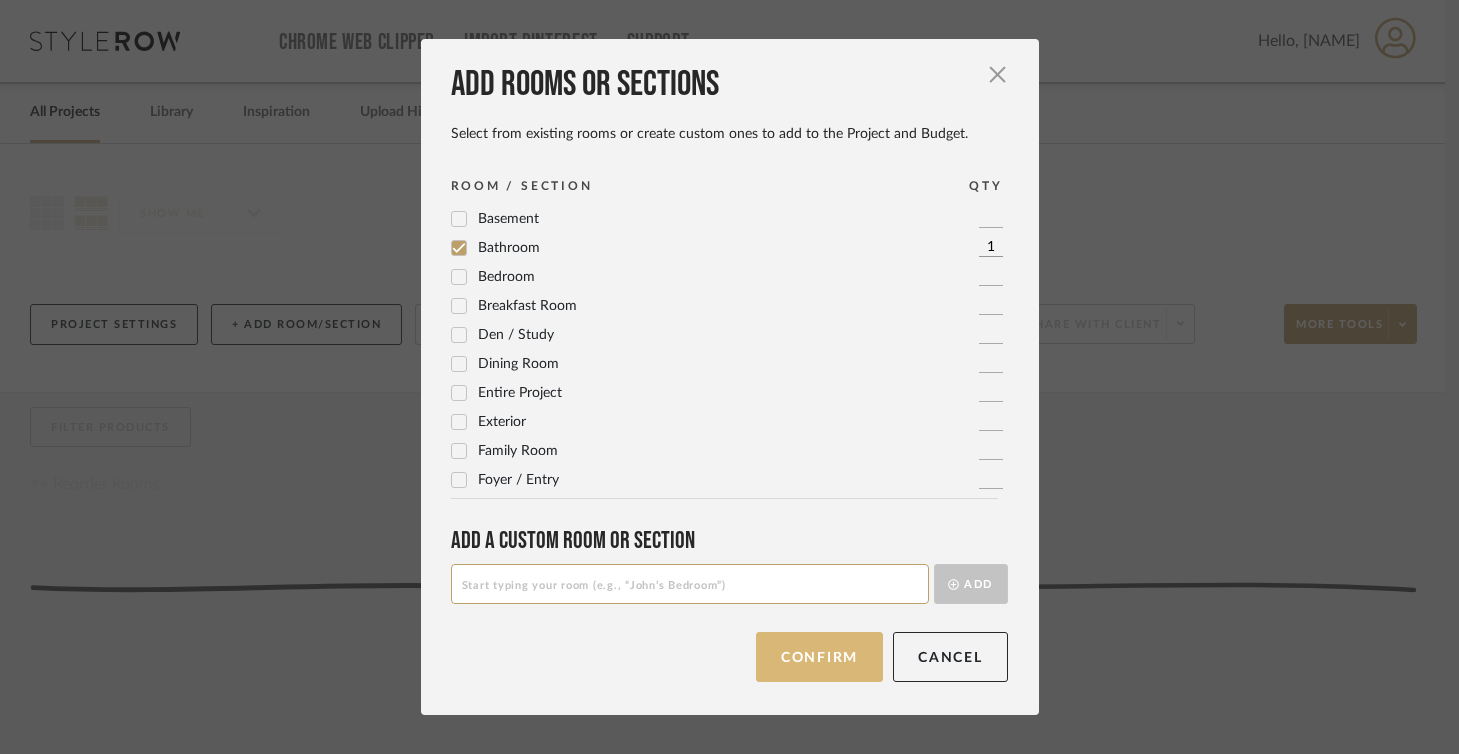 click on "Confirm" at bounding box center [819, 657] 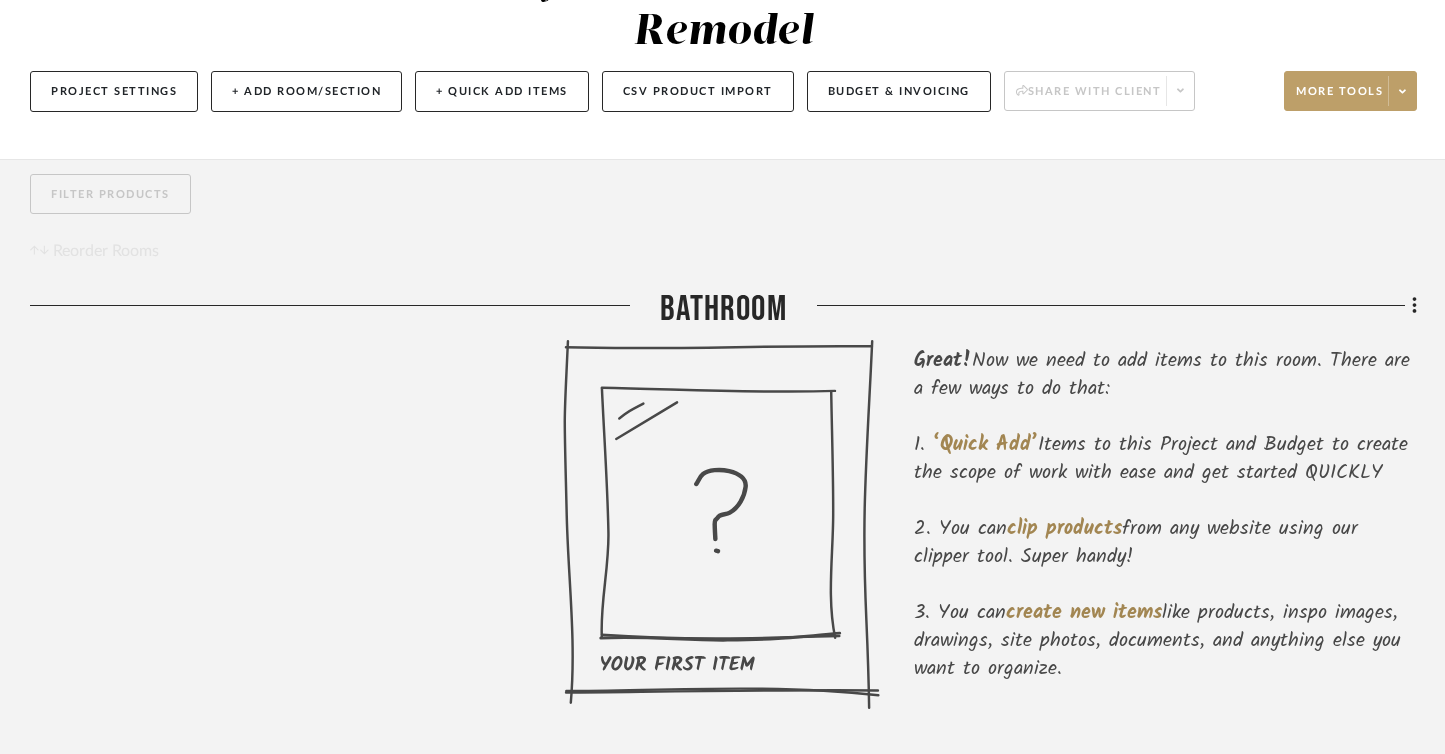 scroll, scrollTop: 231, scrollLeft: 0, axis: vertical 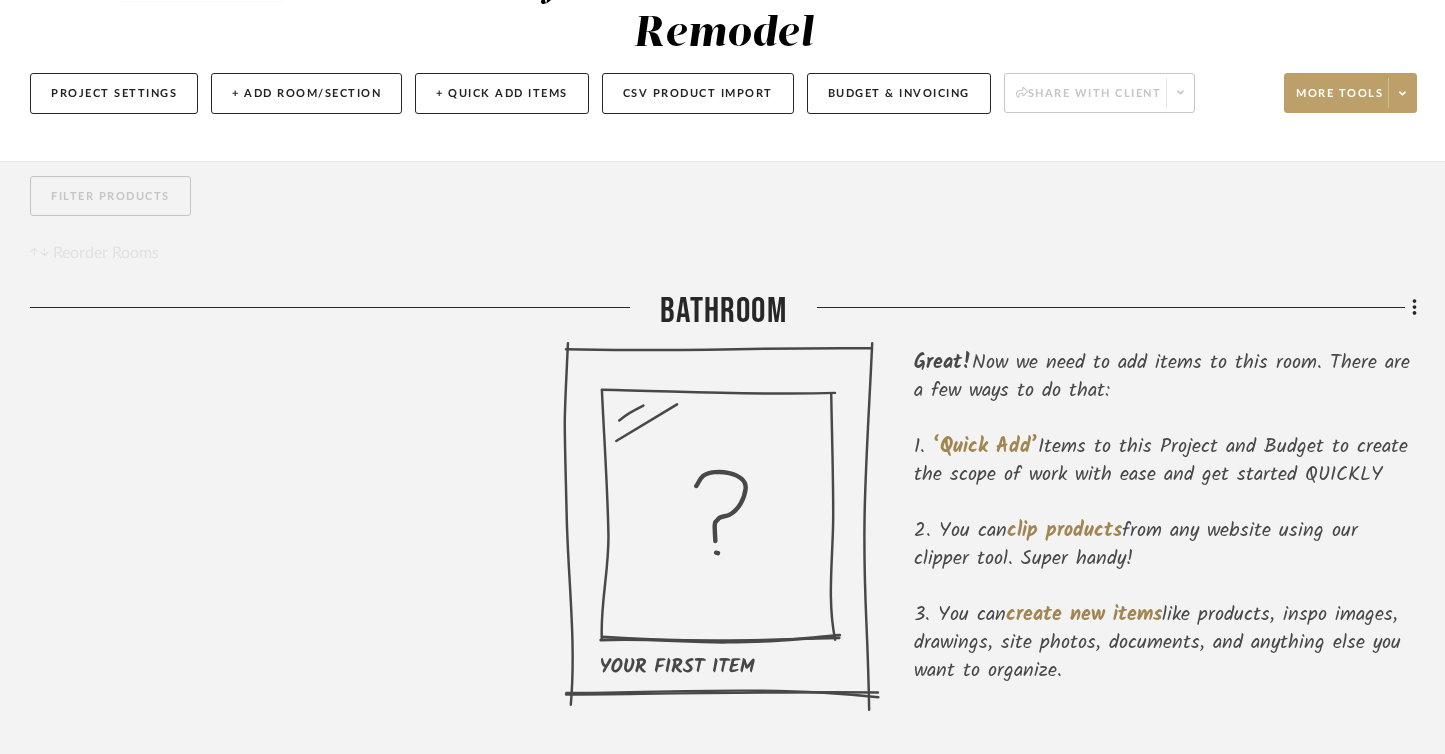 click 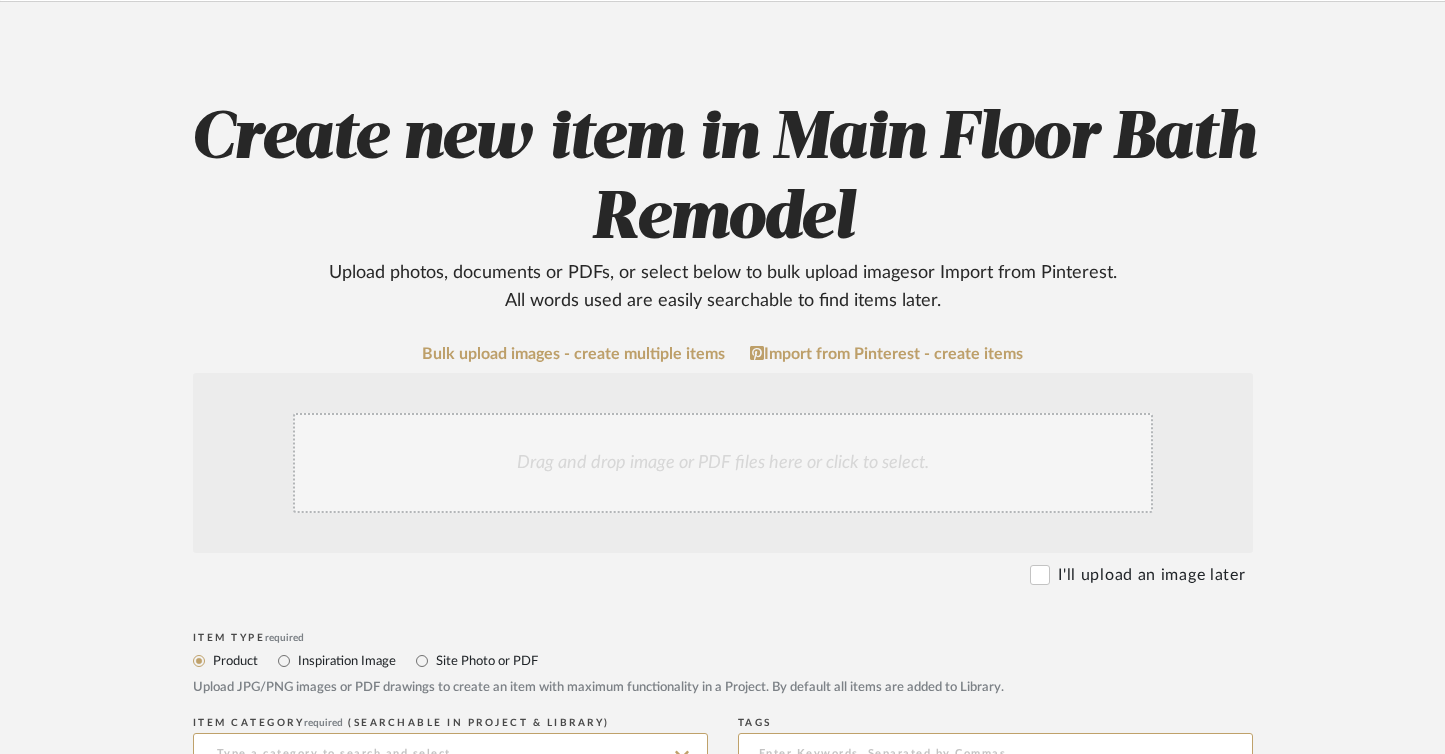 scroll, scrollTop: 151, scrollLeft: 0, axis: vertical 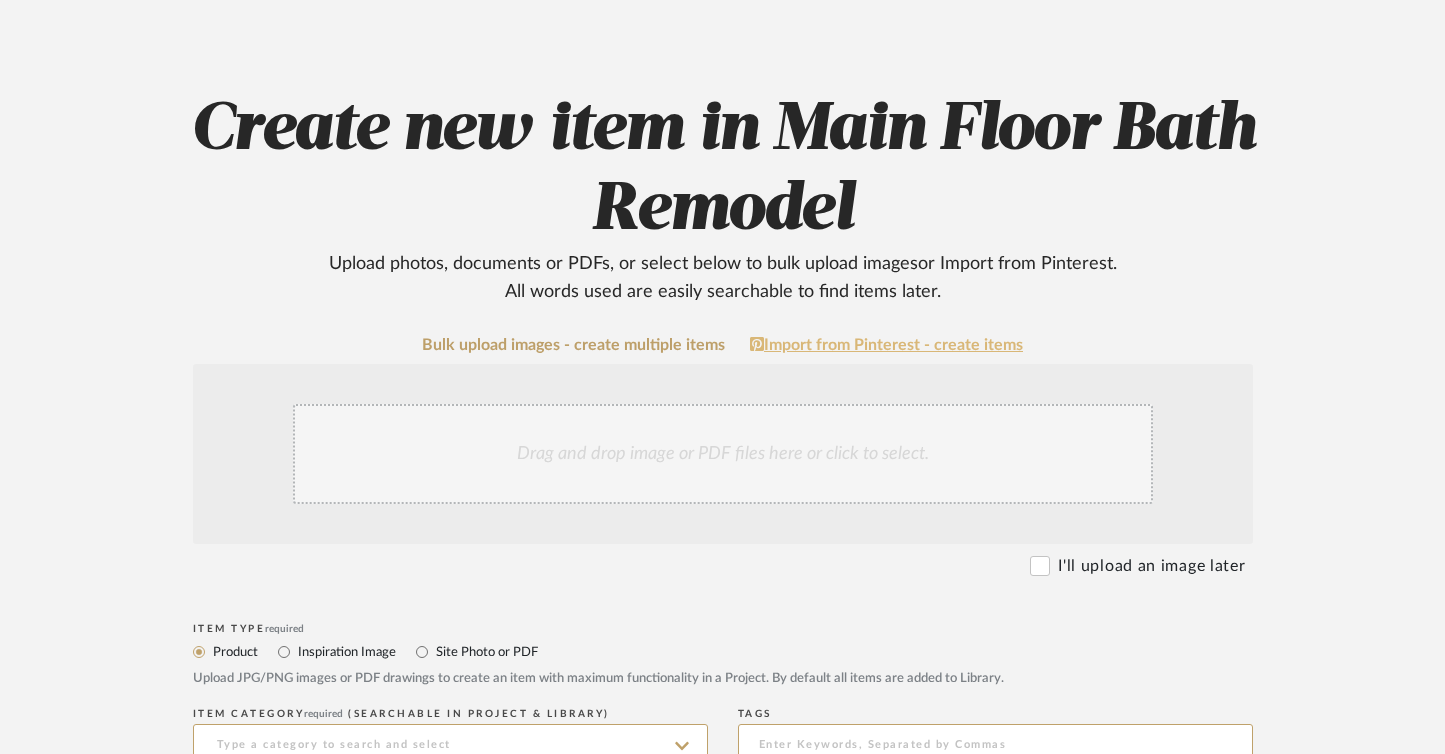 click on "Import from Pinterest - create items" 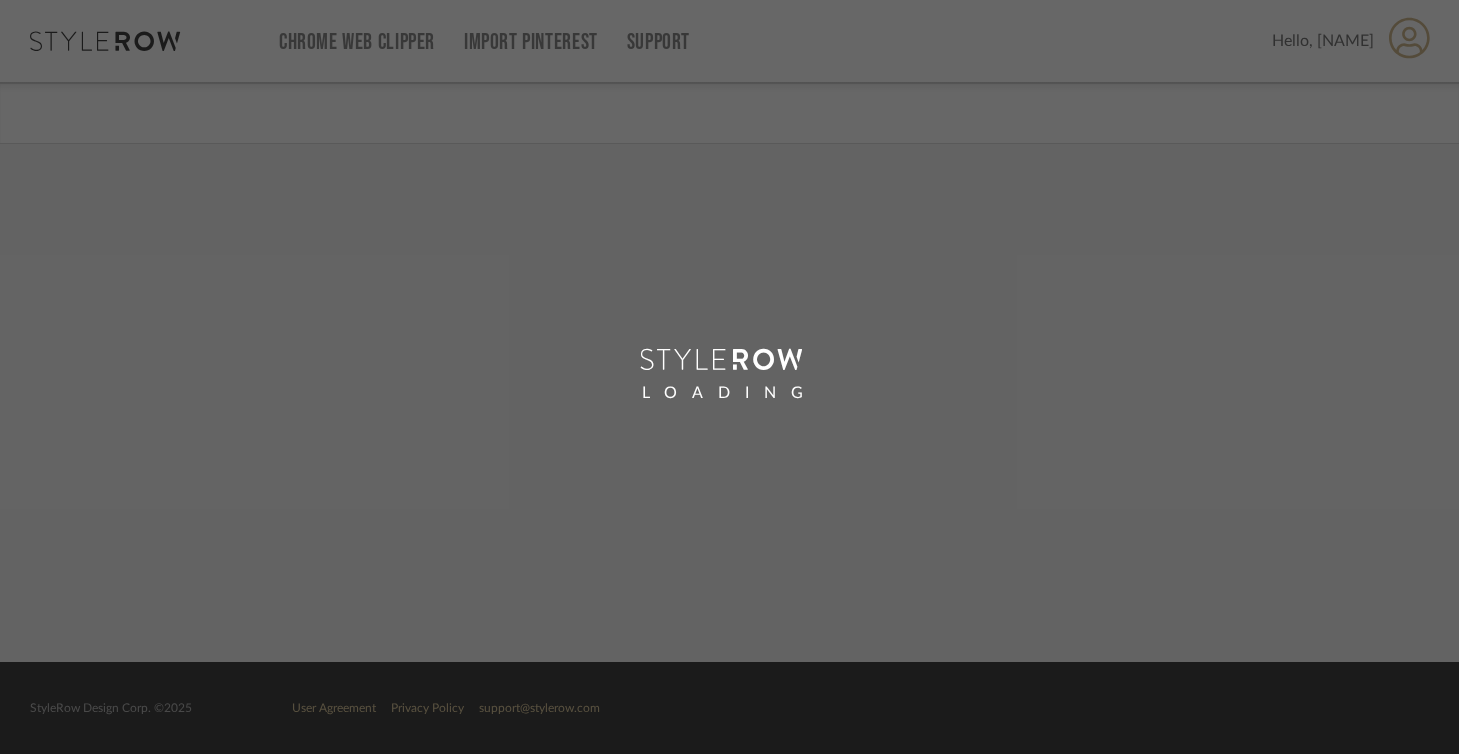 scroll, scrollTop: 0, scrollLeft: 0, axis: both 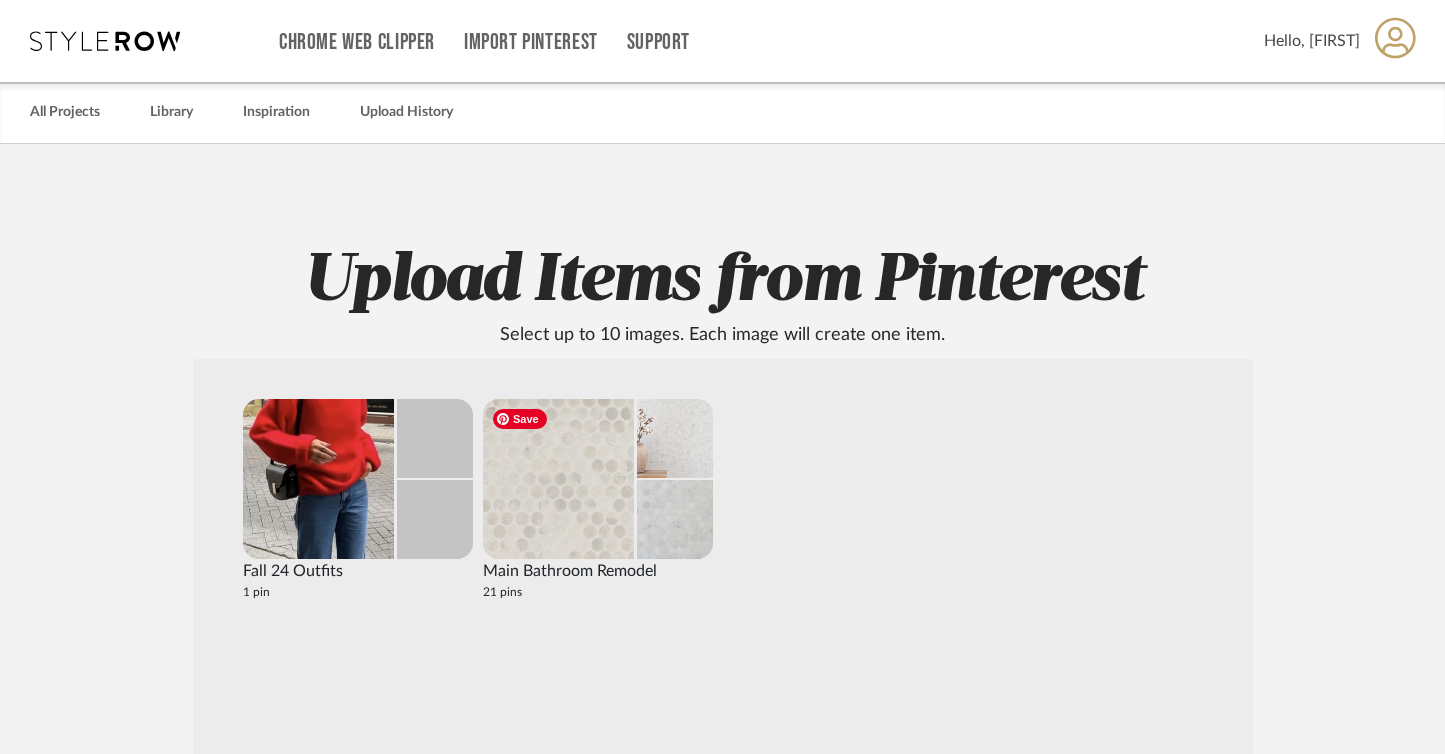 click at bounding box center (558, 479) 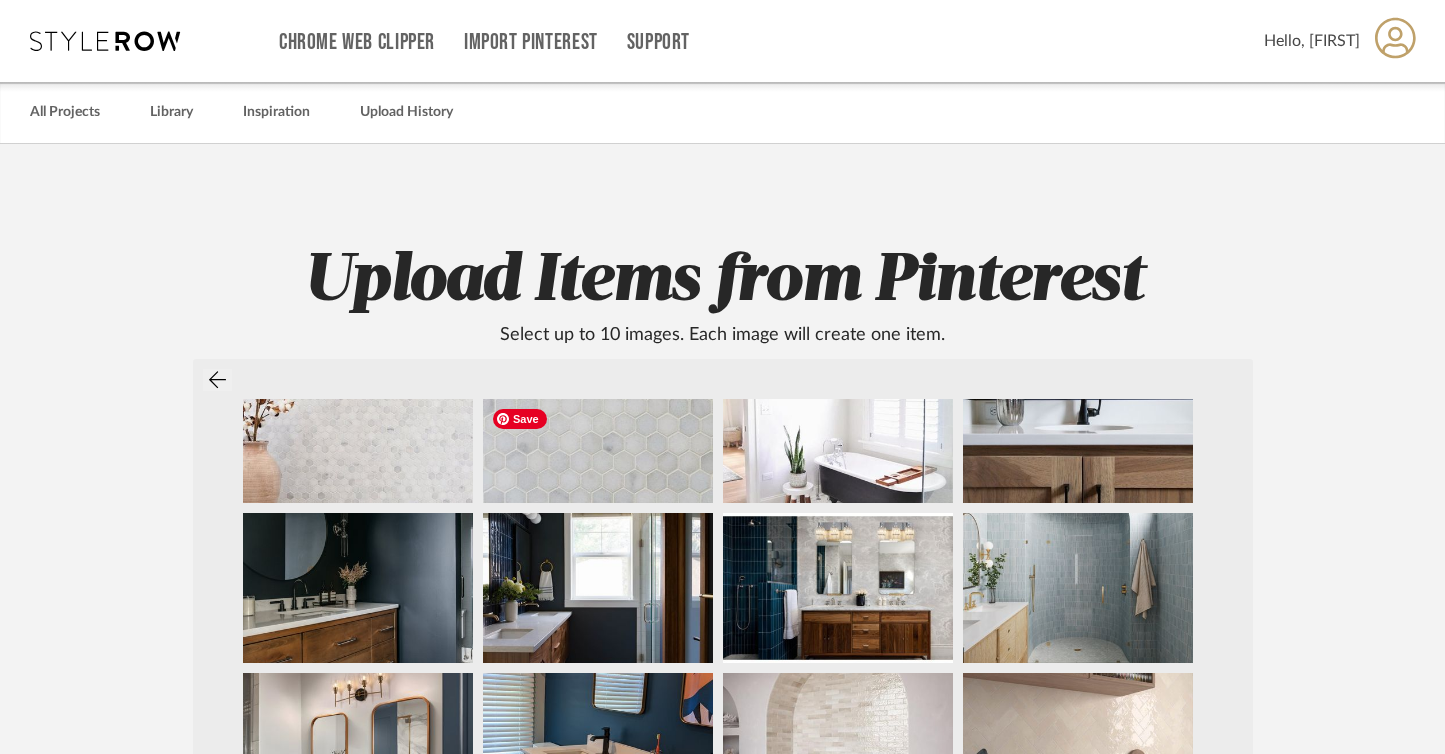 scroll, scrollTop: 0, scrollLeft: 0, axis: both 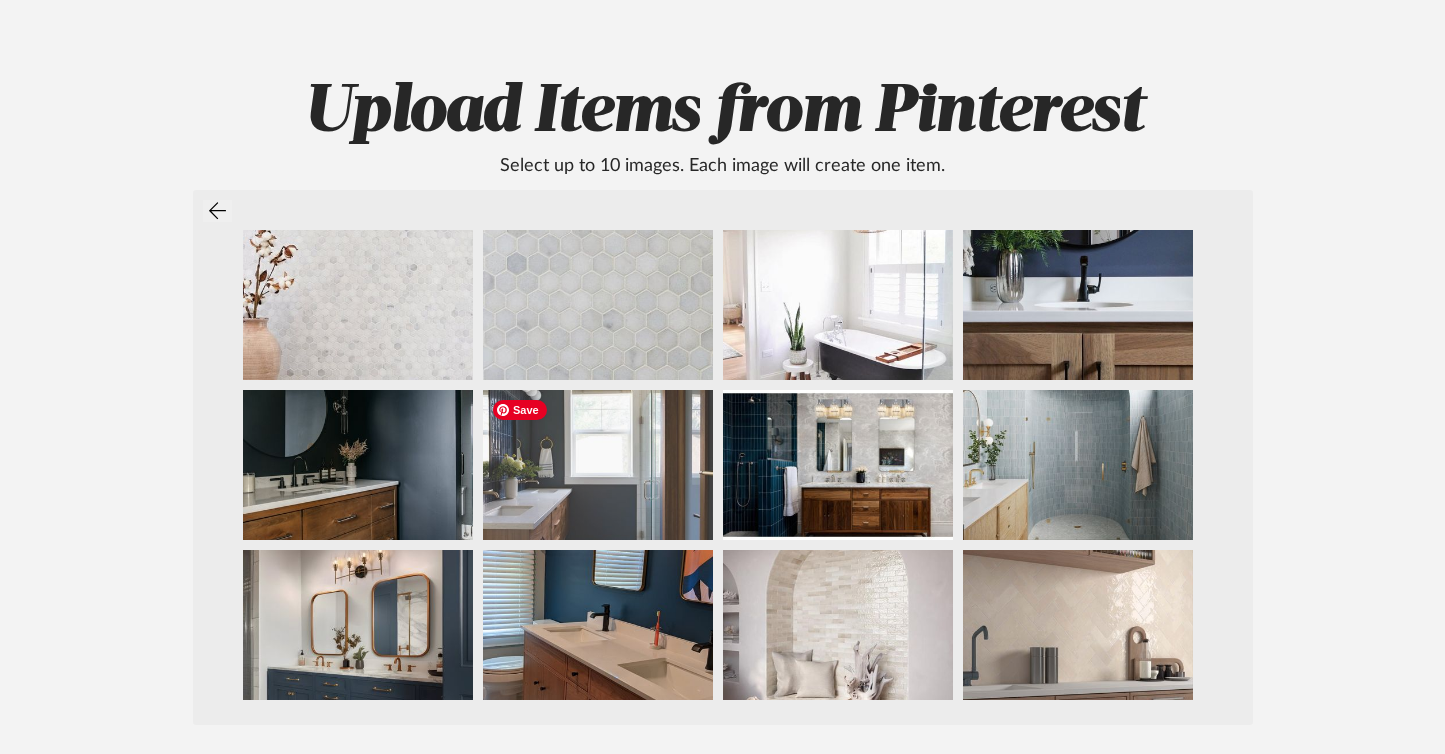 click at bounding box center (598, 465) 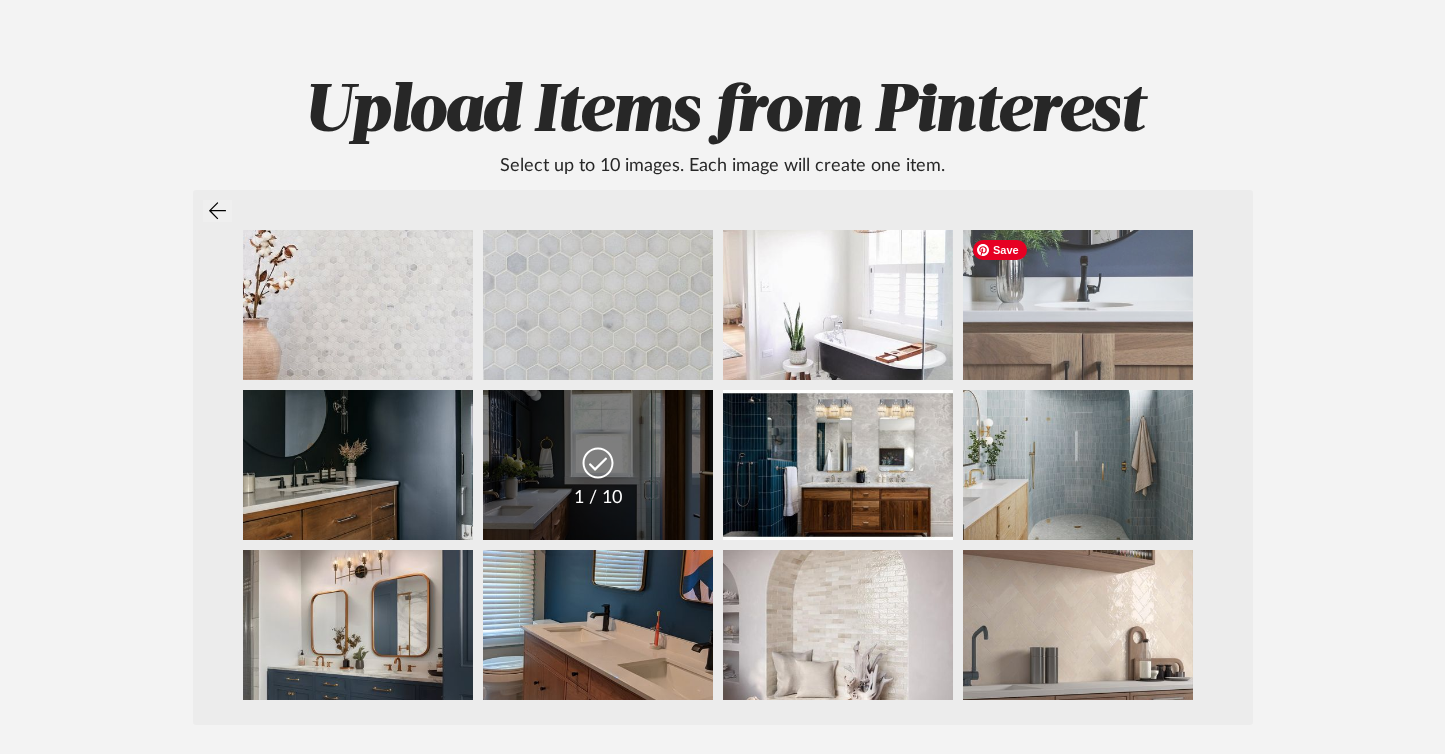 click at bounding box center (1078, 305) 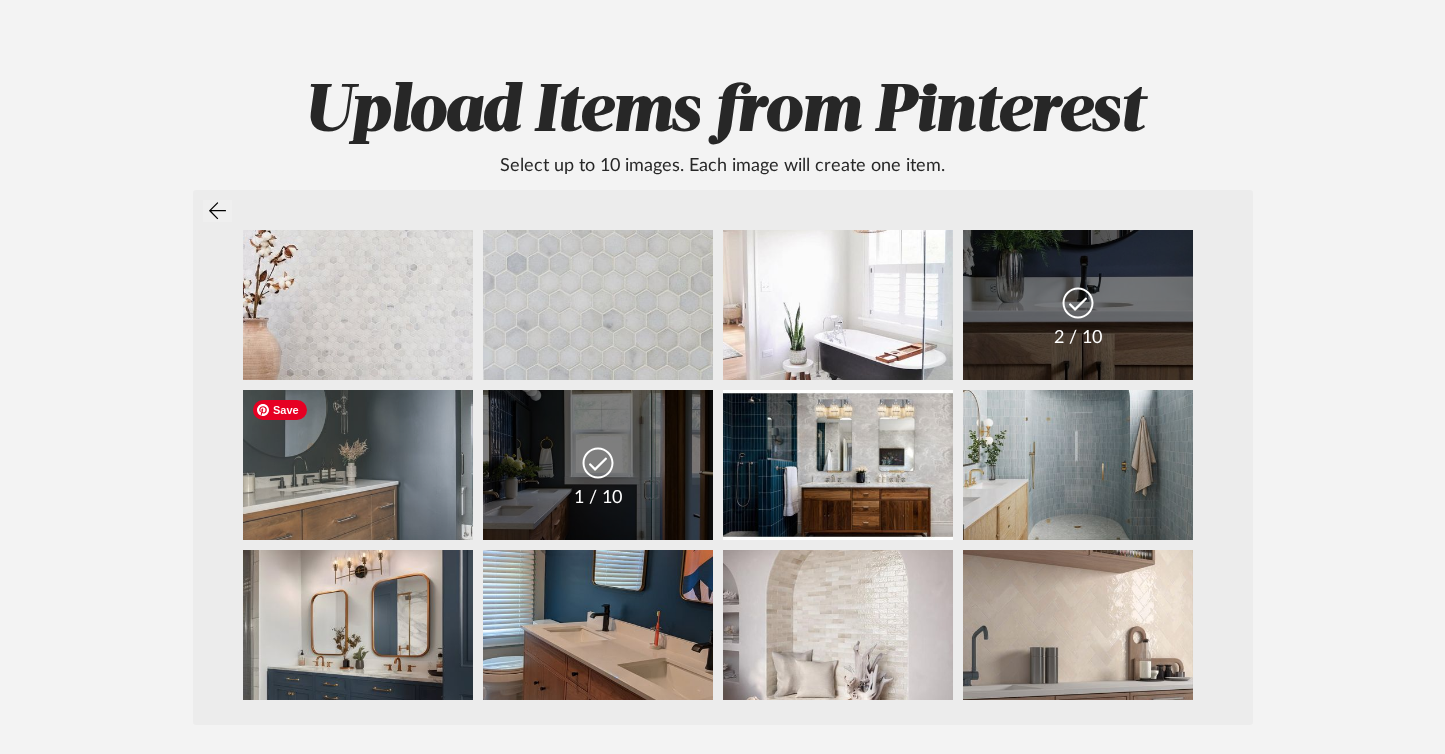 click at bounding box center (358, 465) 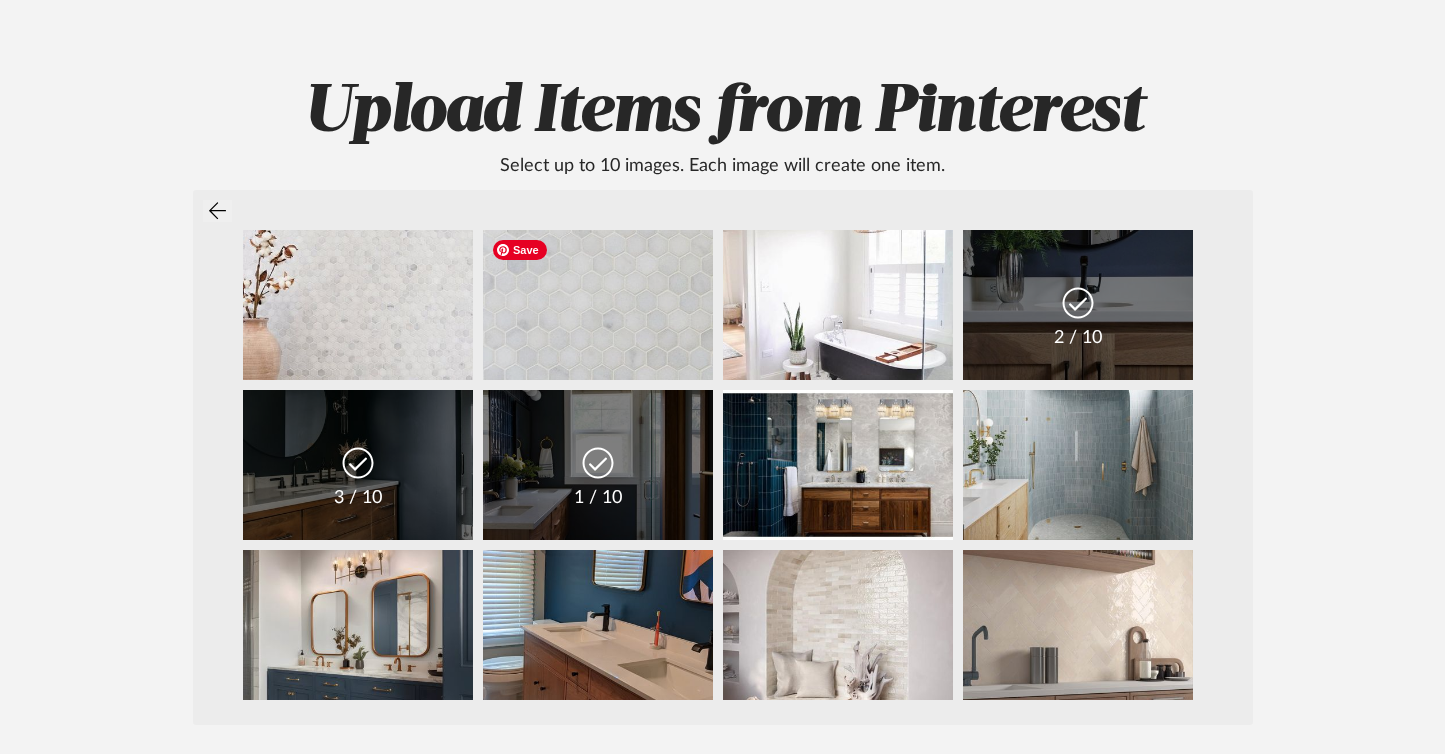 click at bounding box center (598, 305) 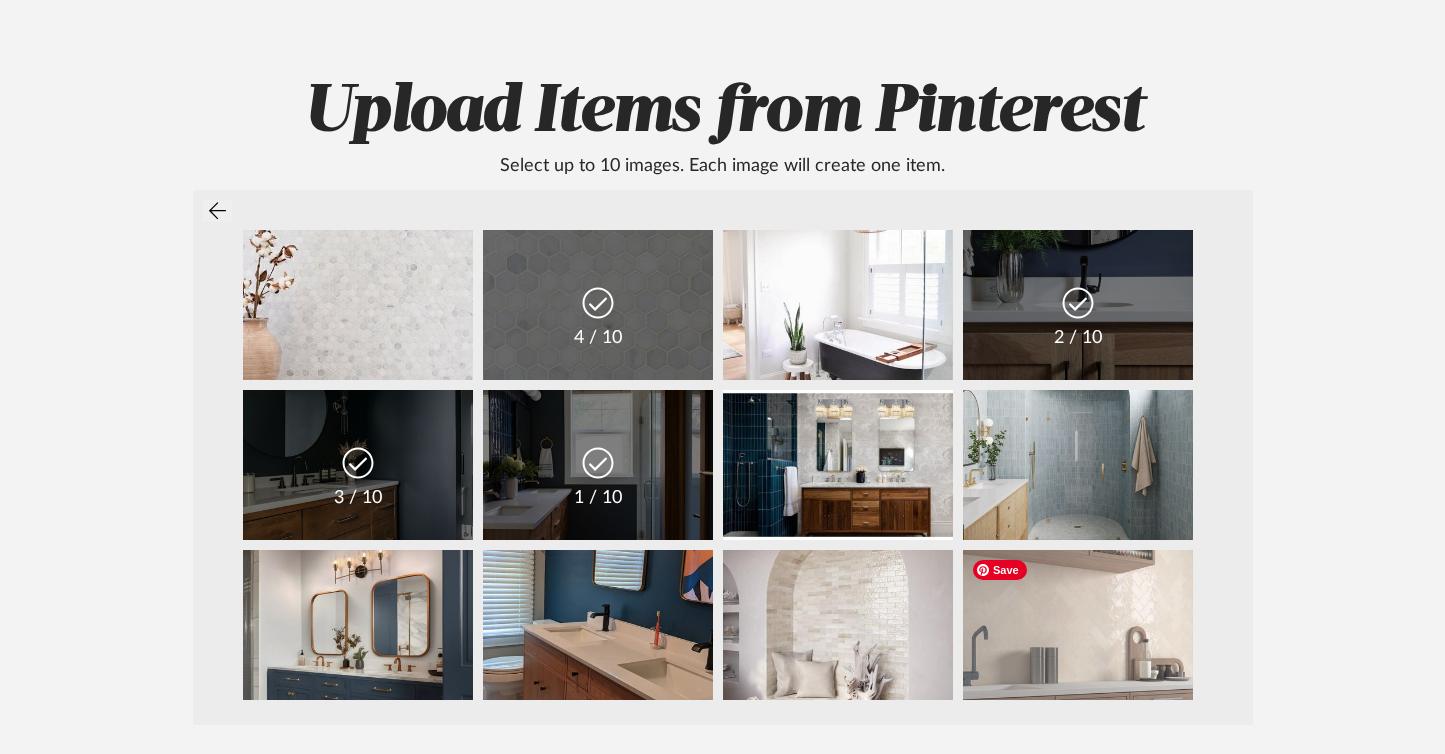 click at bounding box center (1078, 625) 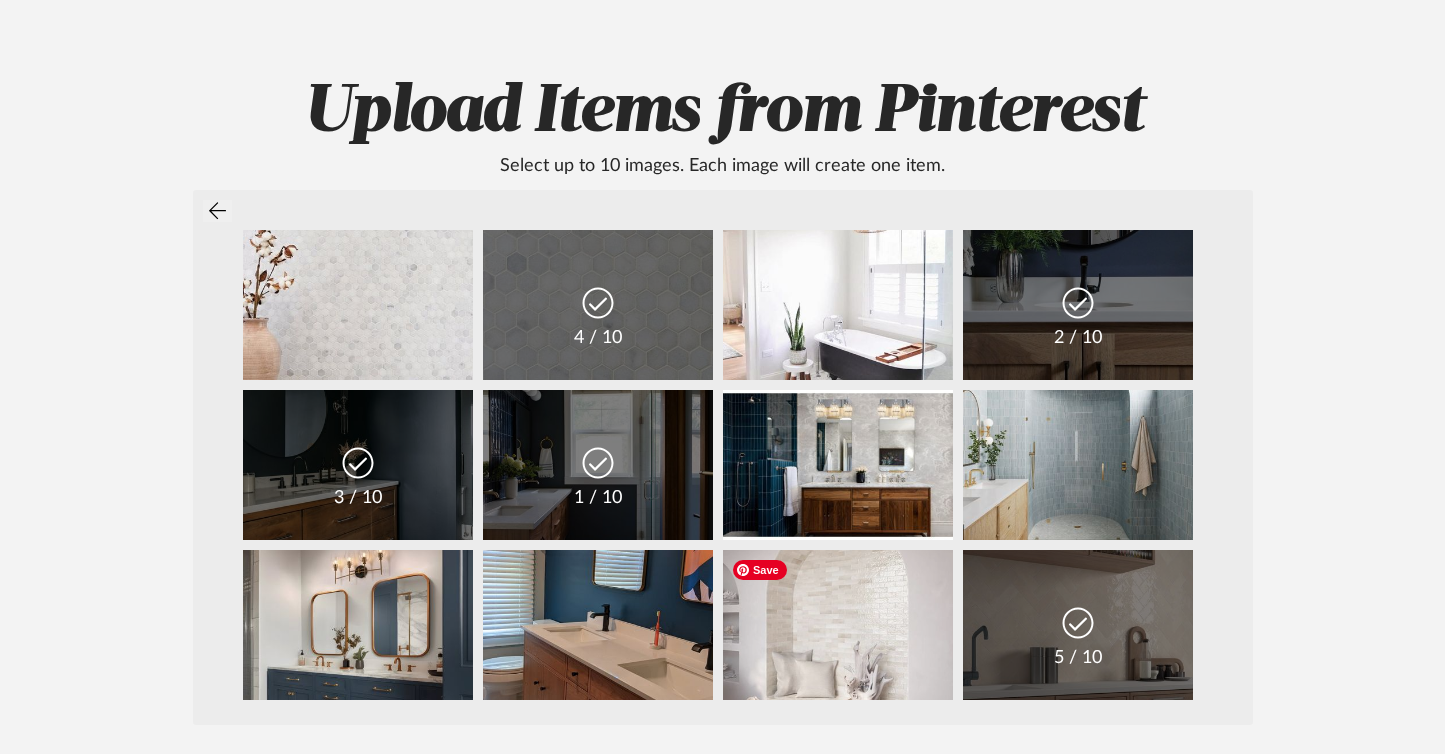 click at bounding box center (838, 625) 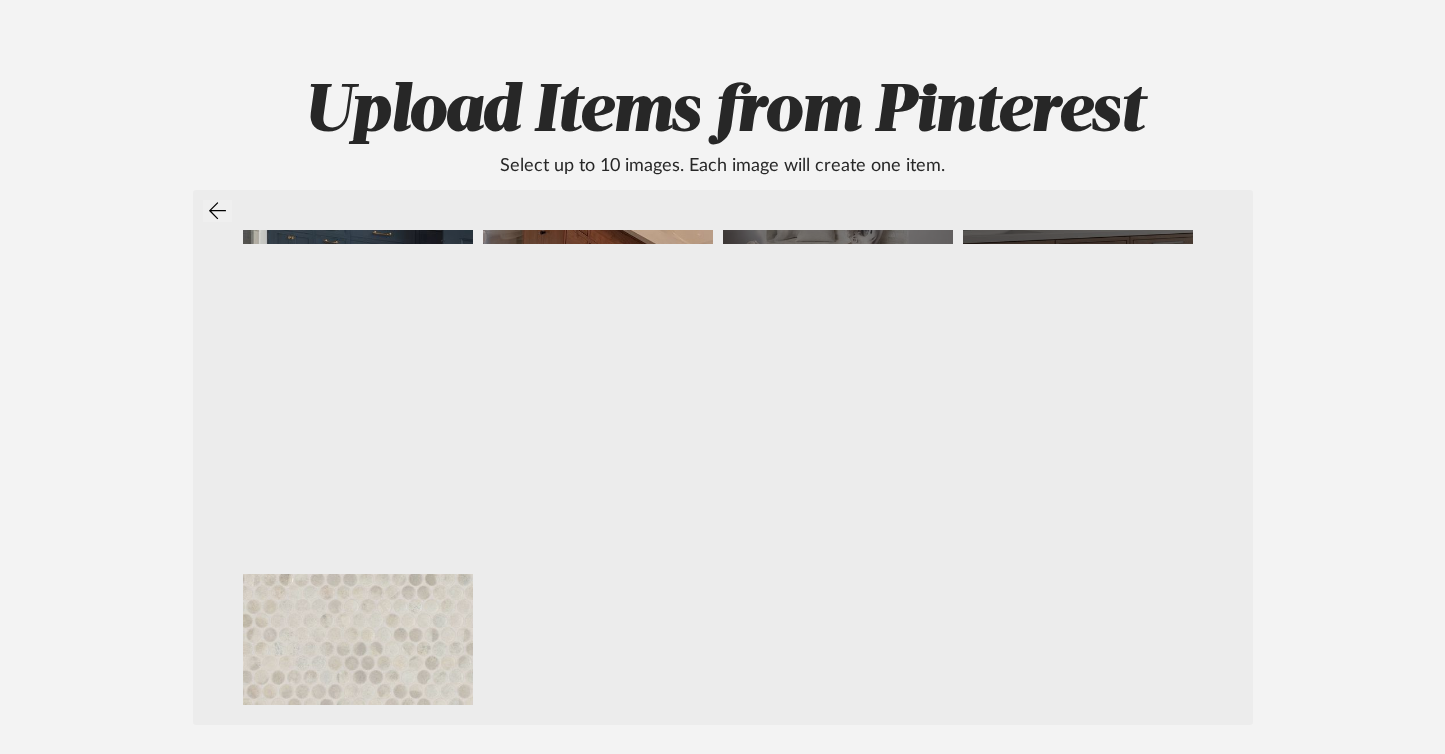 scroll, scrollTop: 467, scrollLeft: 0, axis: vertical 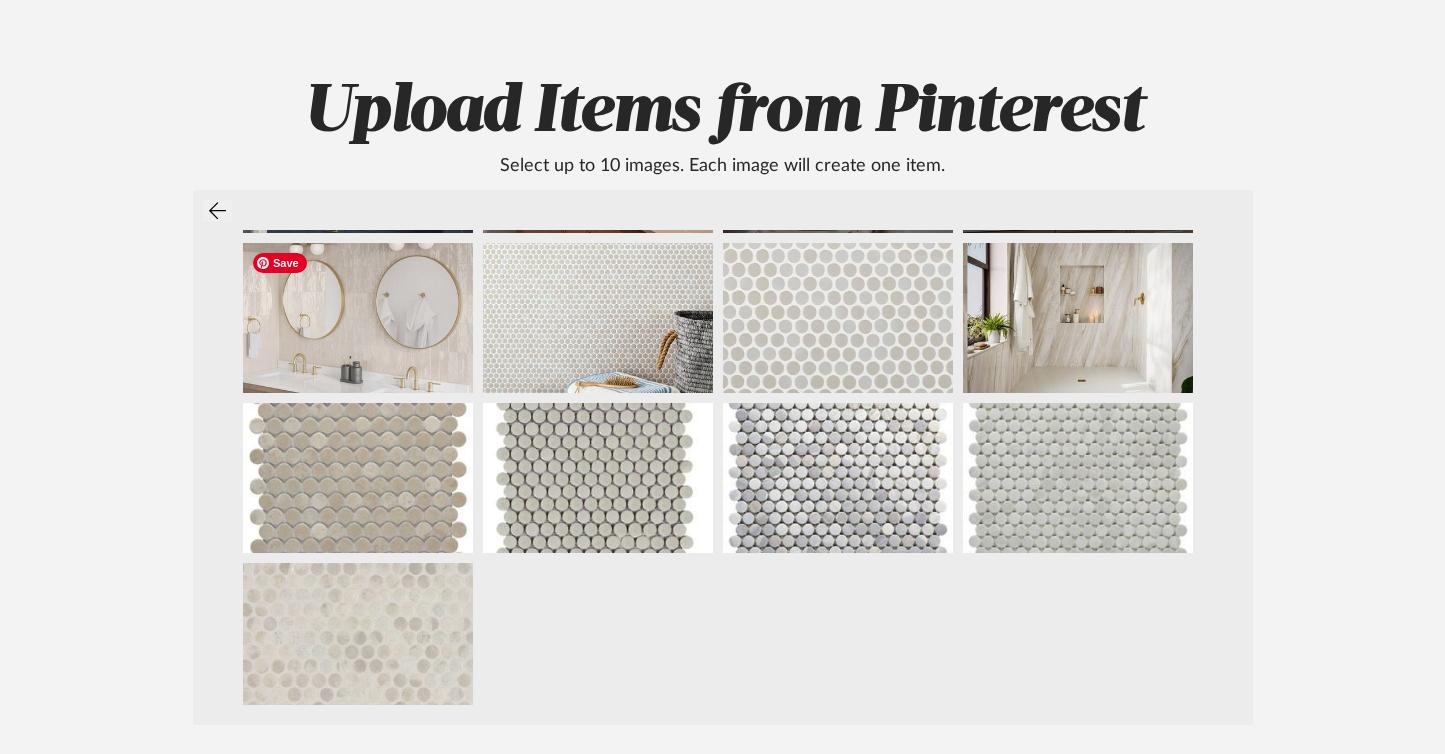 click at bounding box center [358, 318] 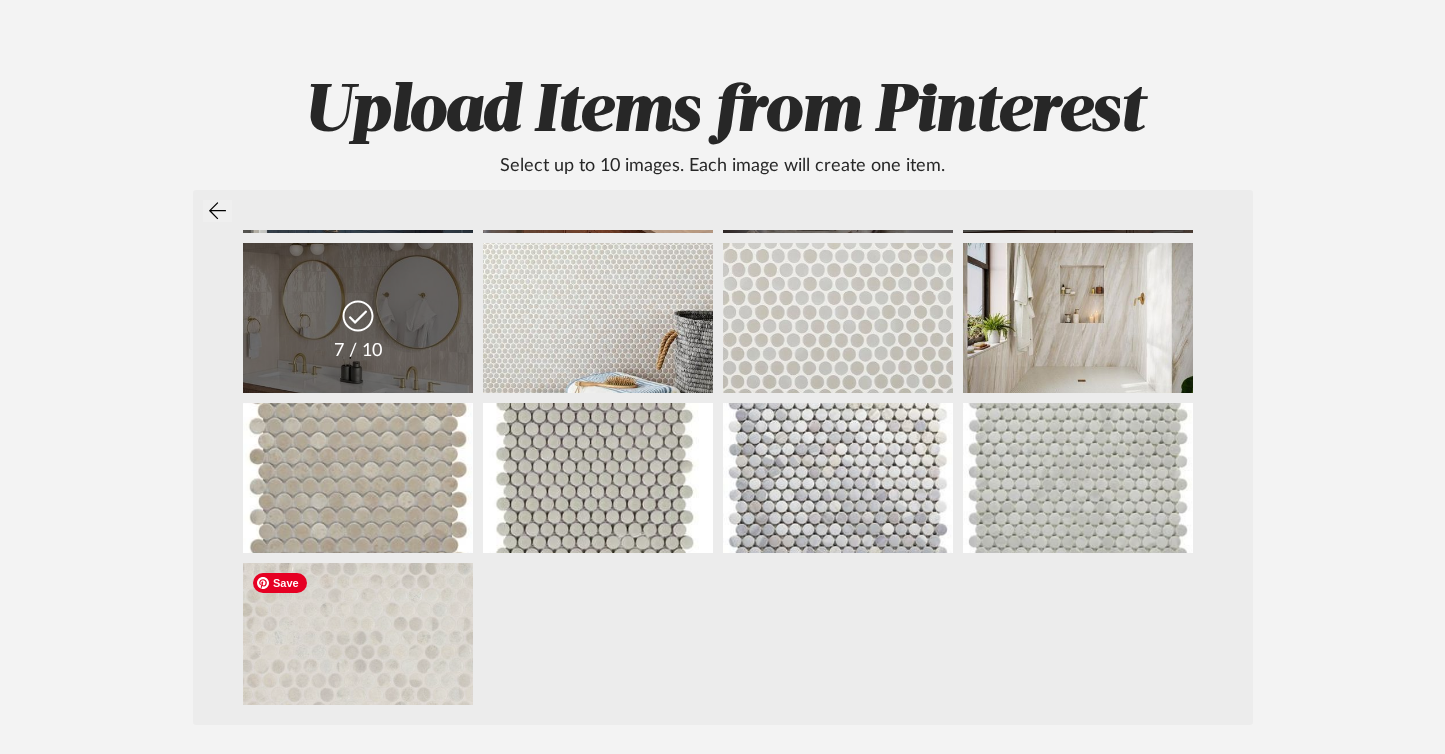 click at bounding box center [358, 638] 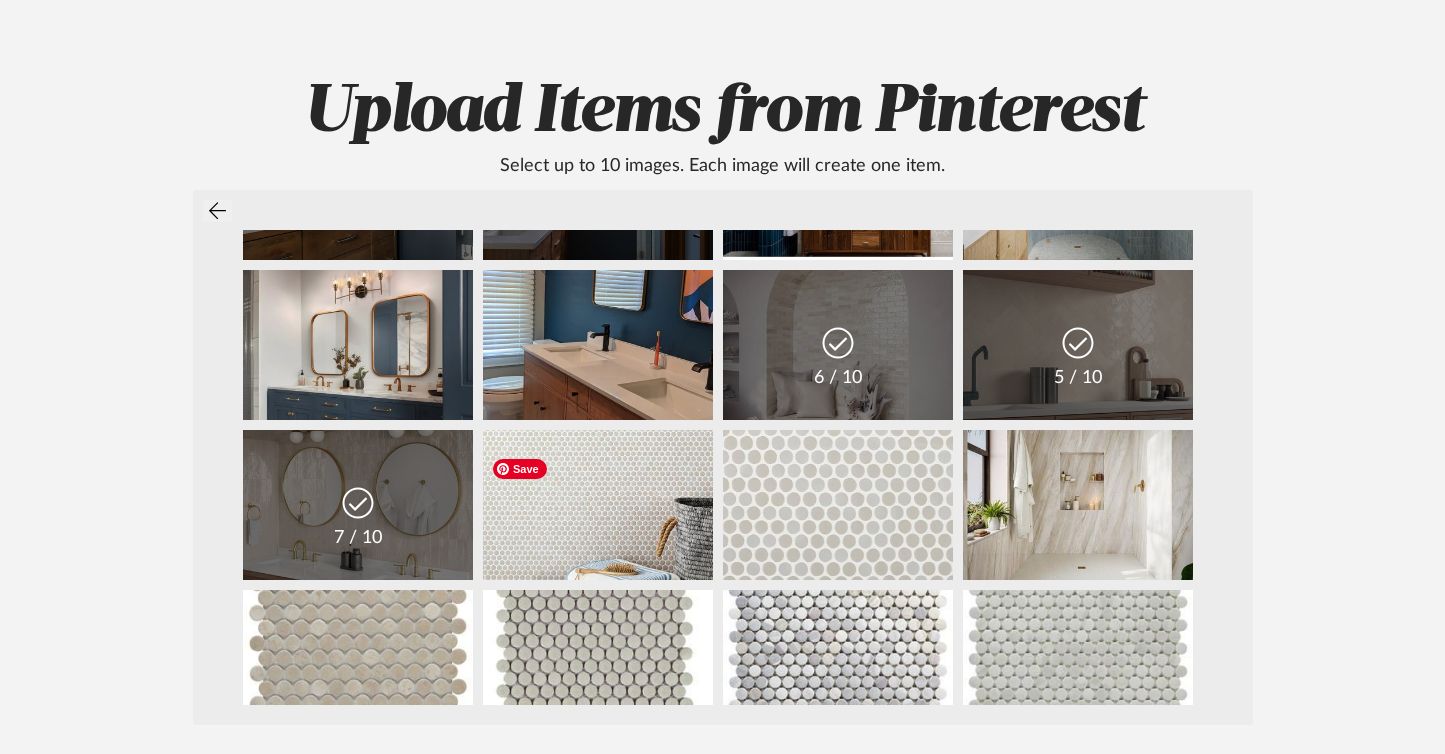 scroll, scrollTop: 0, scrollLeft: 0, axis: both 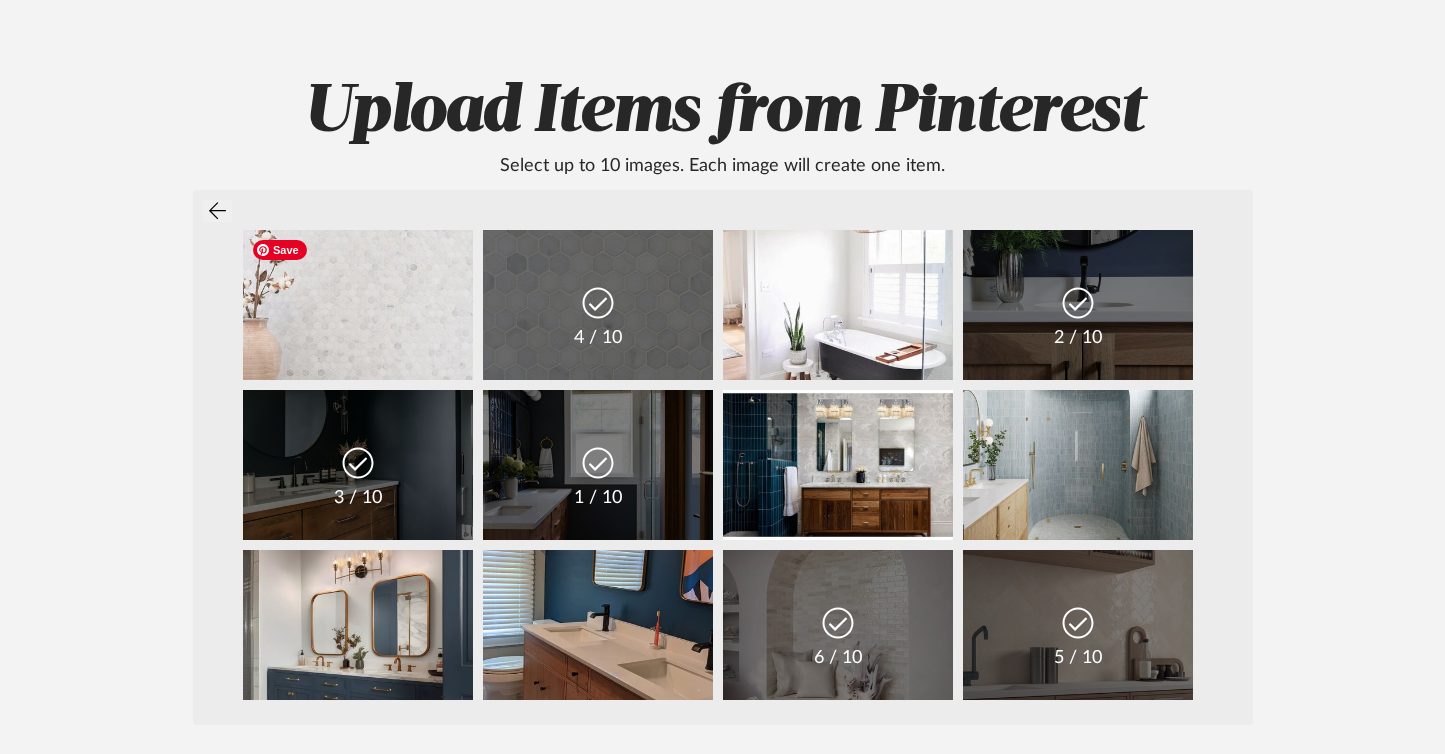 click at bounding box center [358, 305] 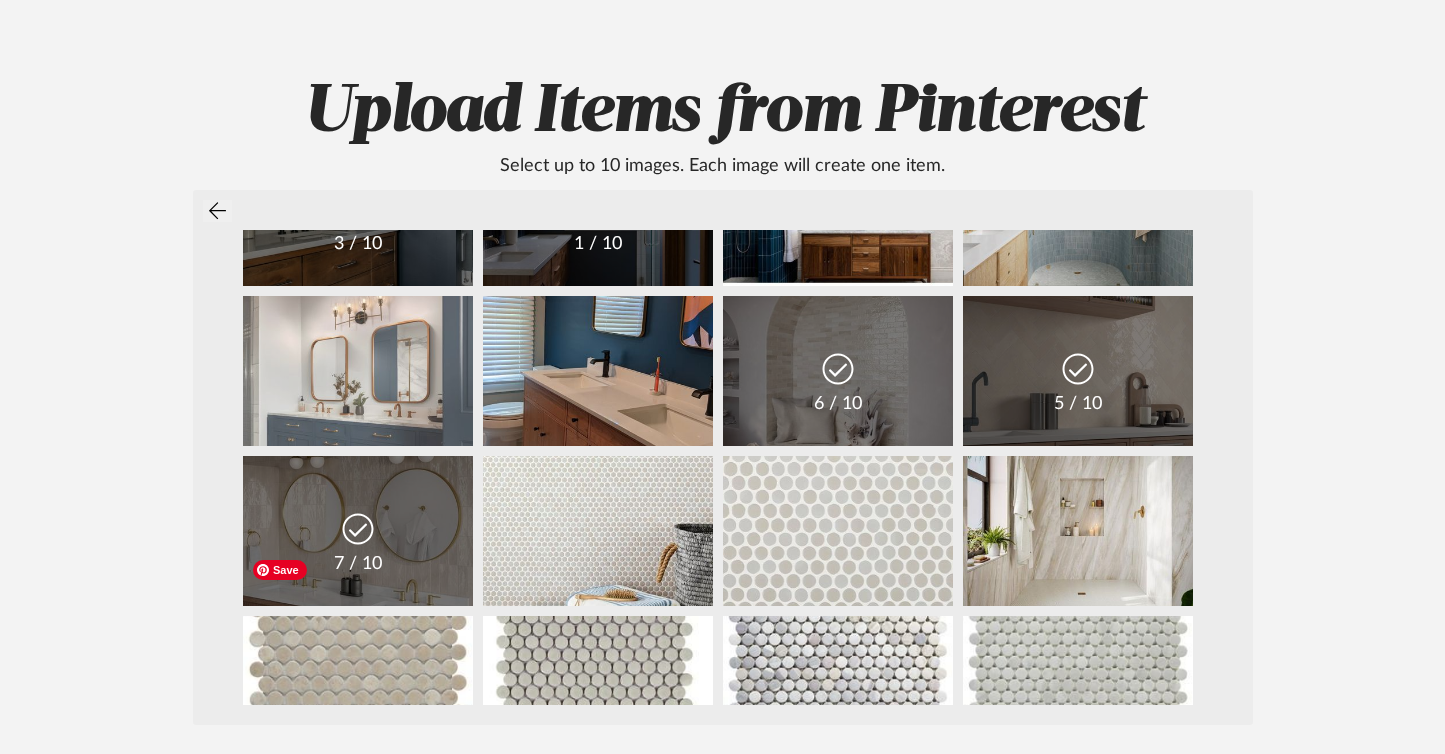 scroll, scrollTop: 475, scrollLeft: 0, axis: vertical 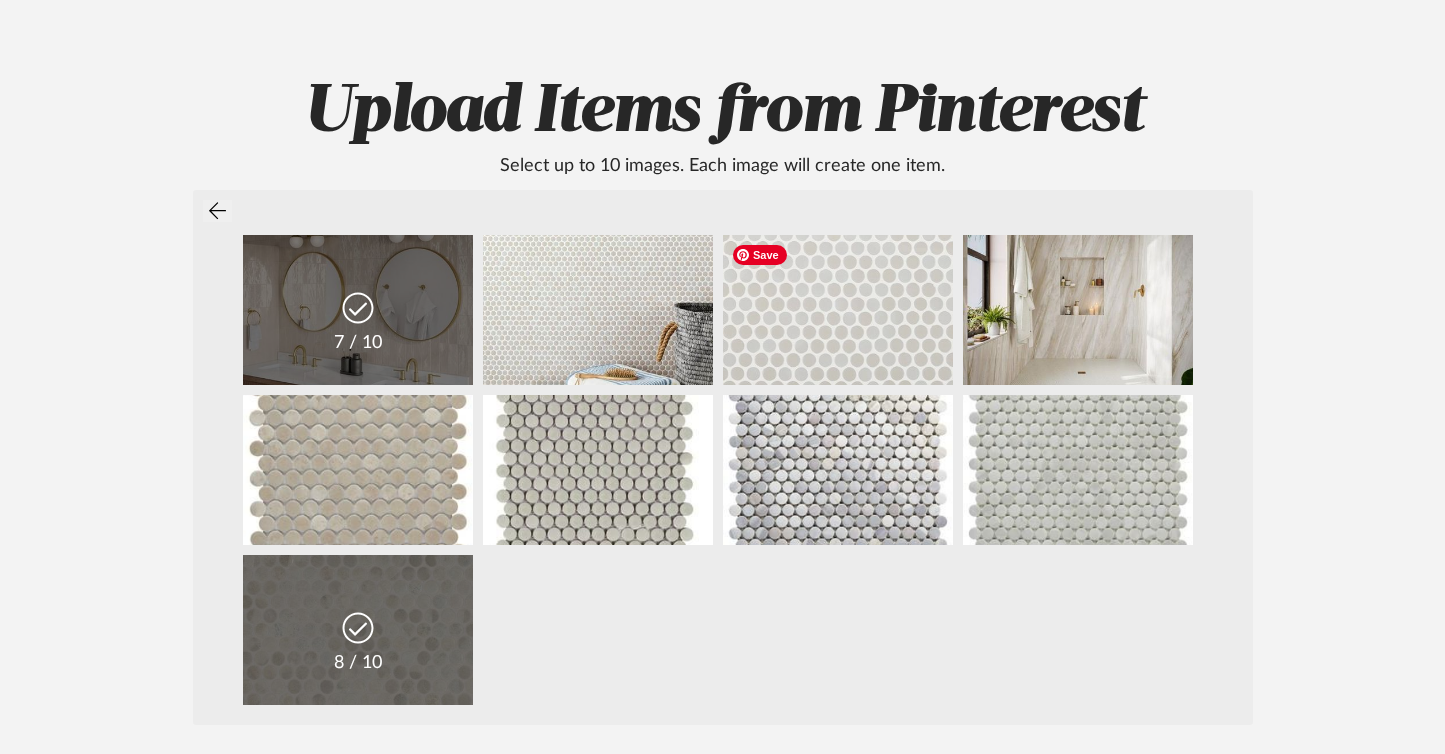 click at bounding box center [838, 310] 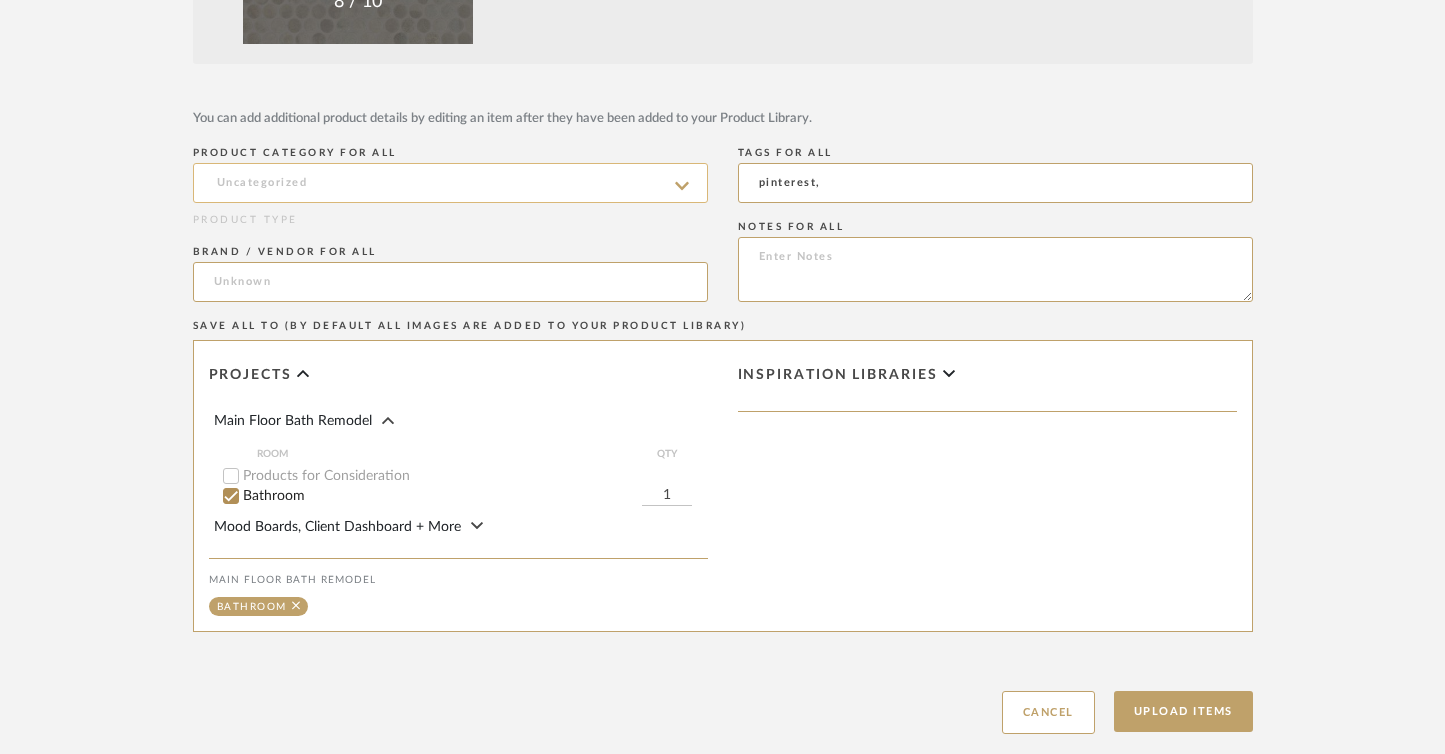 scroll, scrollTop: 839, scrollLeft: 0, axis: vertical 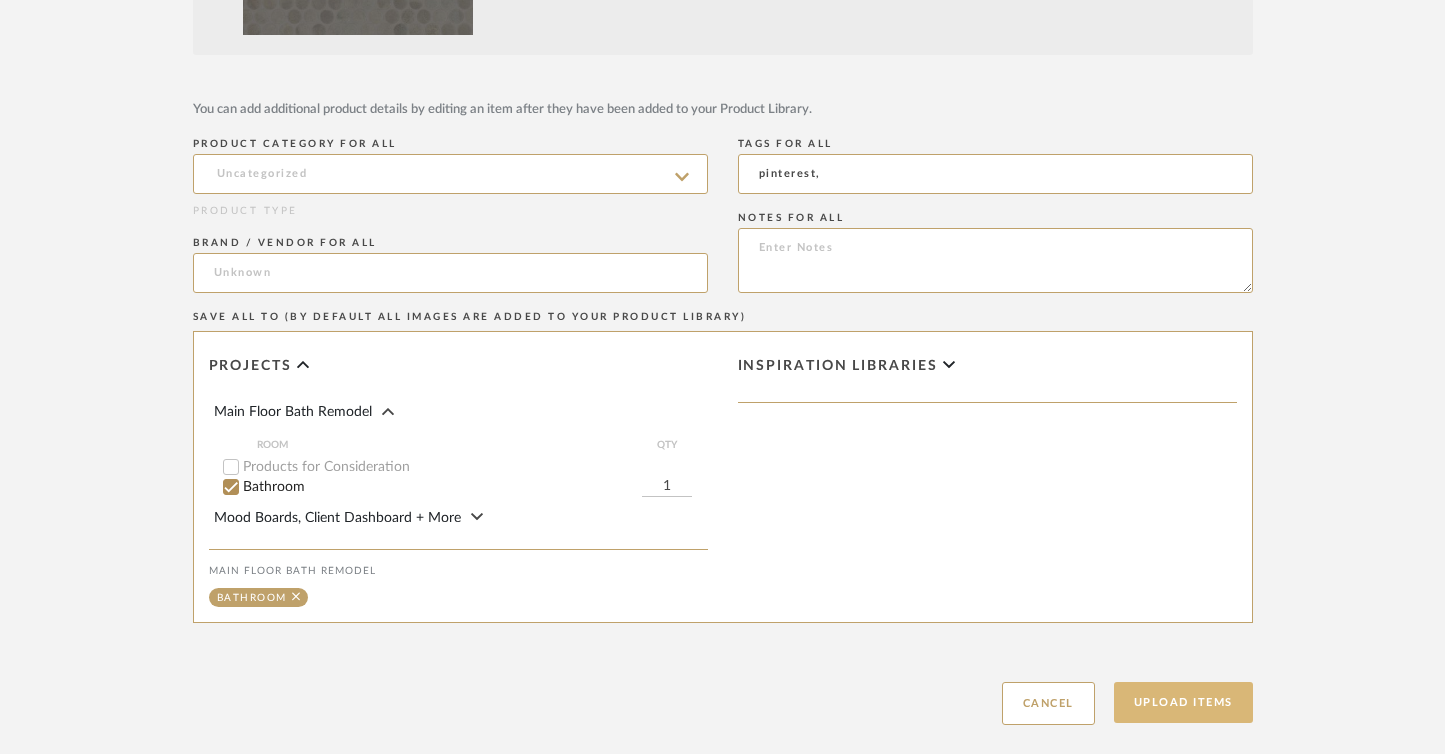 click on "Upload Items" 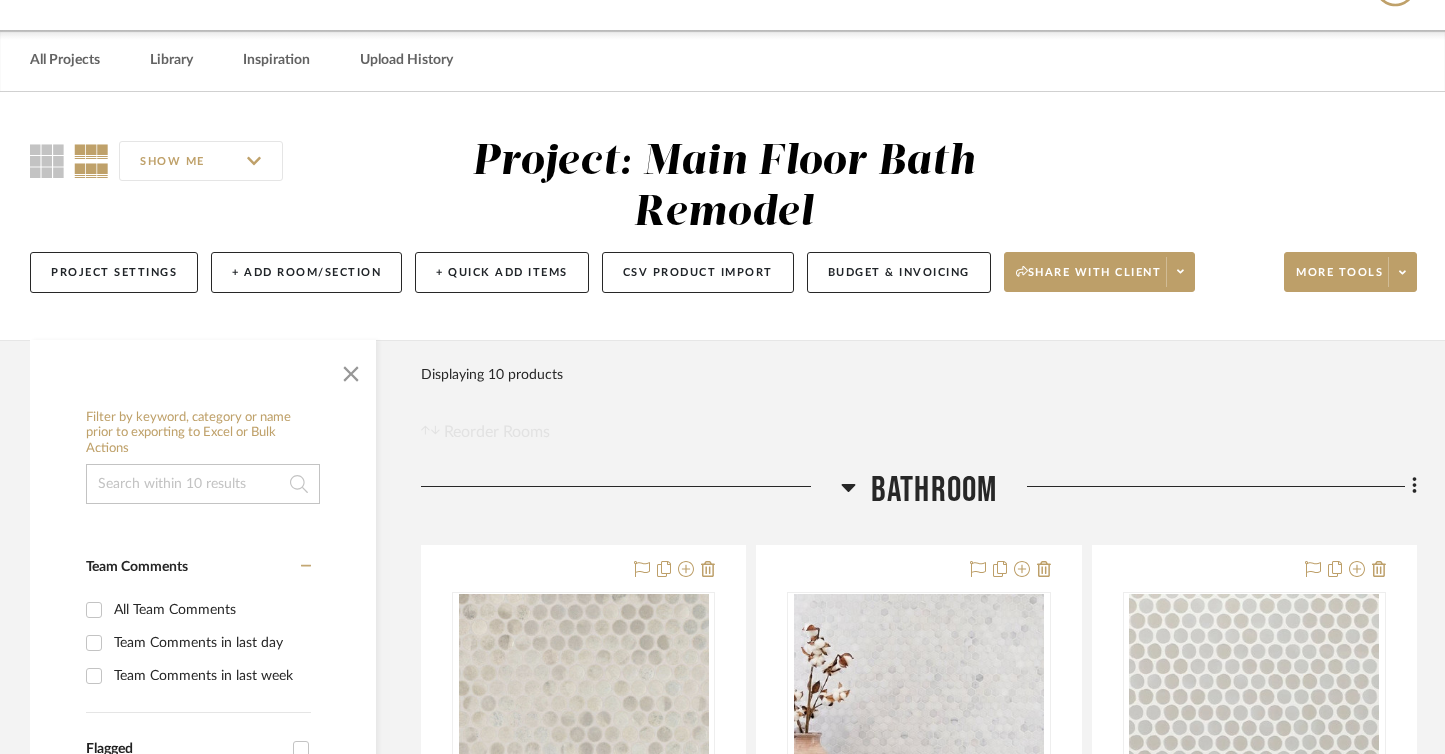 scroll, scrollTop: 0, scrollLeft: 0, axis: both 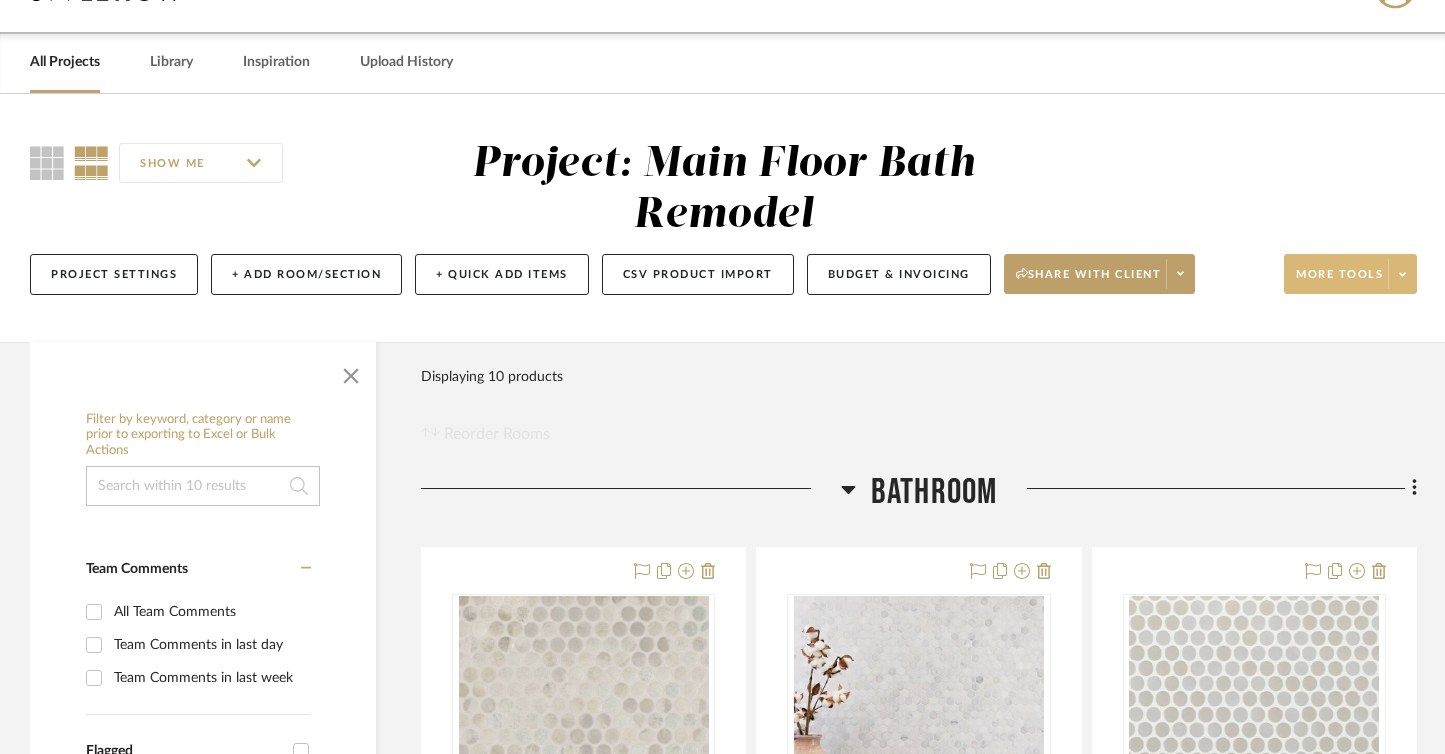 click on "More tools" 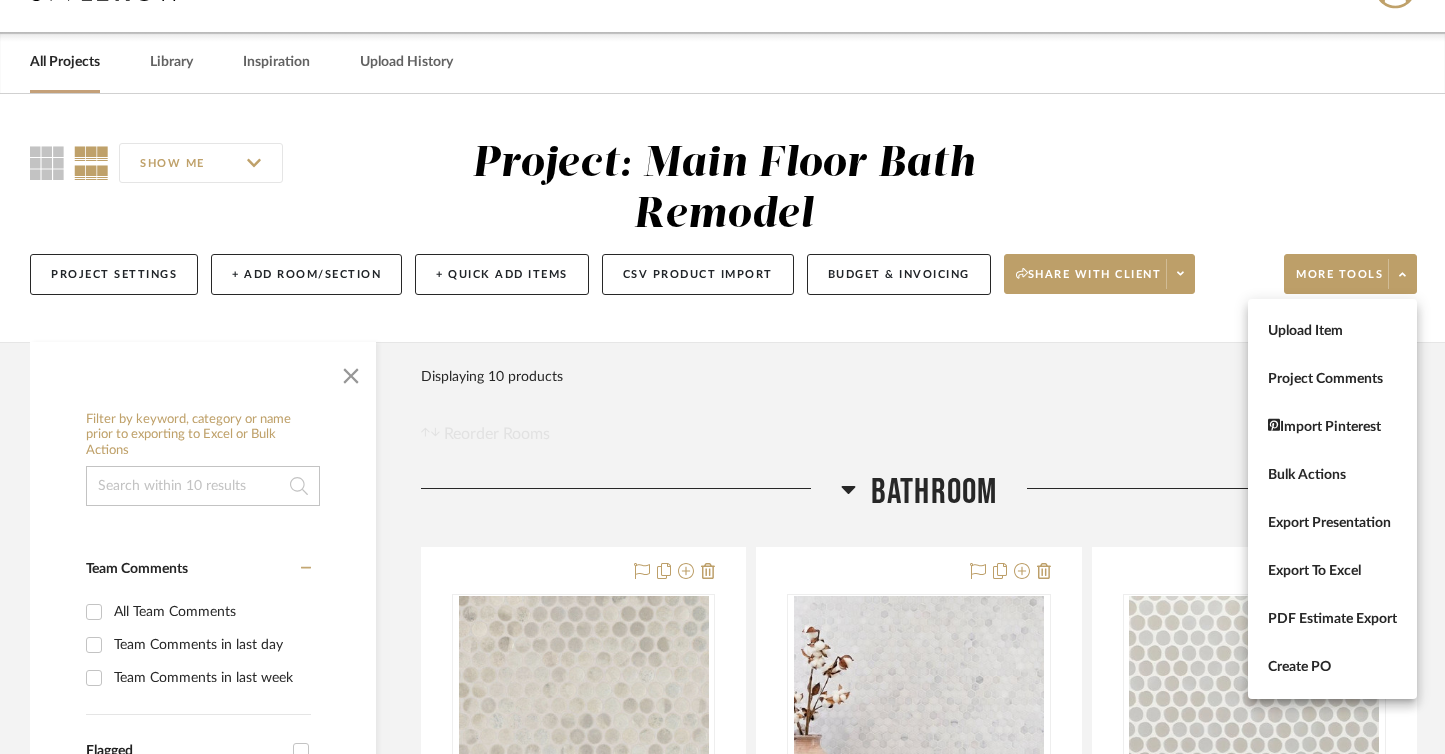 click at bounding box center [722, 377] 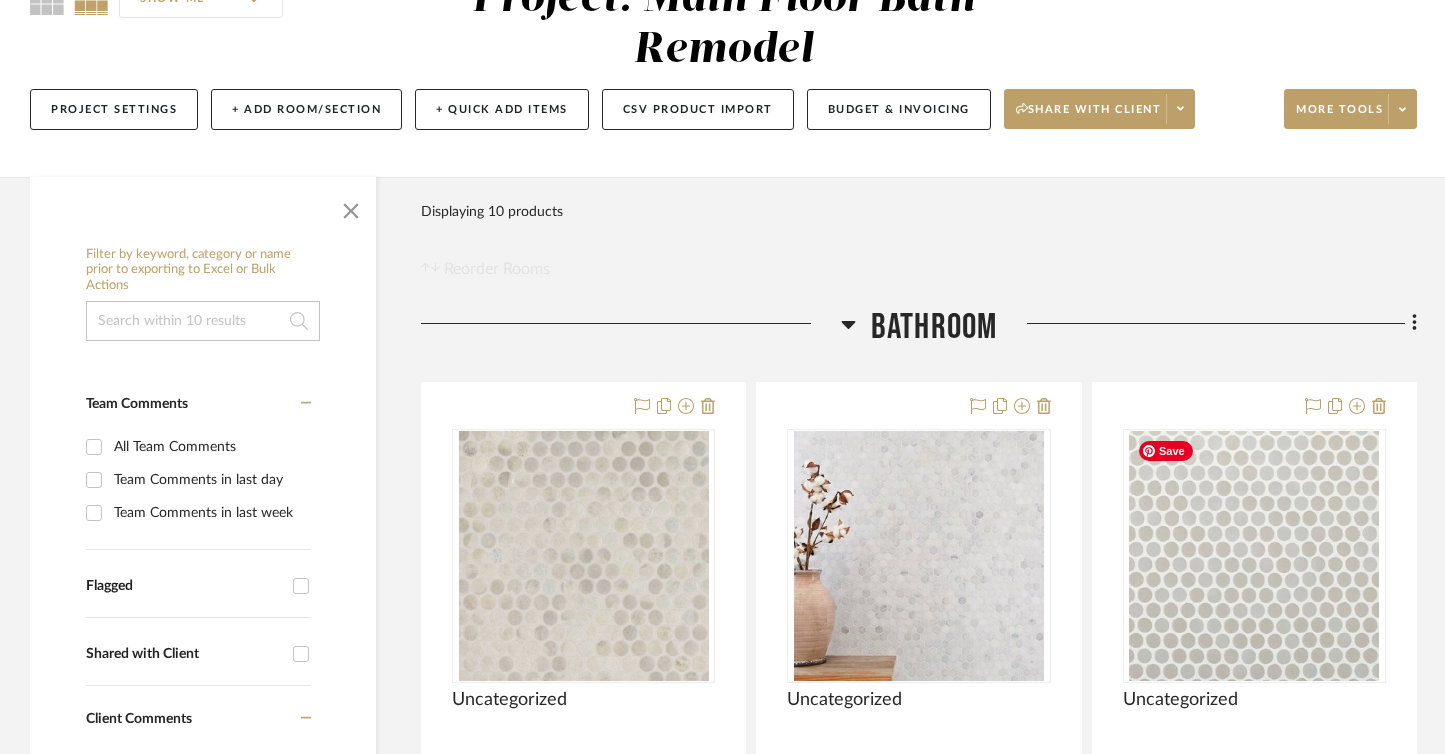 scroll, scrollTop: 0, scrollLeft: 0, axis: both 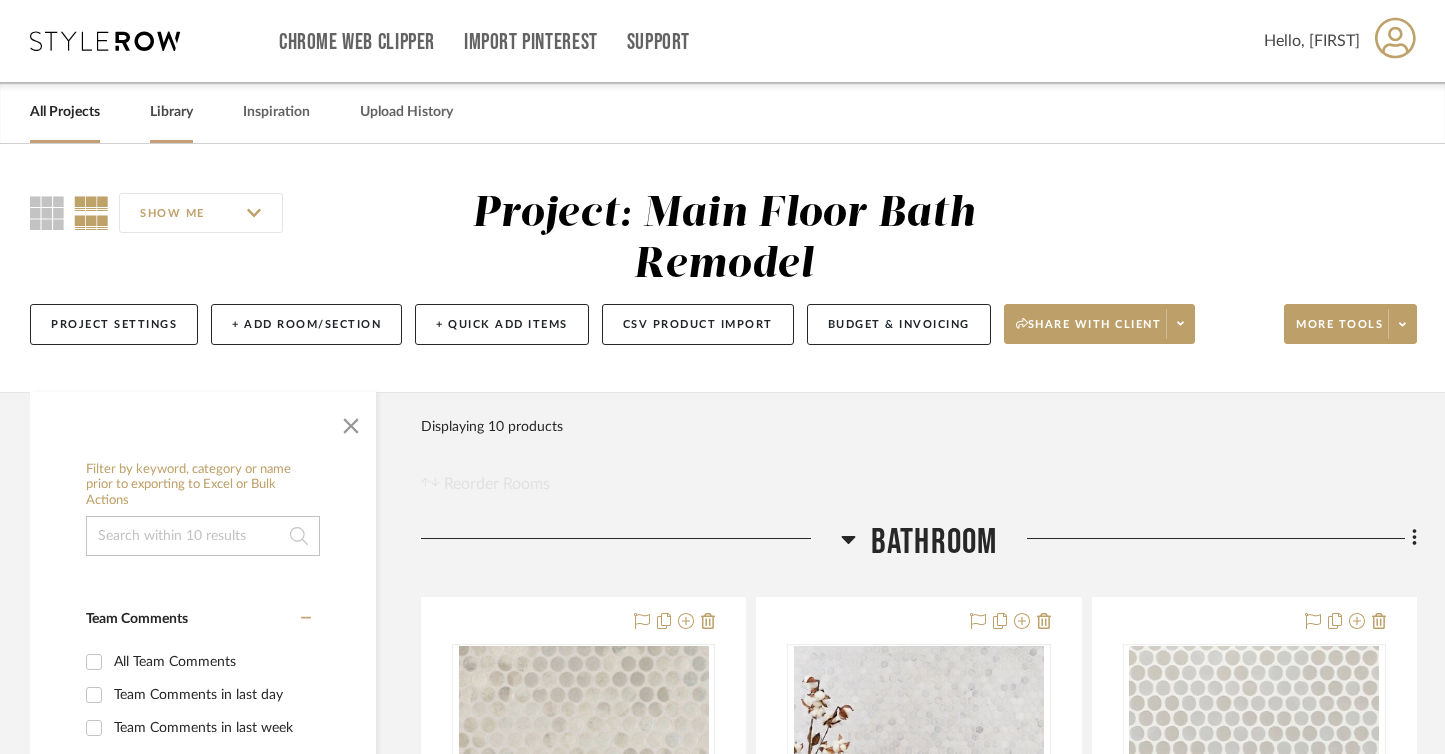click on "Library" at bounding box center (171, 112) 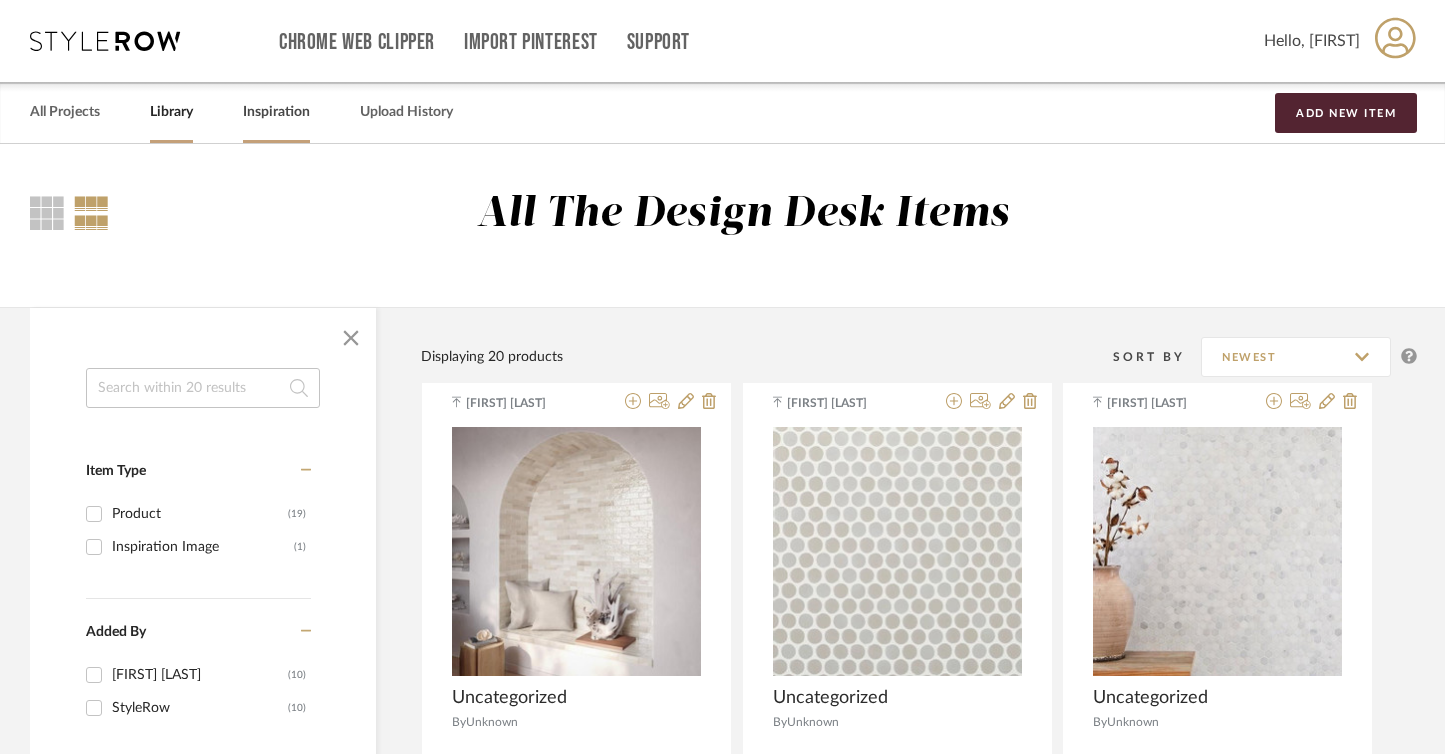 click on "Inspiration" at bounding box center [276, 112] 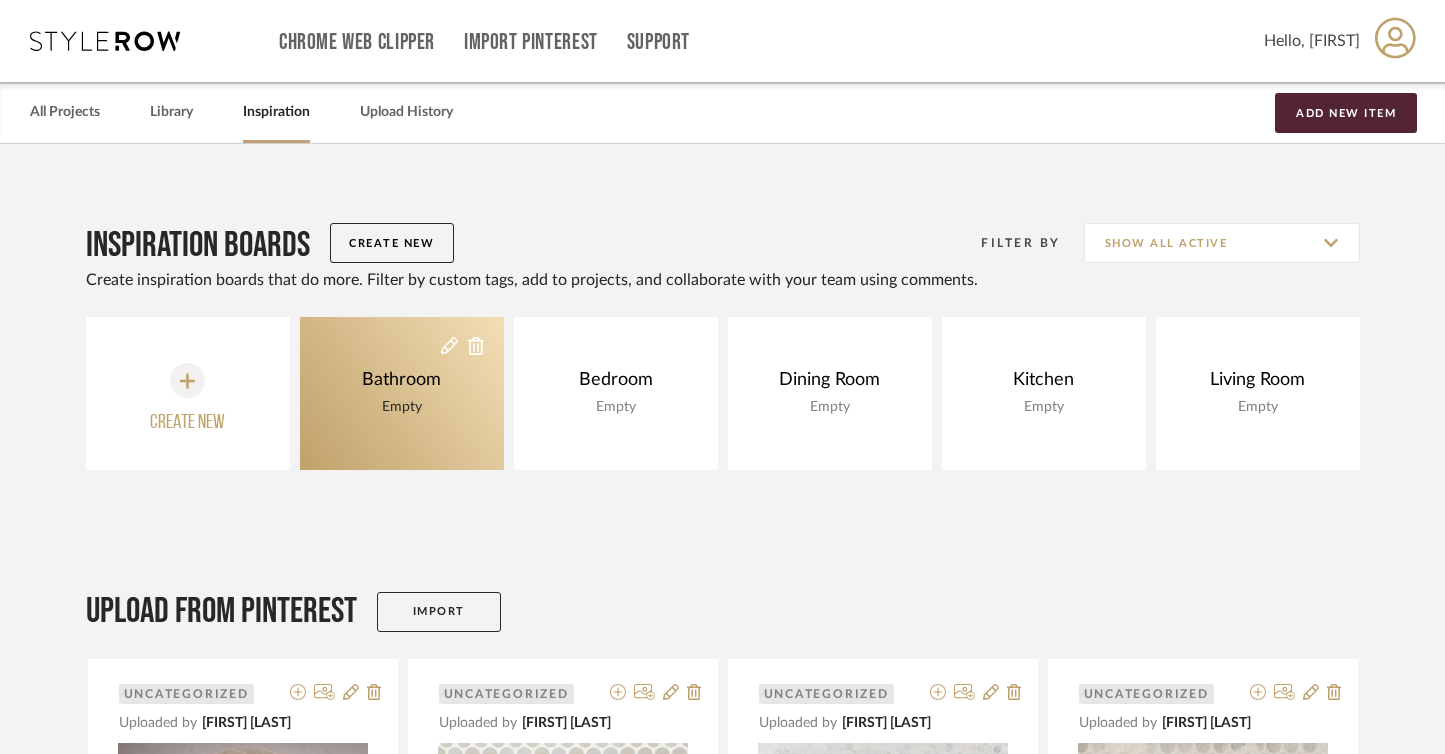 click on "Bathroom" 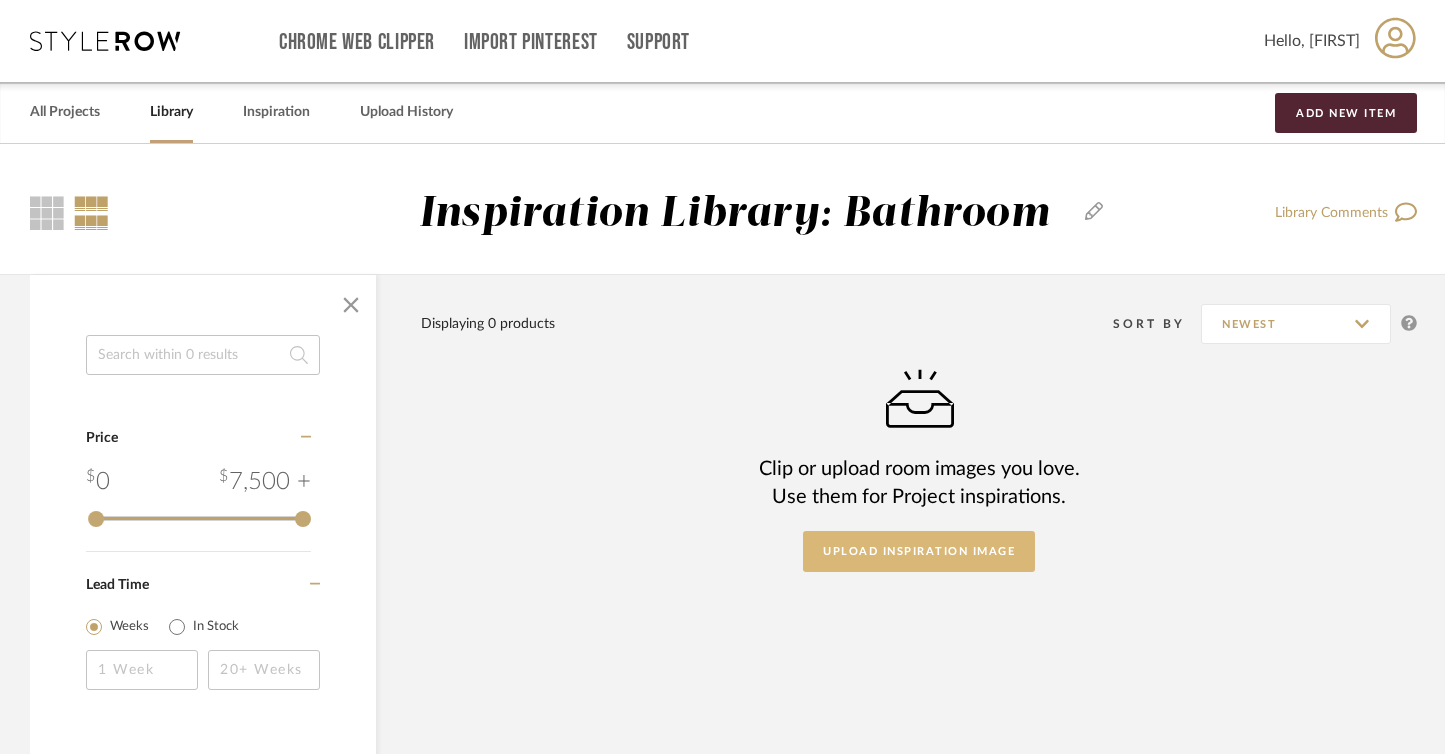 click on "Upload Inspiration Image" 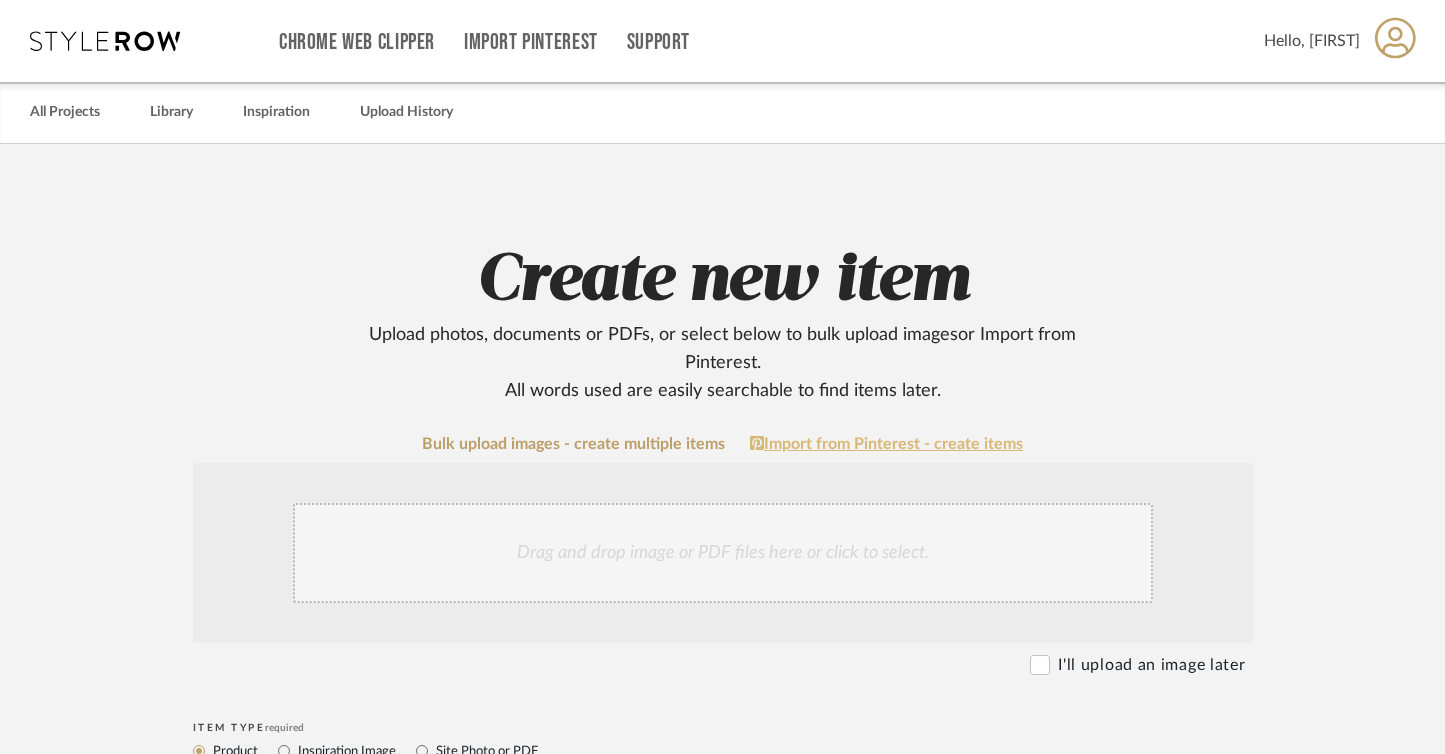 click on "Import from Pinterest - create items" 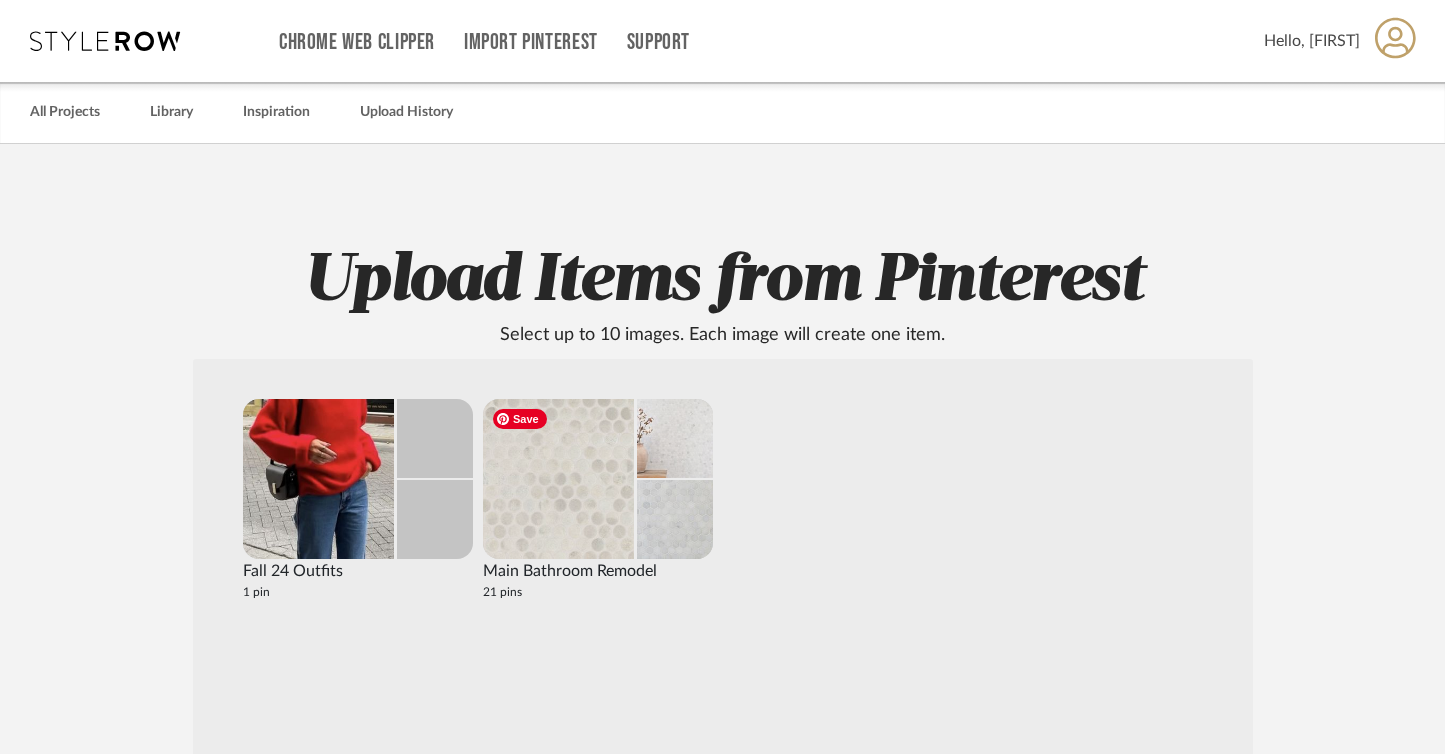click at bounding box center [558, 479] 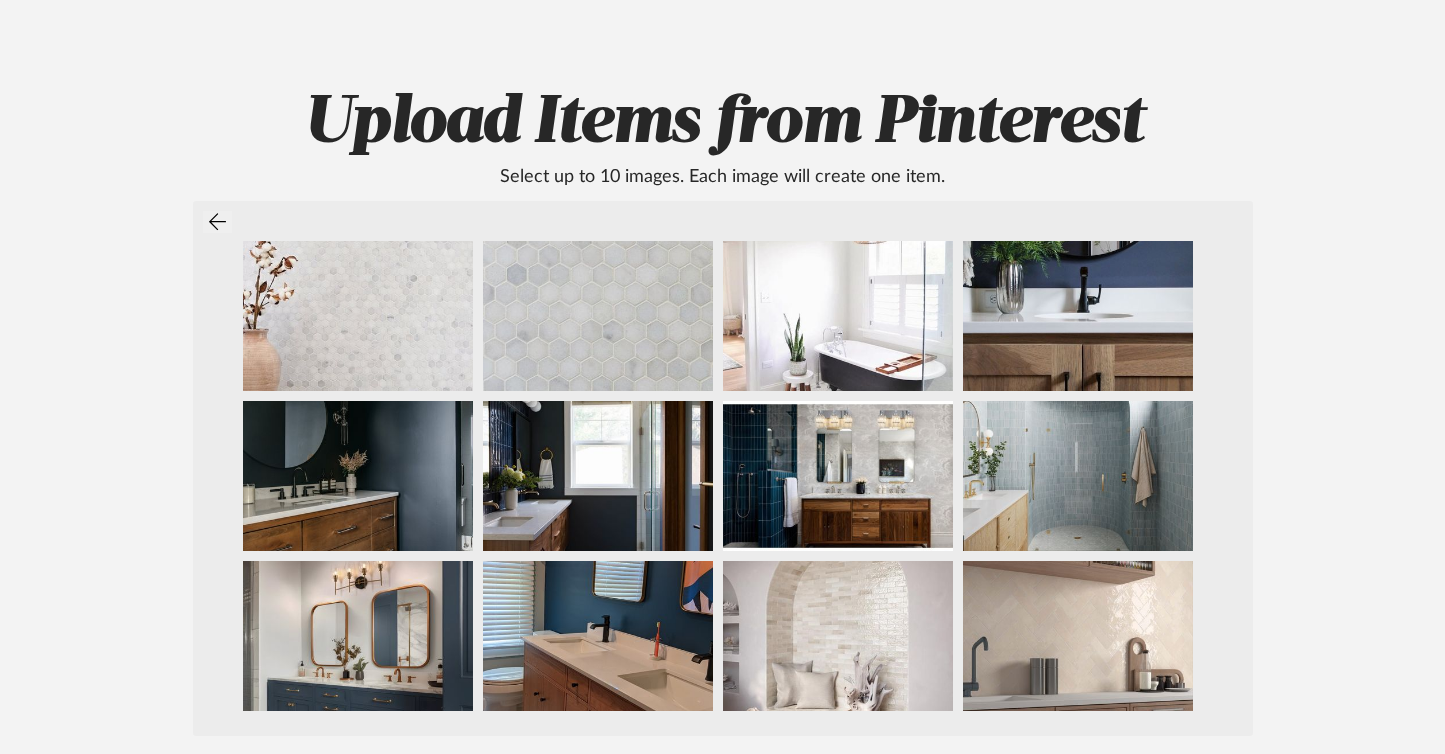 scroll, scrollTop: 0, scrollLeft: 0, axis: both 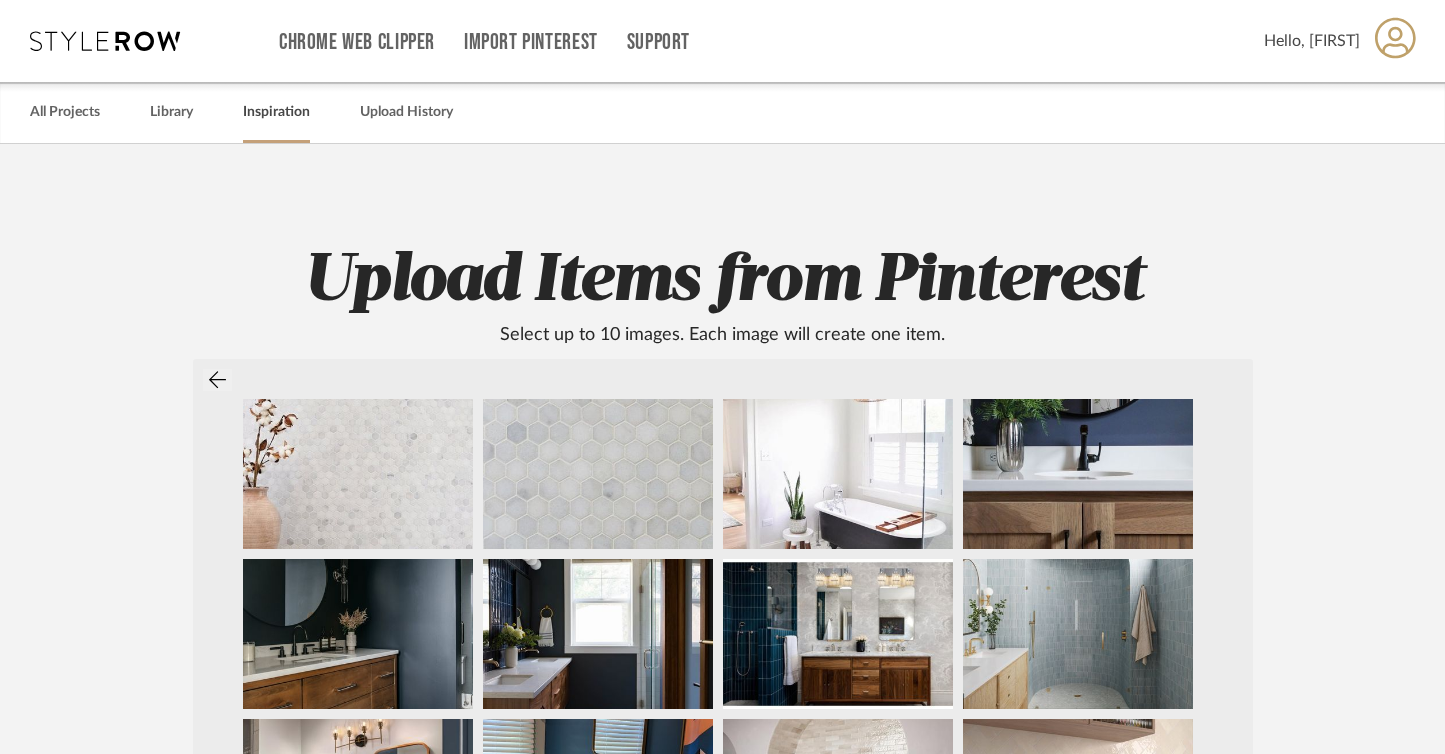 click on "Inspiration" at bounding box center [276, 112] 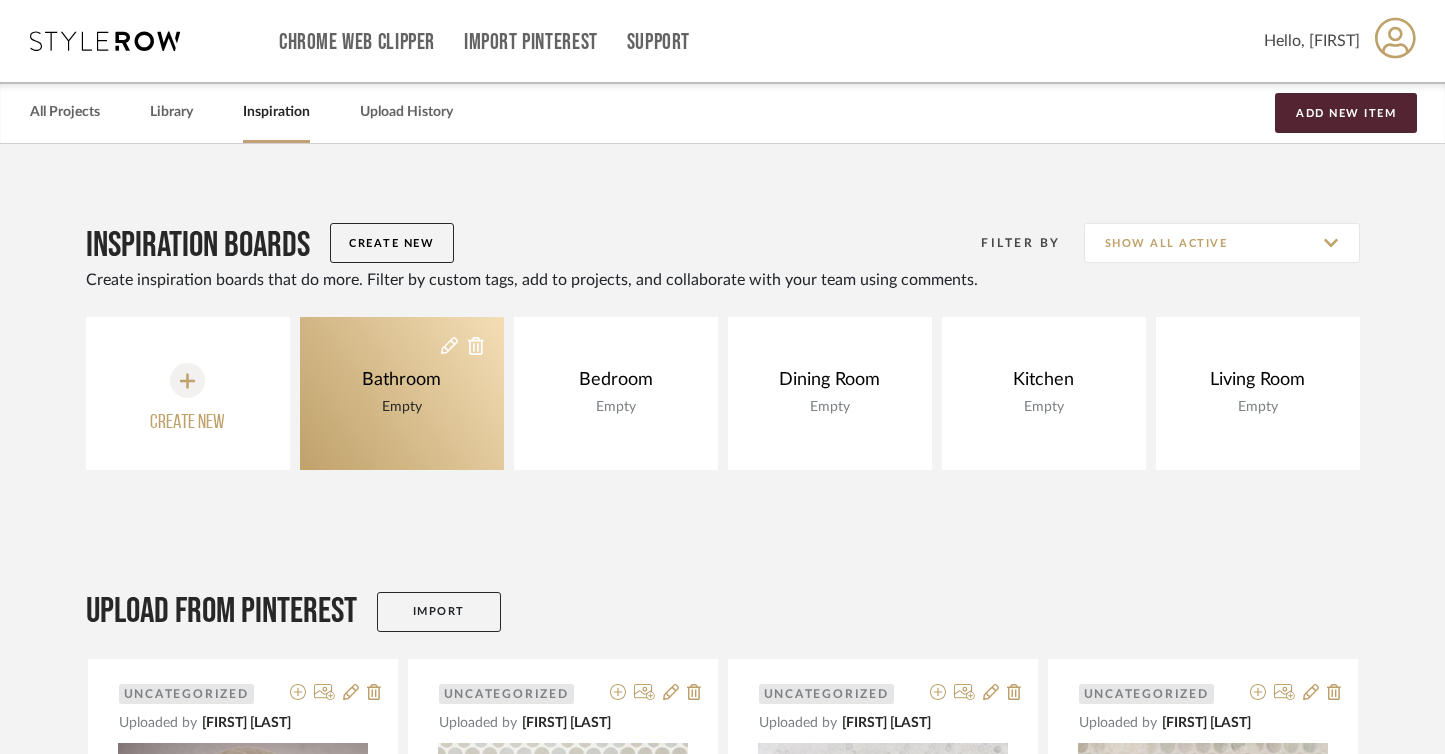click on "Bathroom" 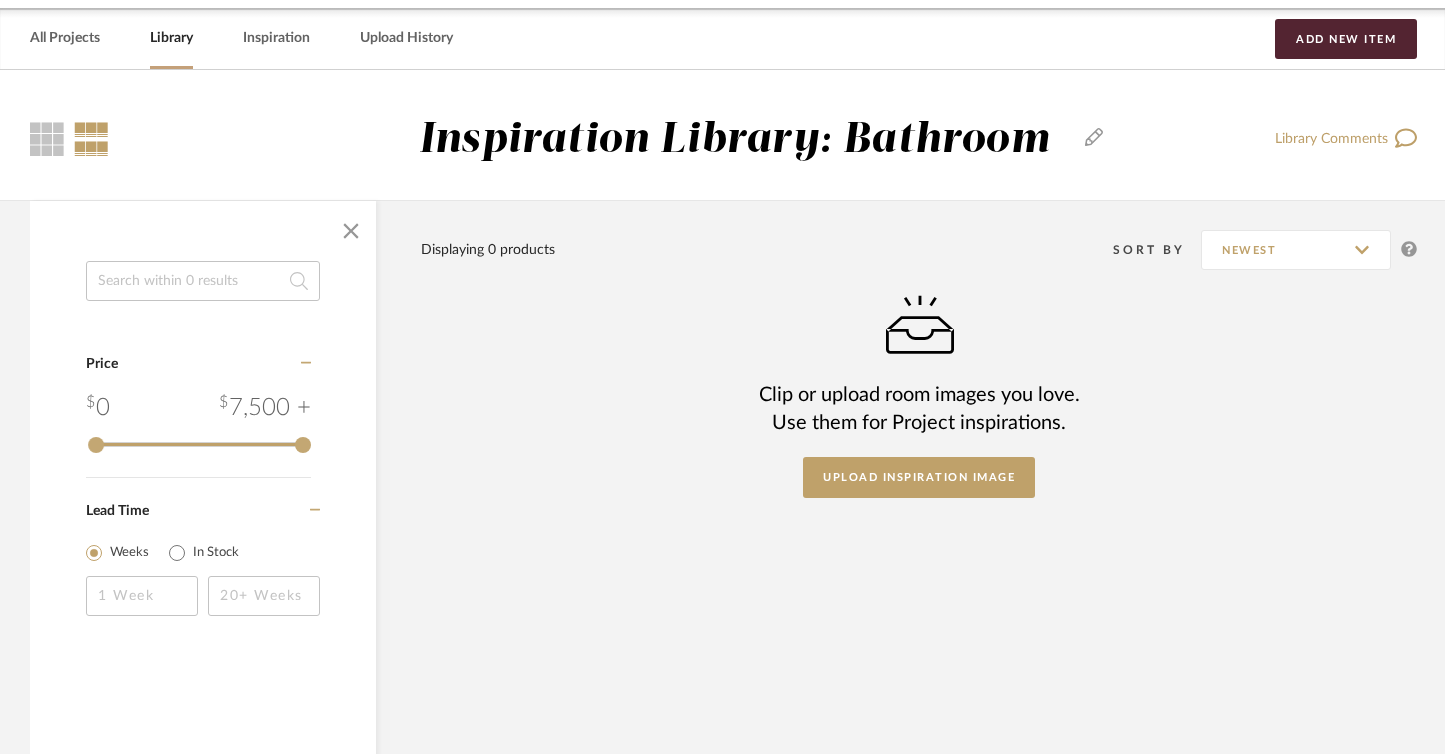 scroll, scrollTop: 77, scrollLeft: 0, axis: vertical 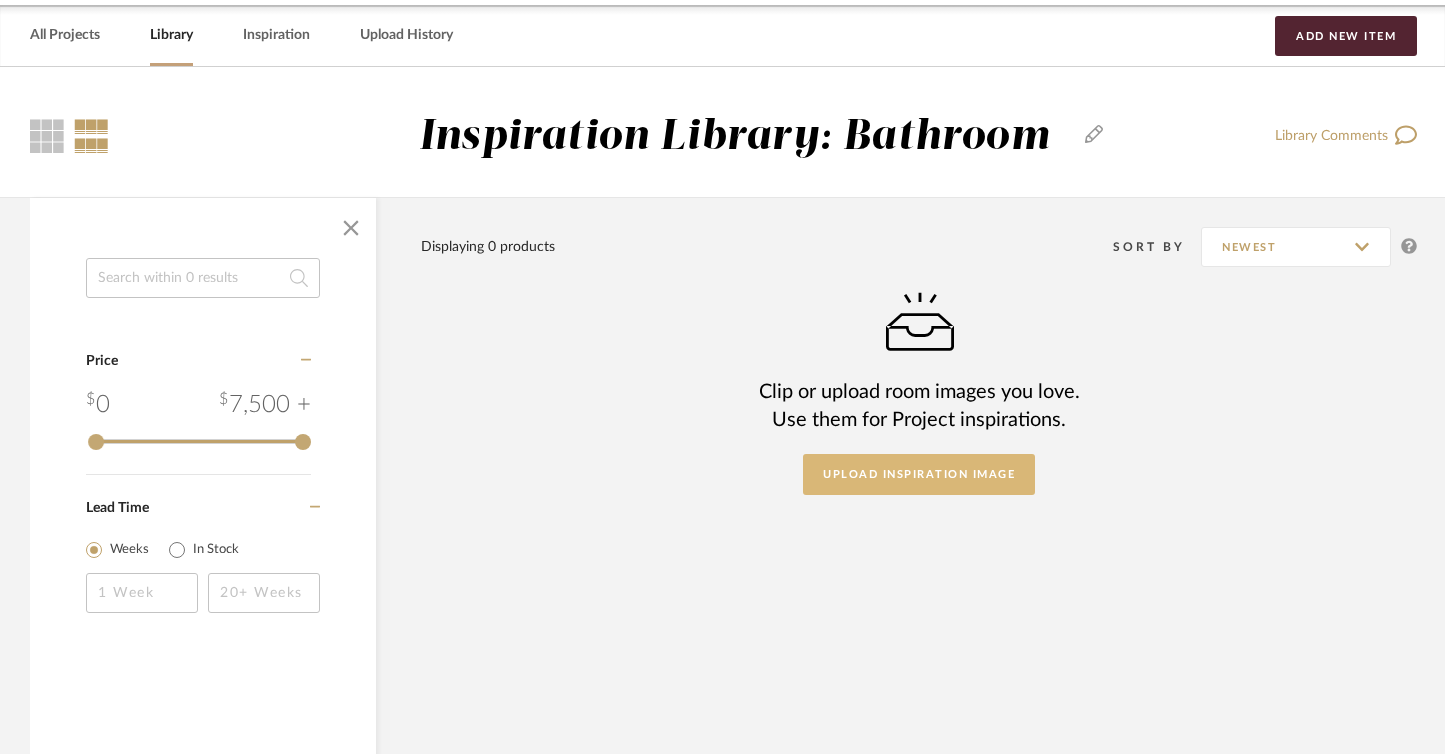 click on "Upload Inspiration Image" 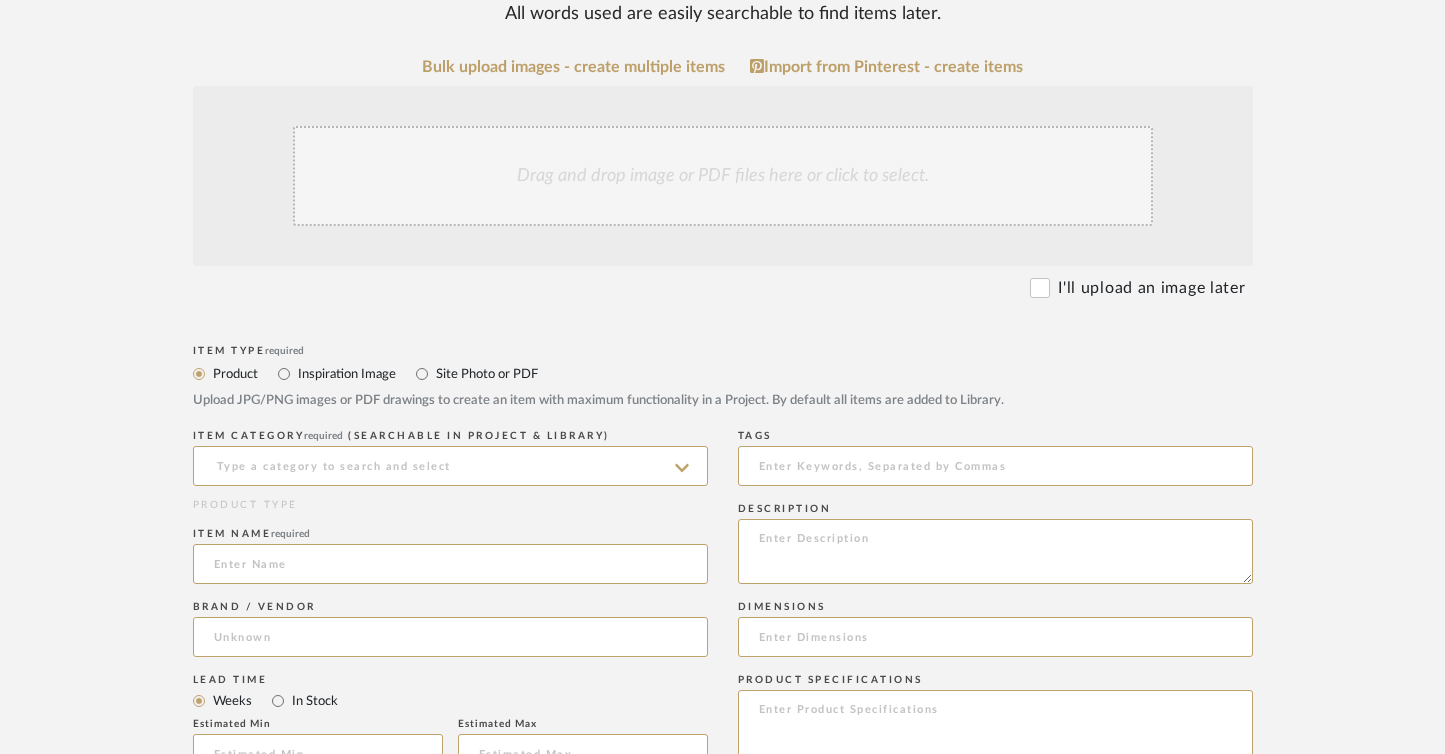 scroll, scrollTop: 0, scrollLeft: 0, axis: both 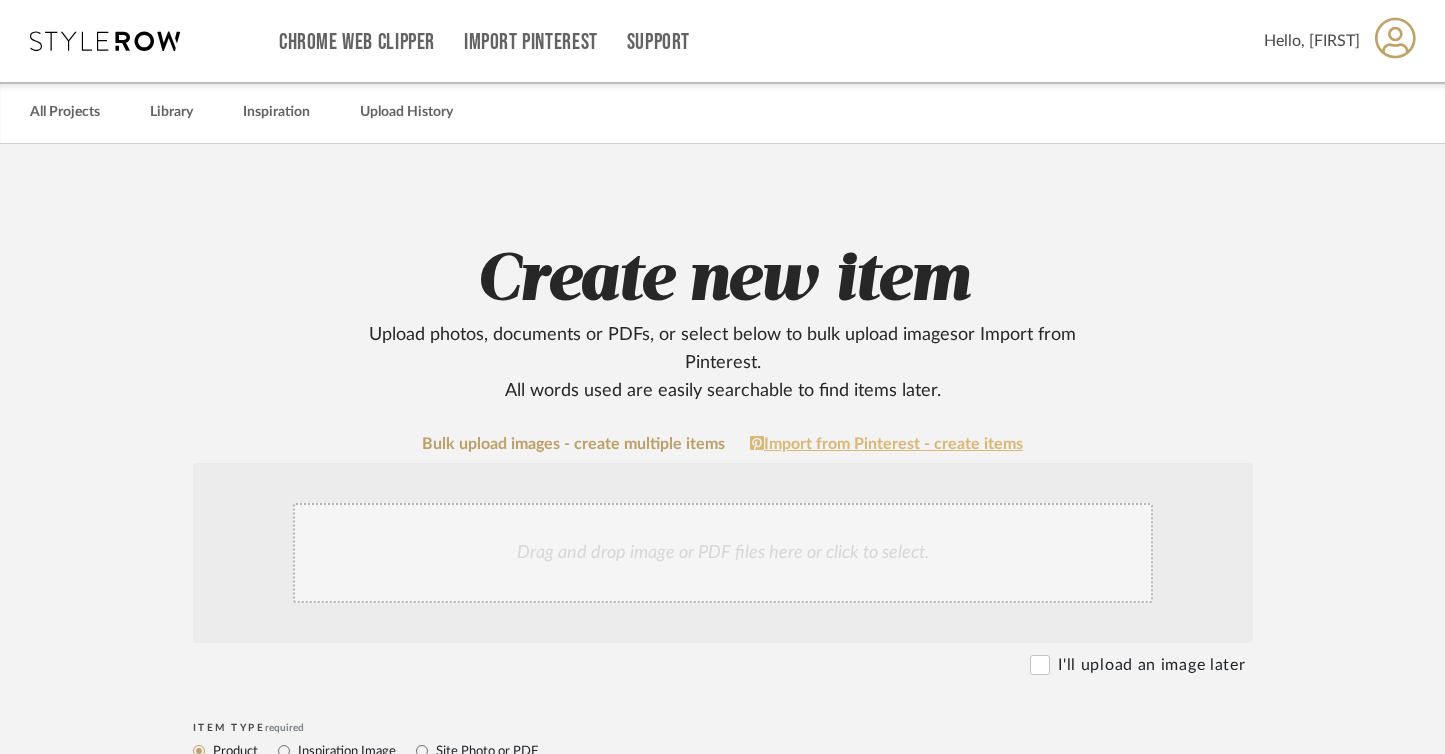 click on "Import from Pinterest - create items" 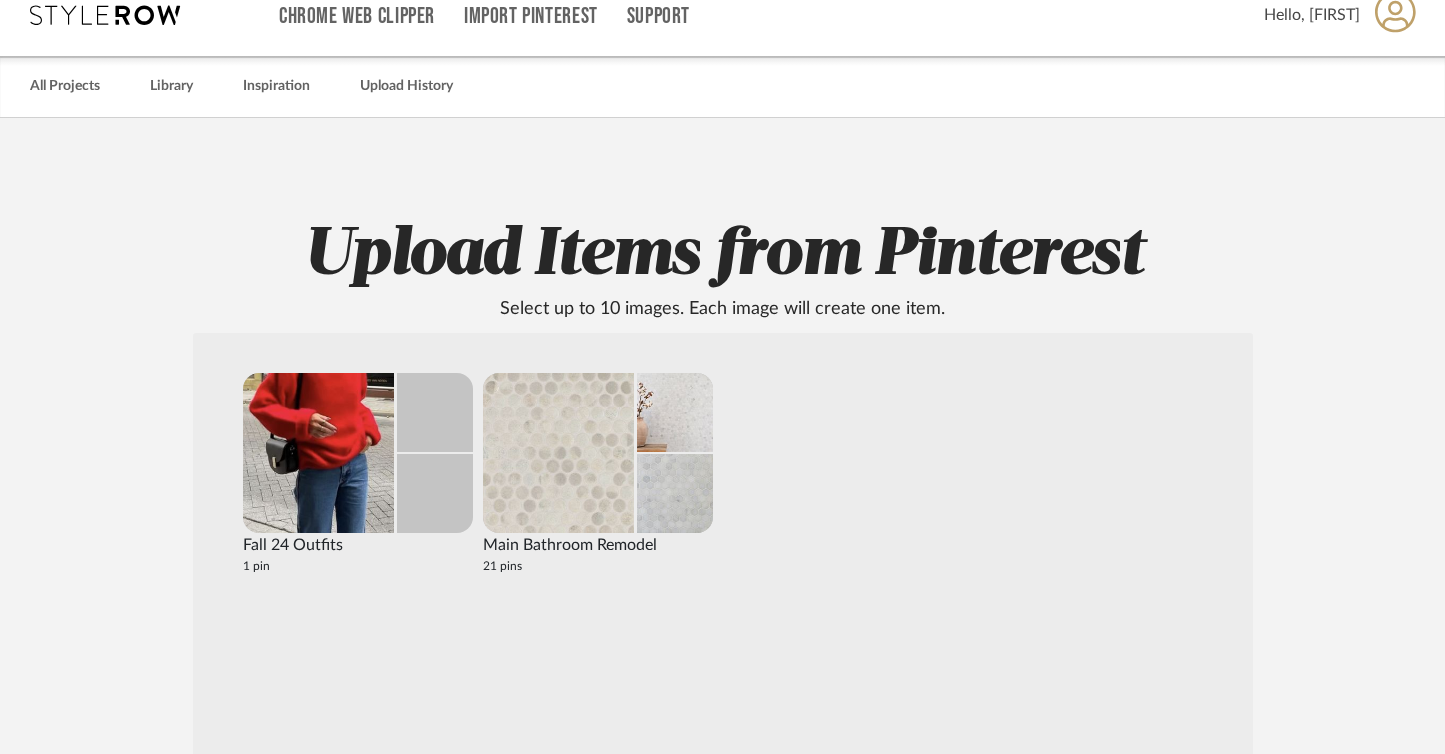 scroll, scrollTop: 29, scrollLeft: 0, axis: vertical 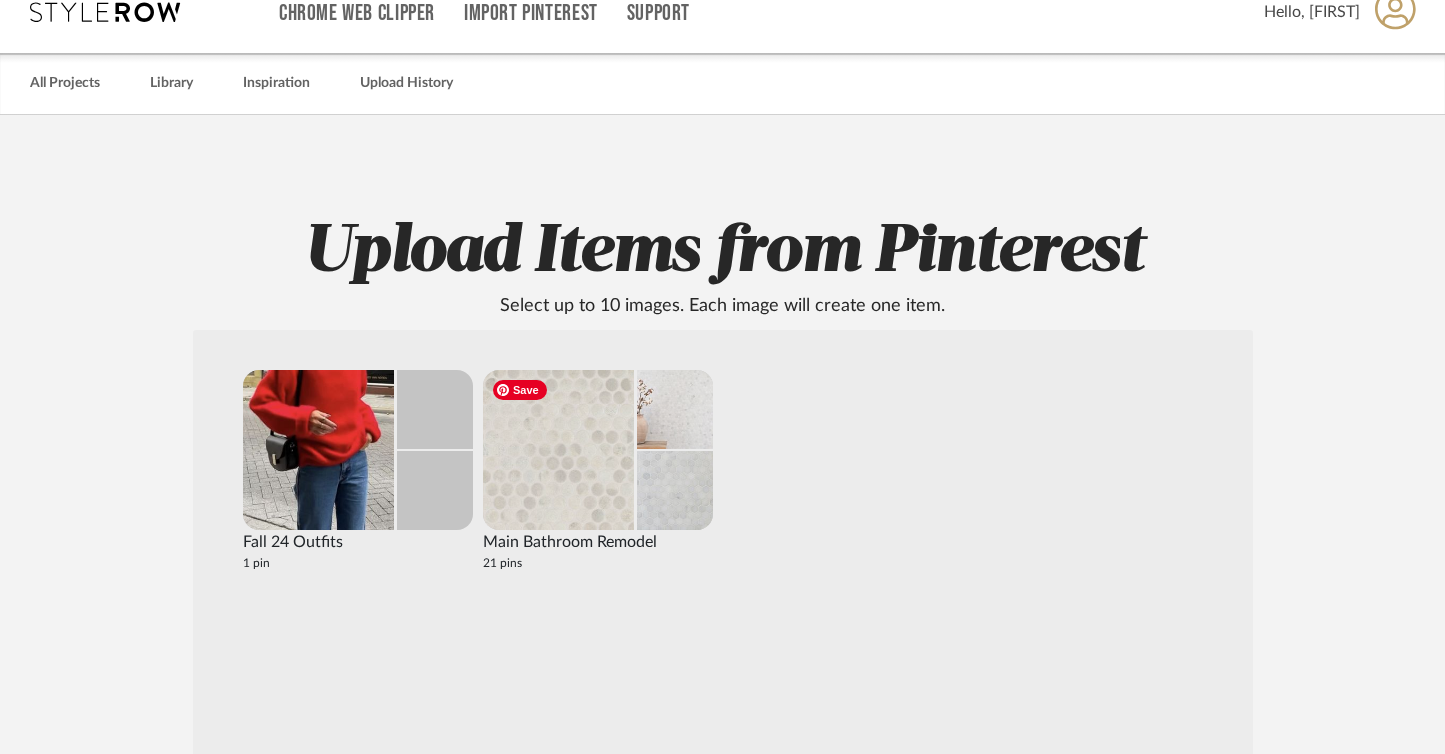 click at bounding box center (558, 450) 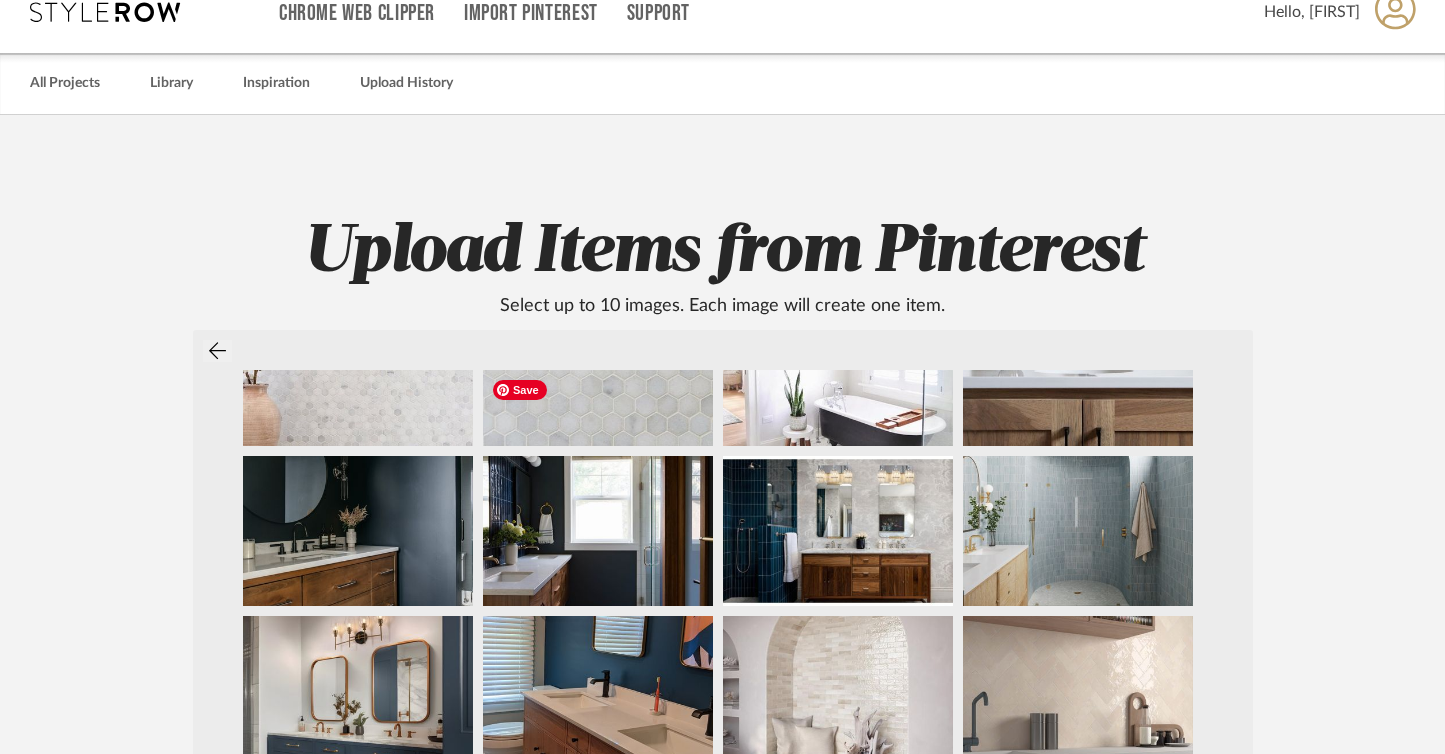 scroll, scrollTop: 0, scrollLeft: 0, axis: both 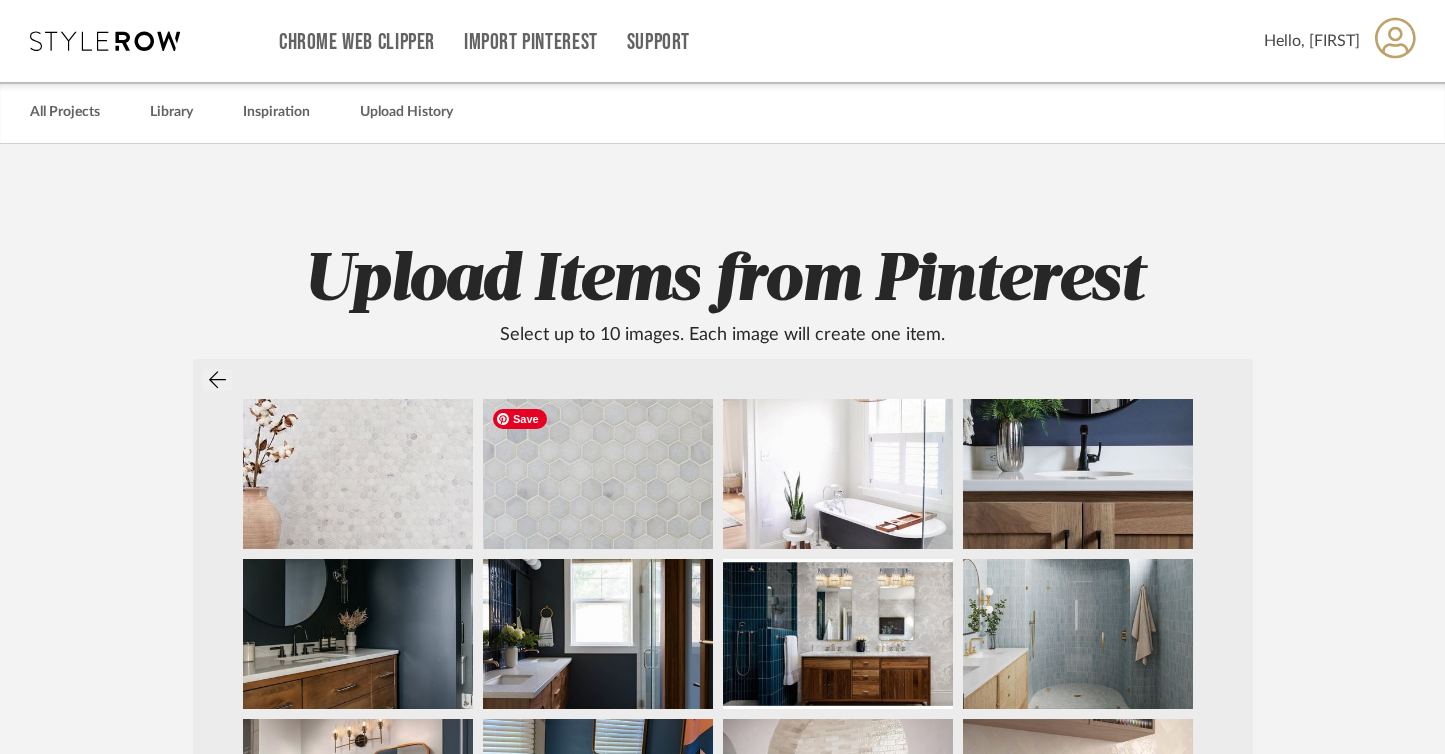 click at bounding box center [598, 474] 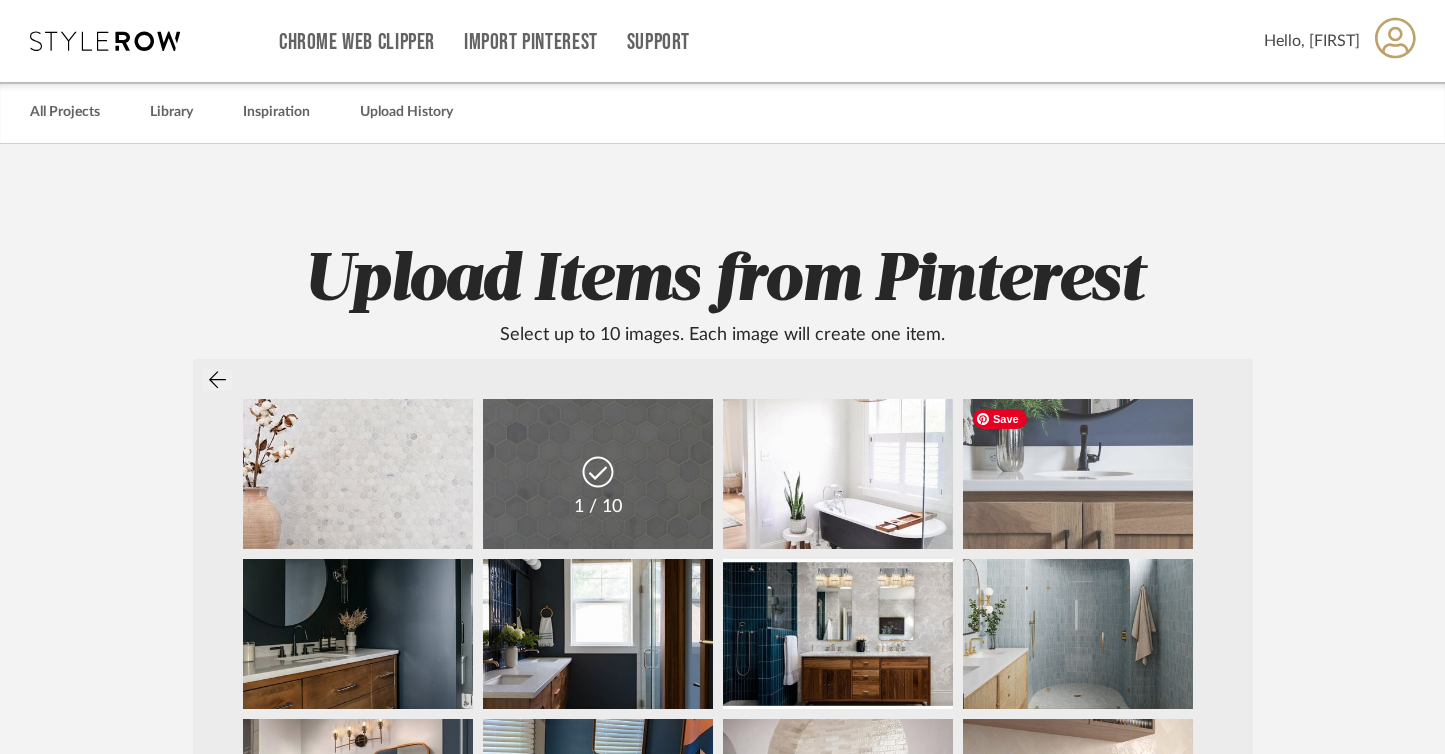 click at bounding box center [1078, 474] 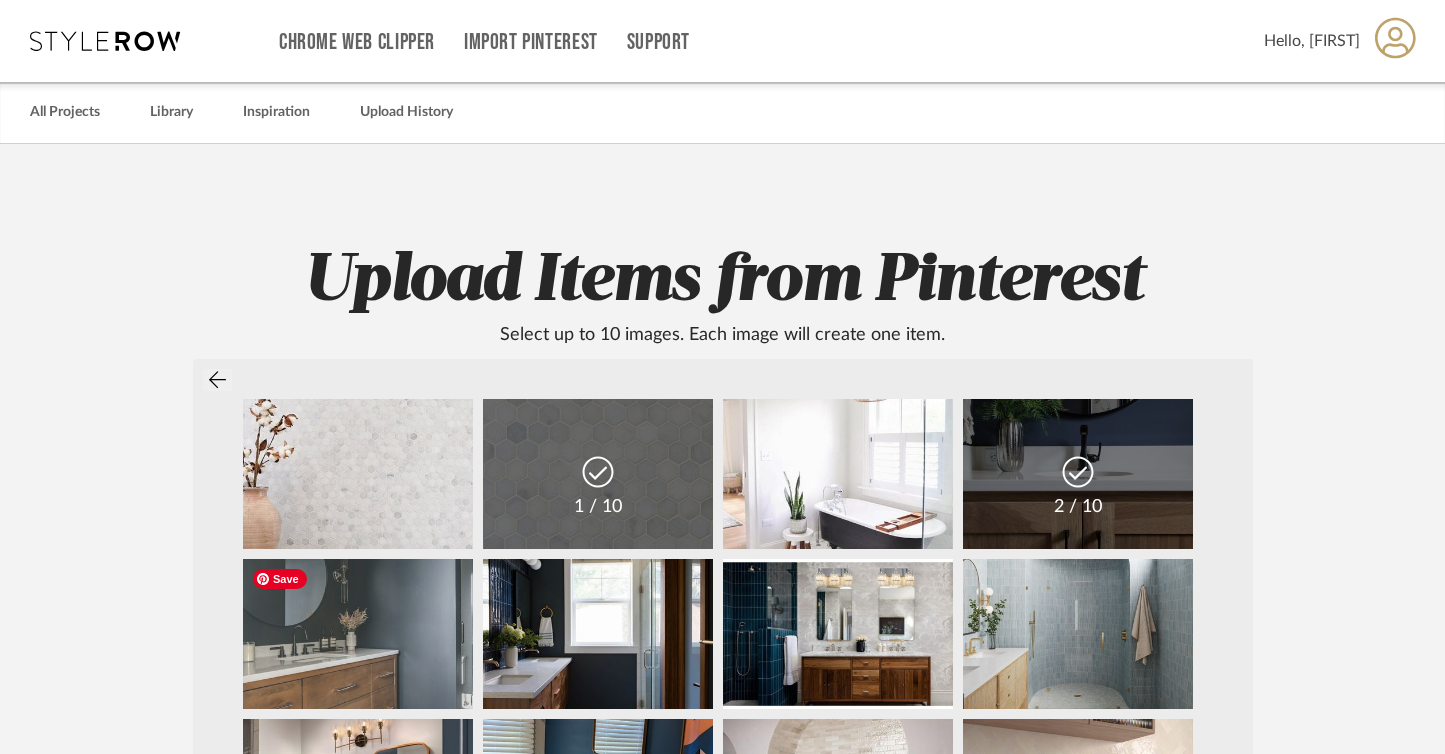 click at bounding box center [358, 634] 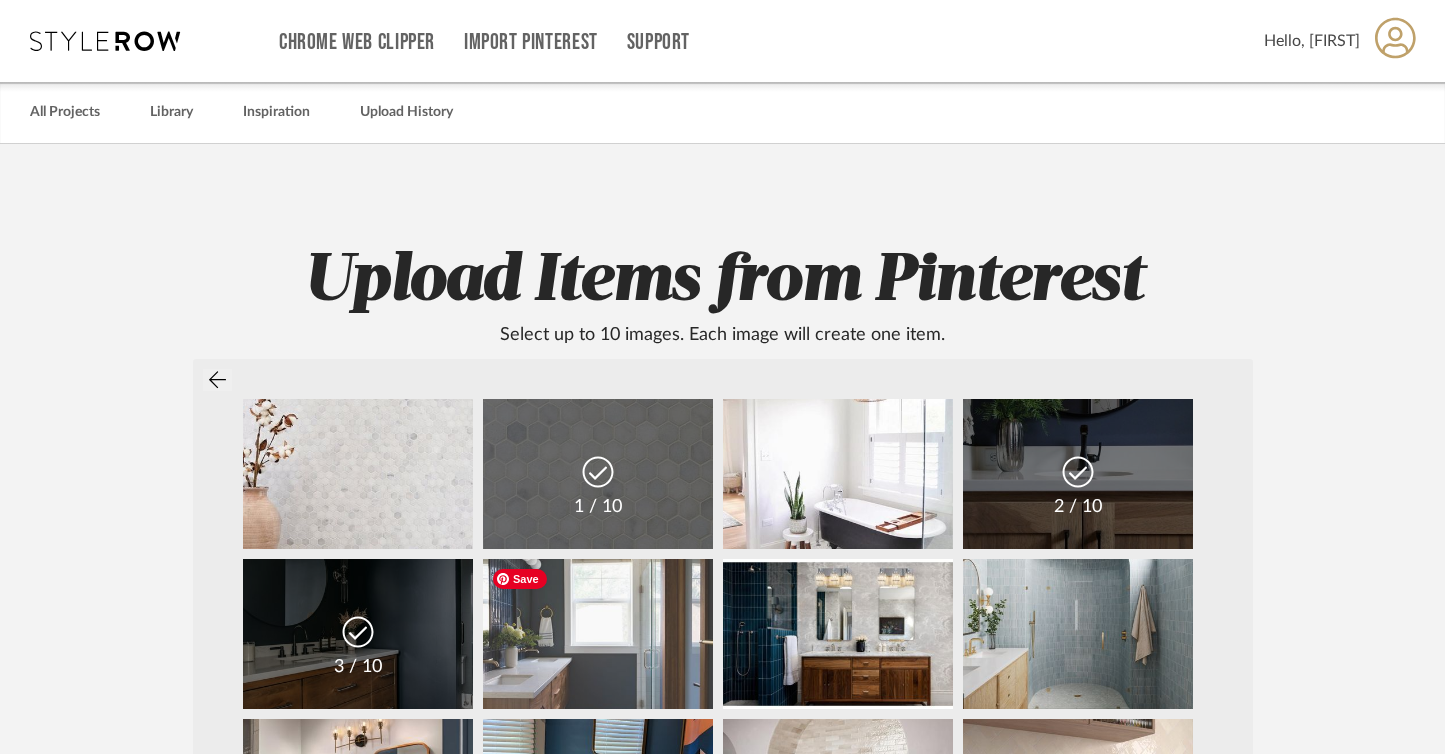 click at bounding box center [598, 634] 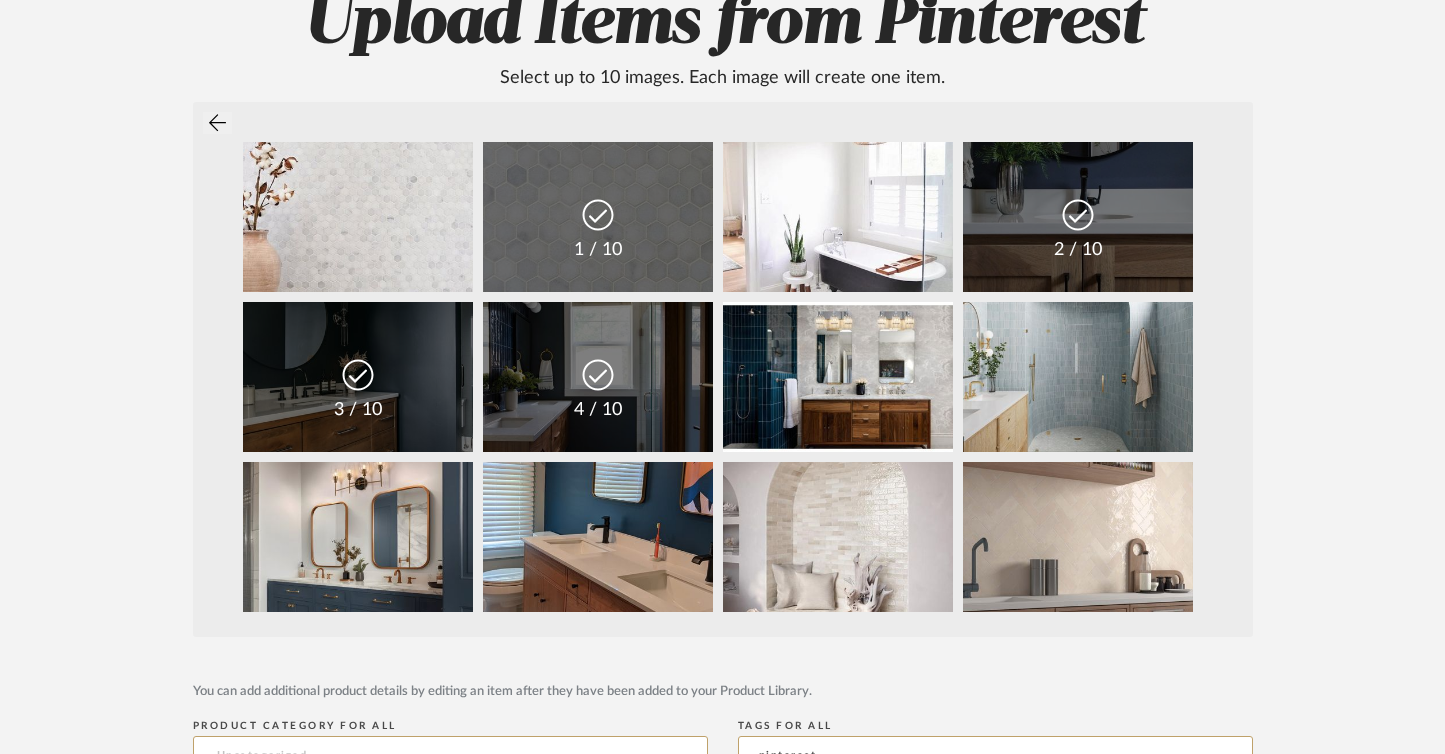 scroll, scrollTop: 266, scrollLeft: 0, axis: vertical 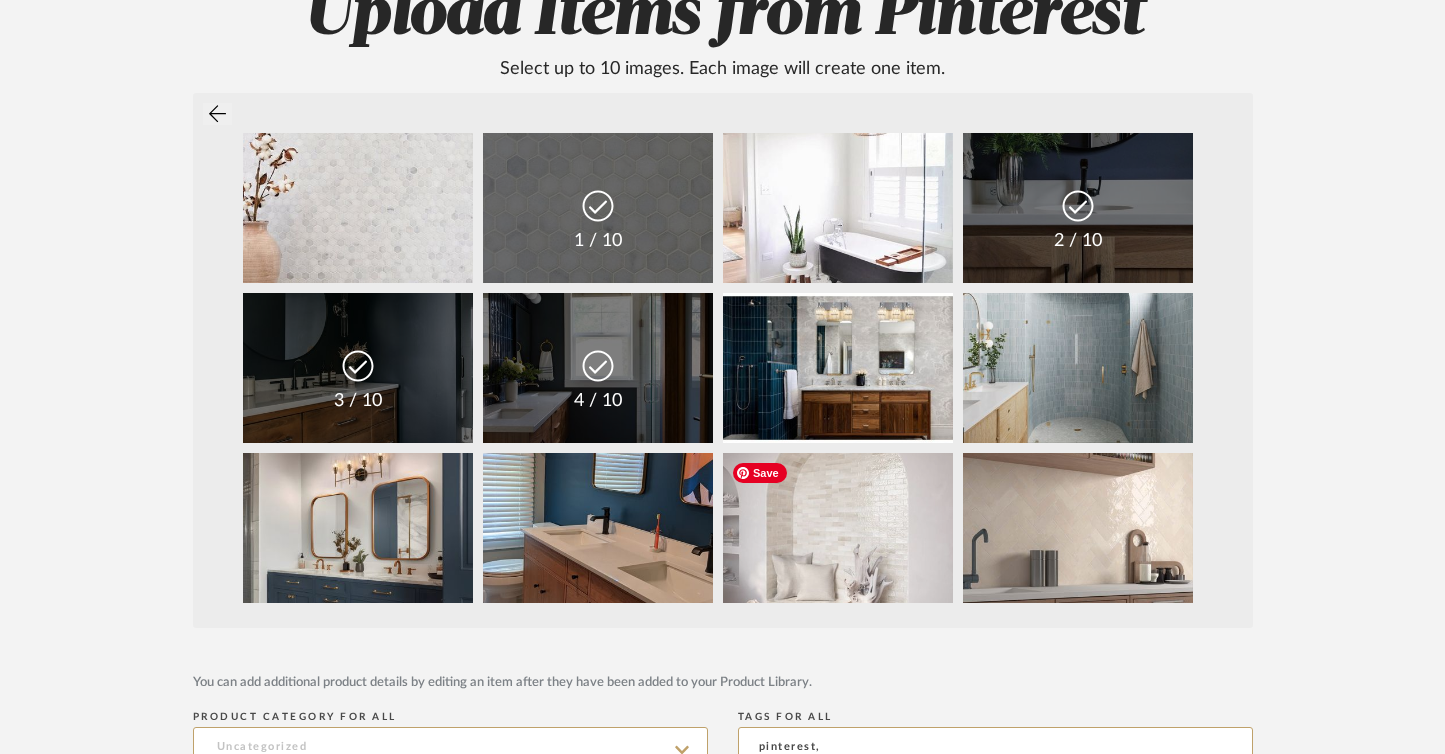 click at bounding box center (838, 528) 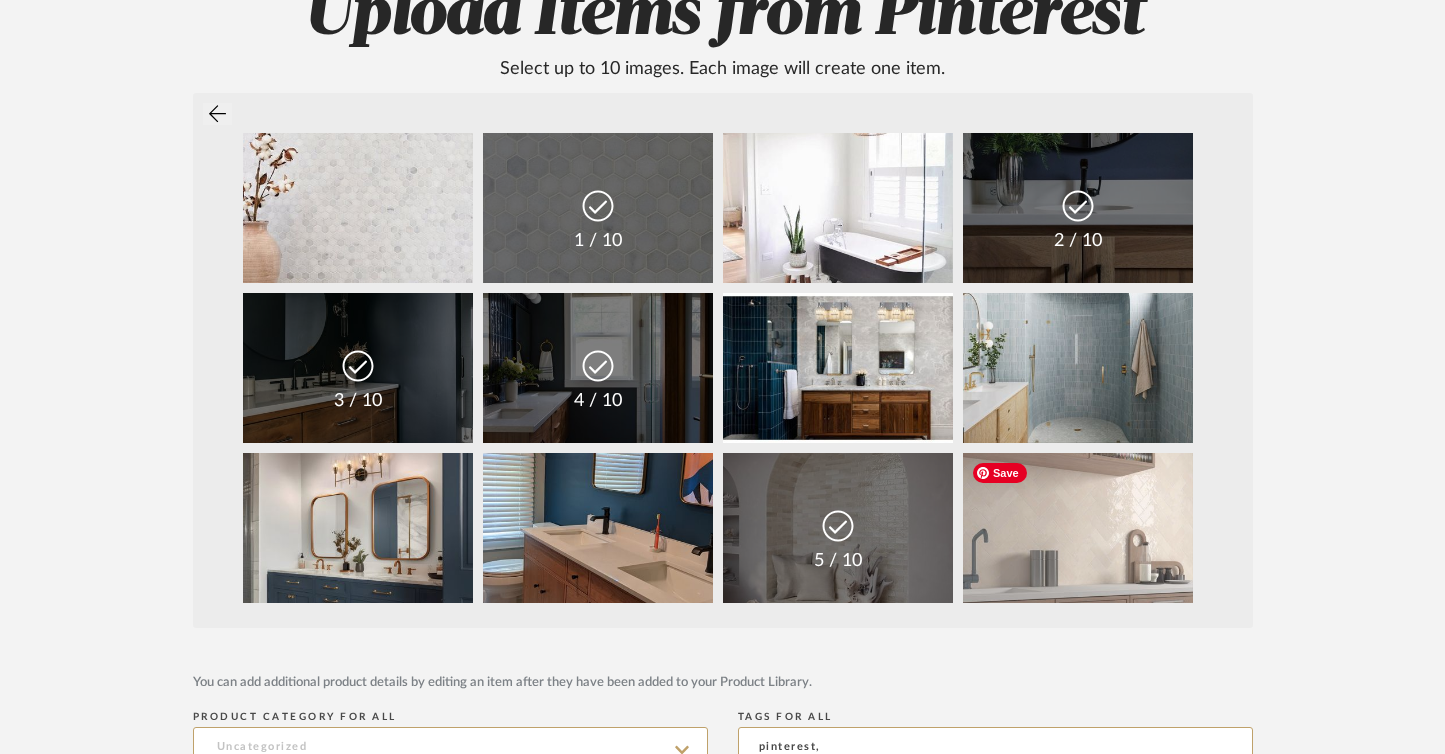 click at bounding box center [1078, 528] 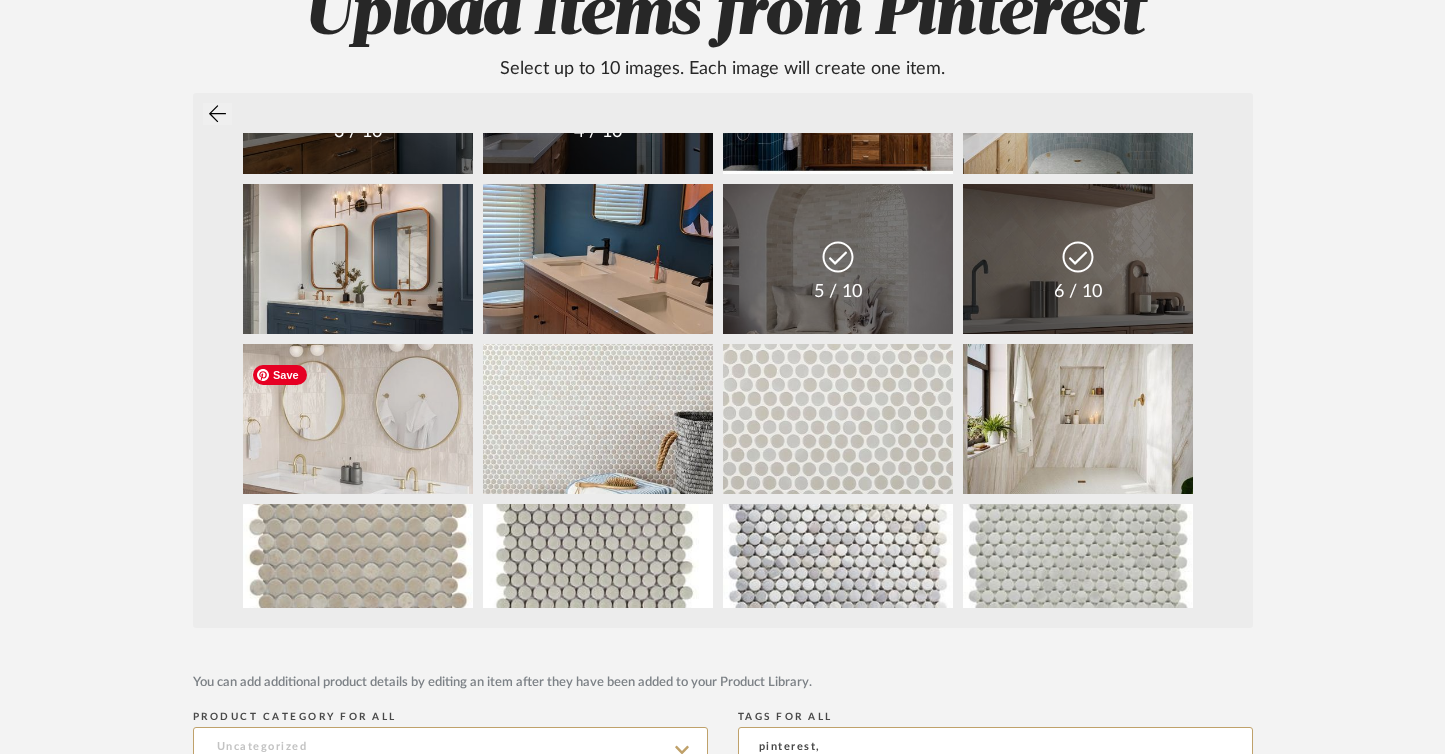 scroll, scrollTop: 274, scrollLeft: 0, axis: vertical 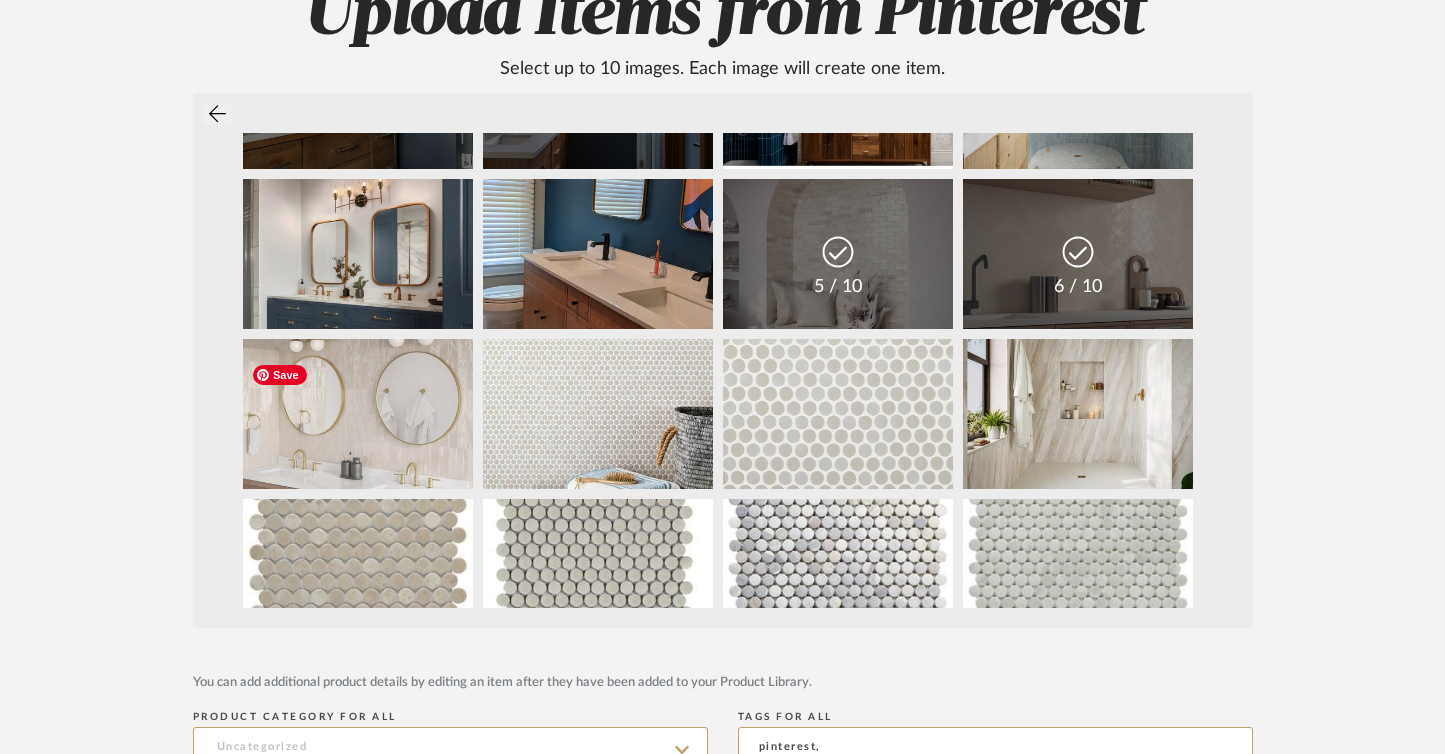 click at bounding box center (358, 414) 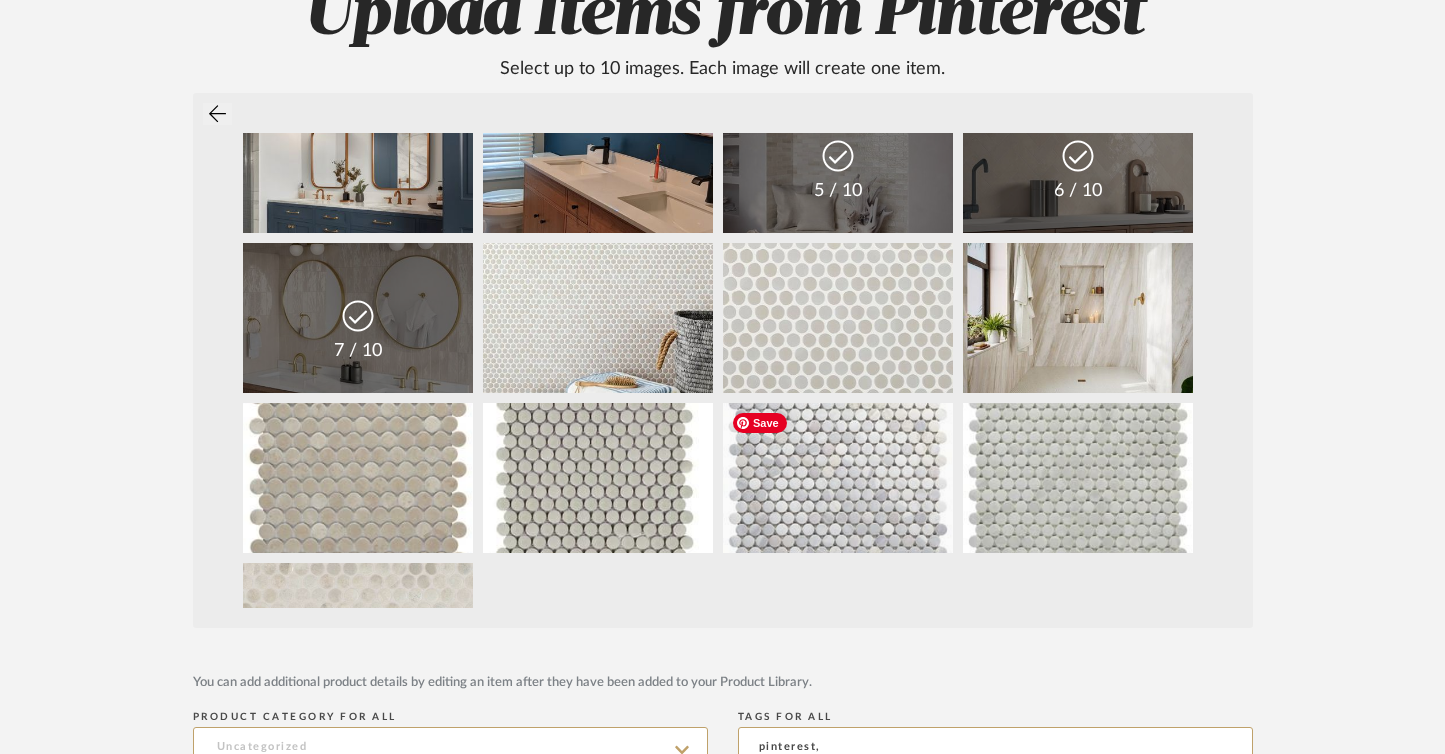 click at bounding box center [838, 478] 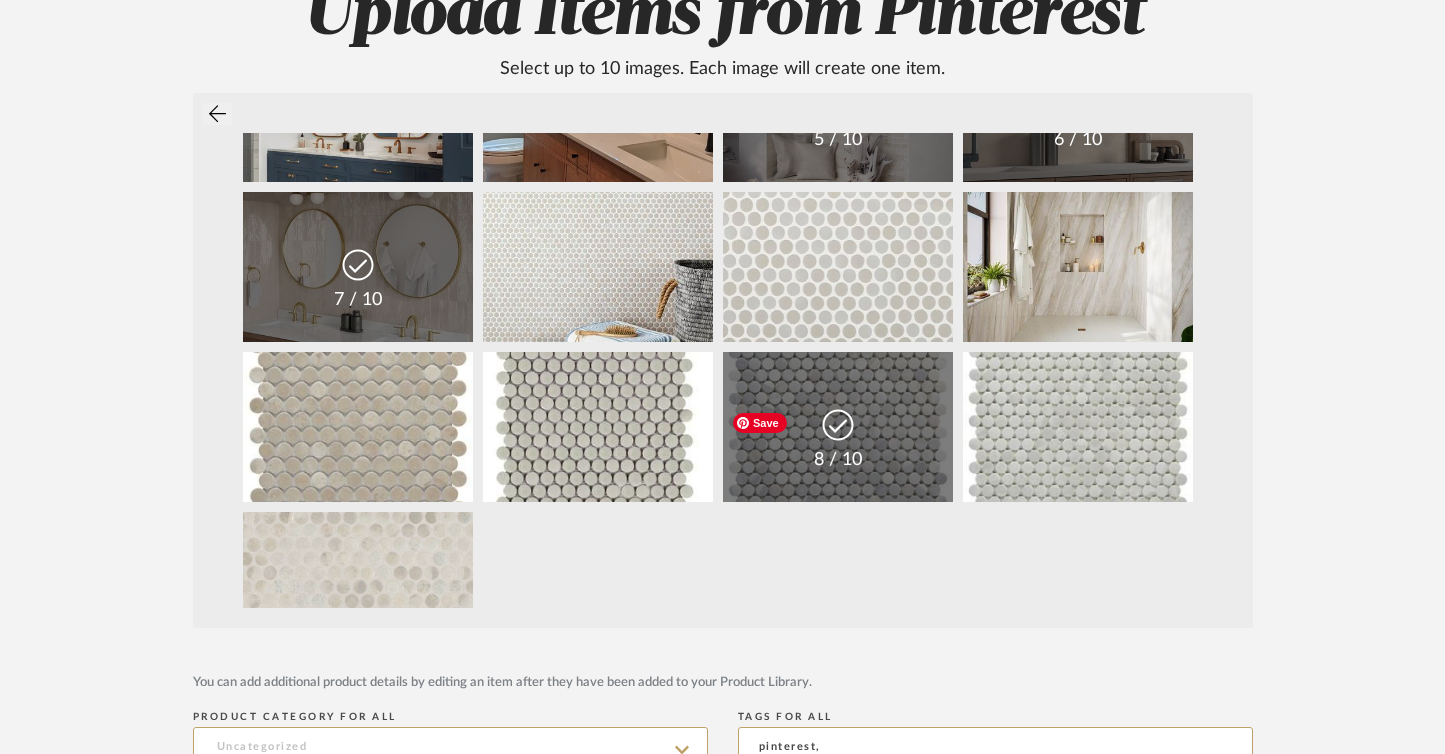 scroll, scrollTop: 475, scrollLeft: 0, axis: vertical 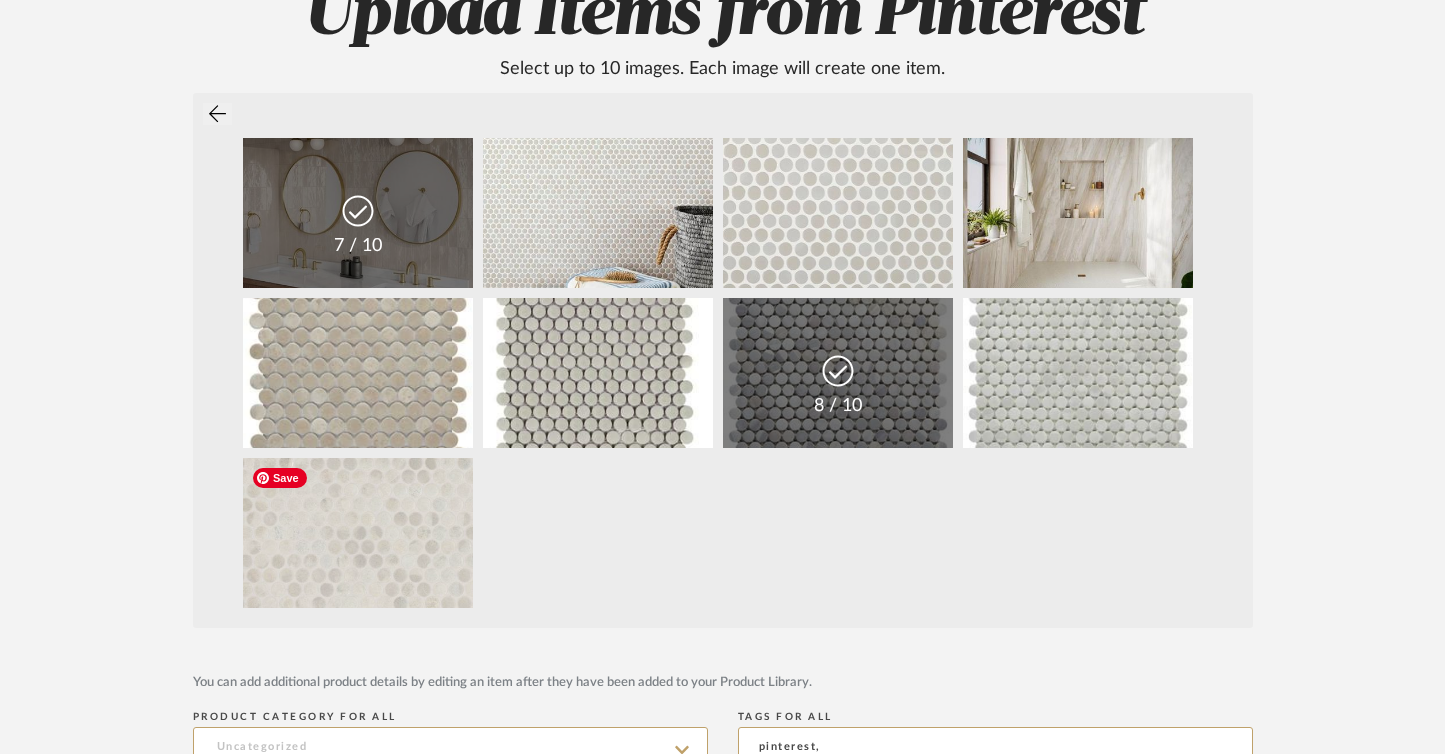 click at bounding box center (358, 533) 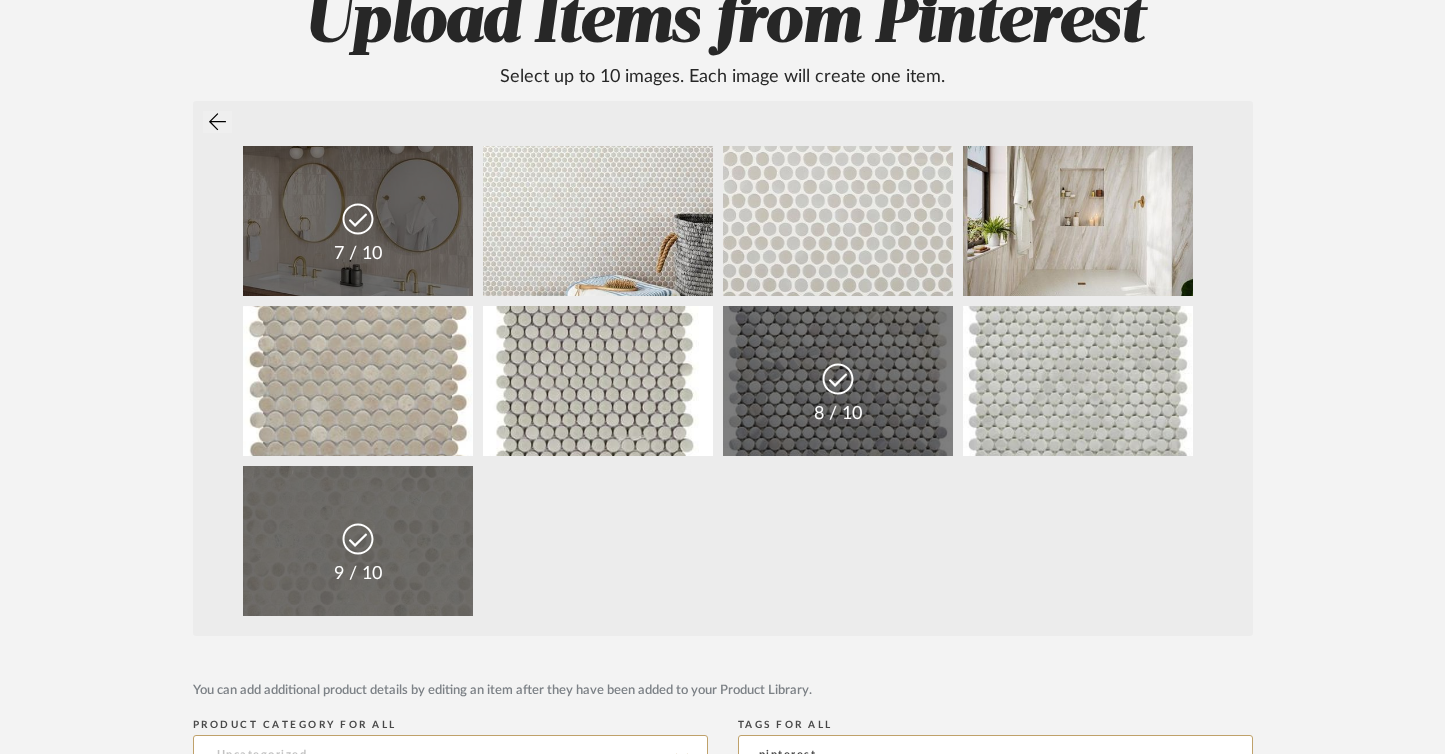 scroll, scrollTop: 171, scrollLeft: 0, axis: vertical 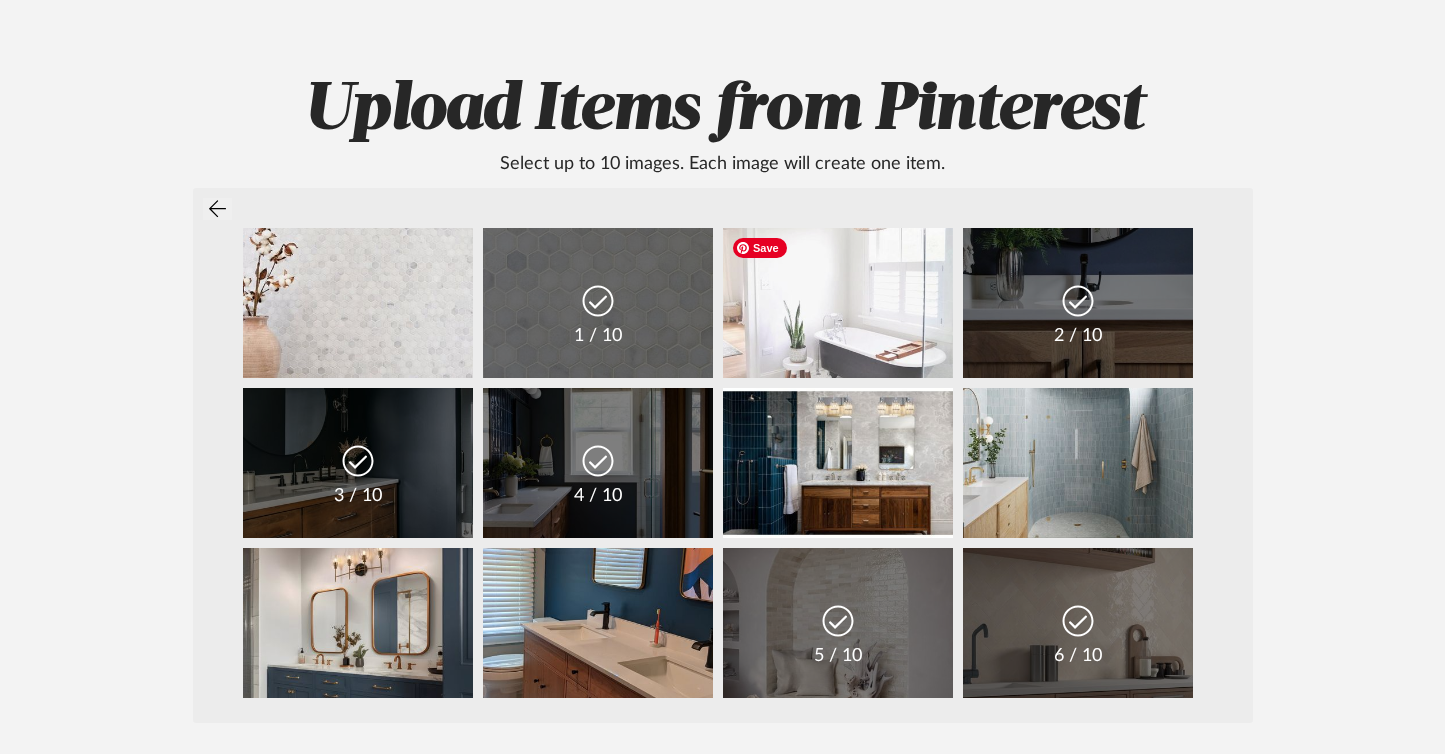 click at bounding box center (838, 303) 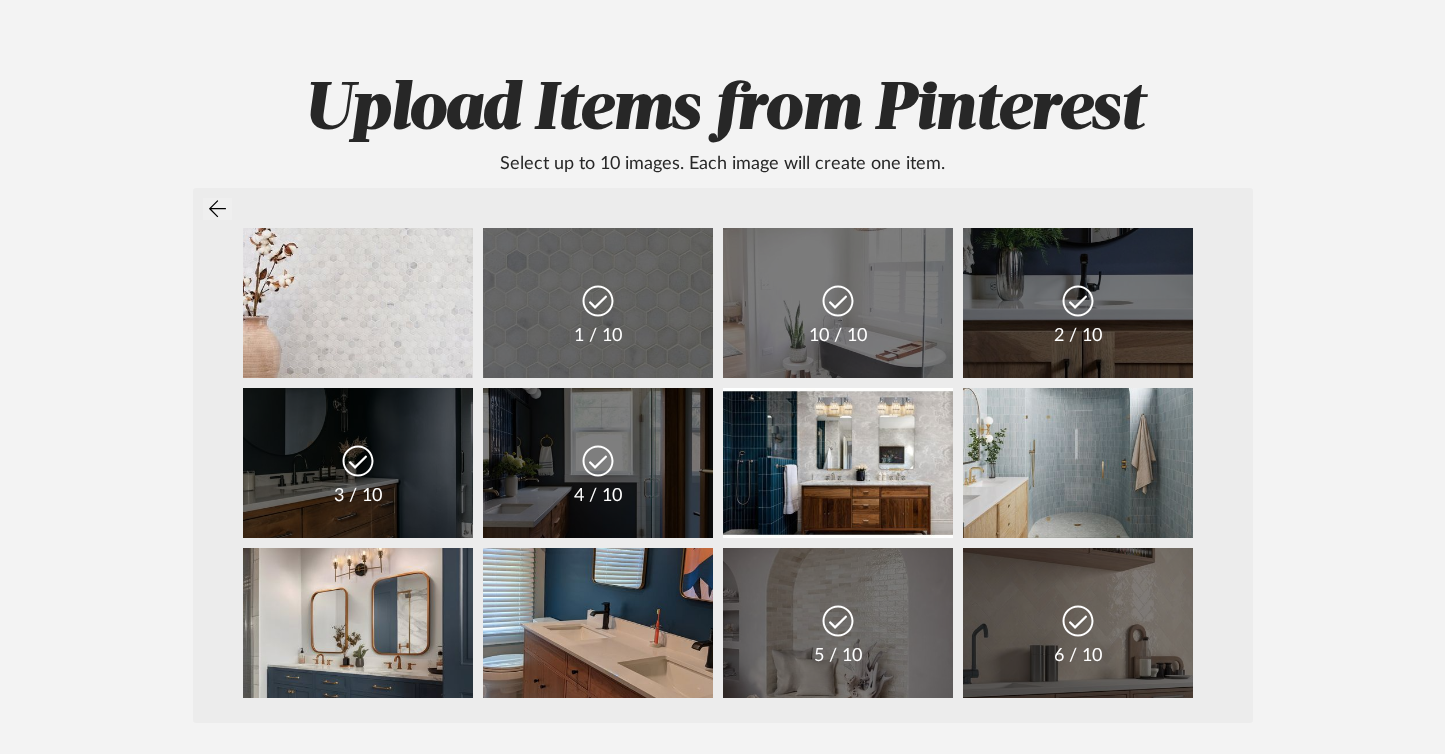 scroll, scrollTop: 170, scrollLeft: 0, axis: vertical 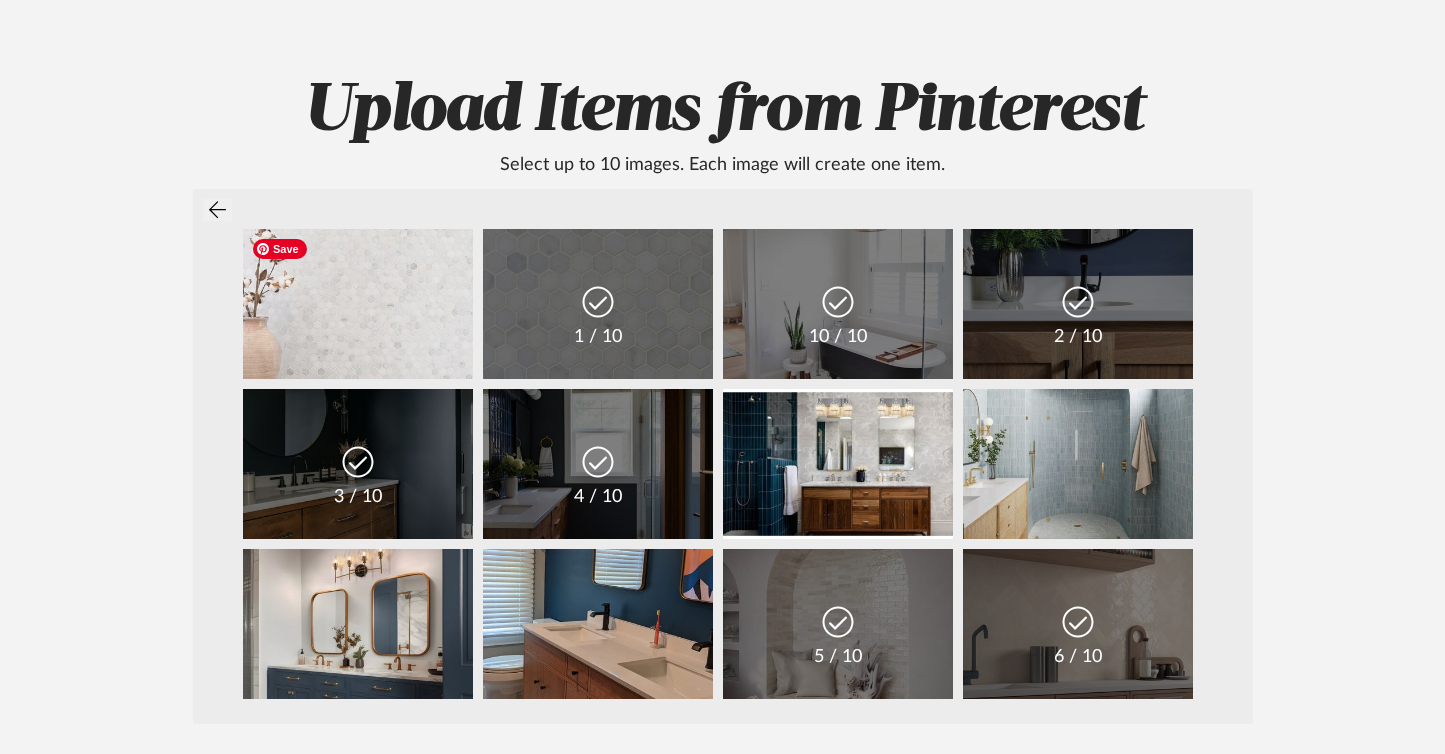 click at bounding box center [358, 304] 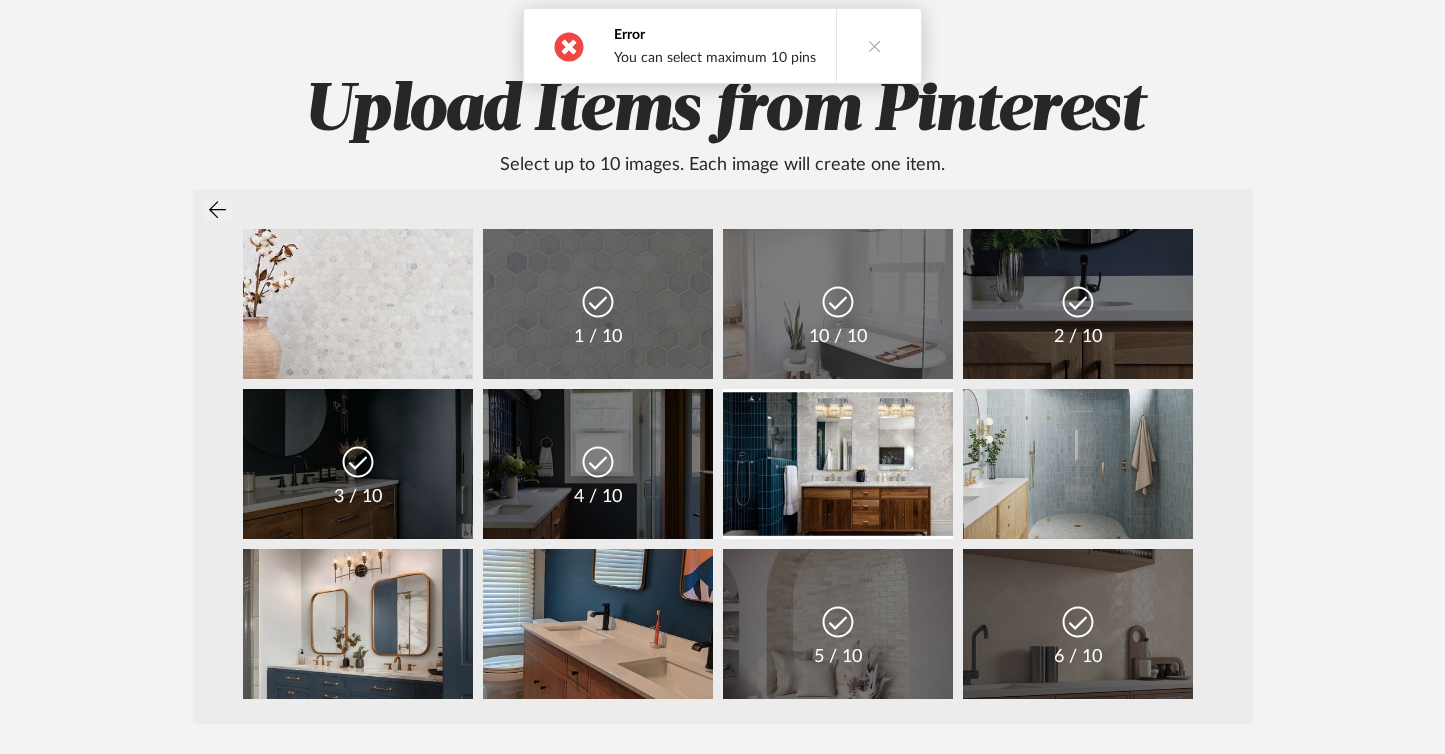 click on "10 / 10" at bounding box center (838, 327) 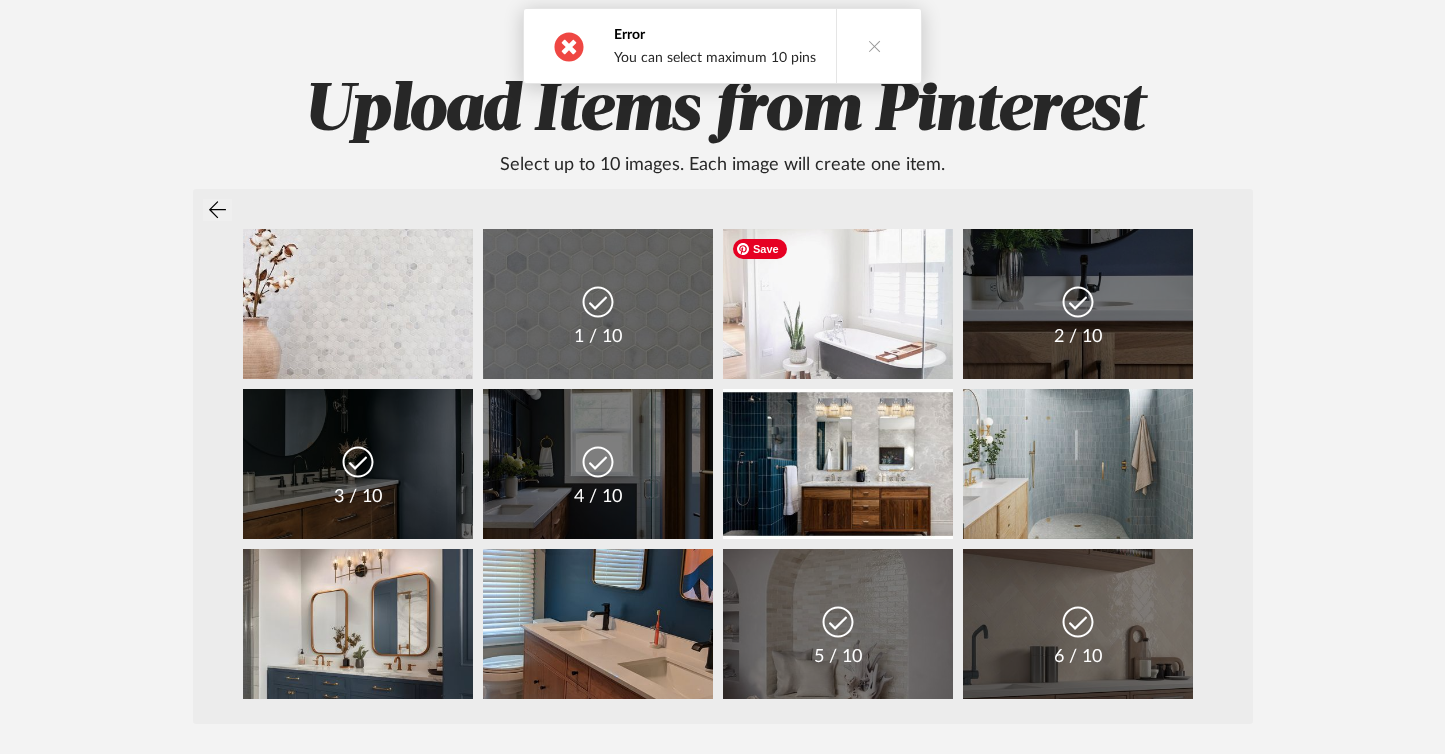 click at bounding box center (838, 304) 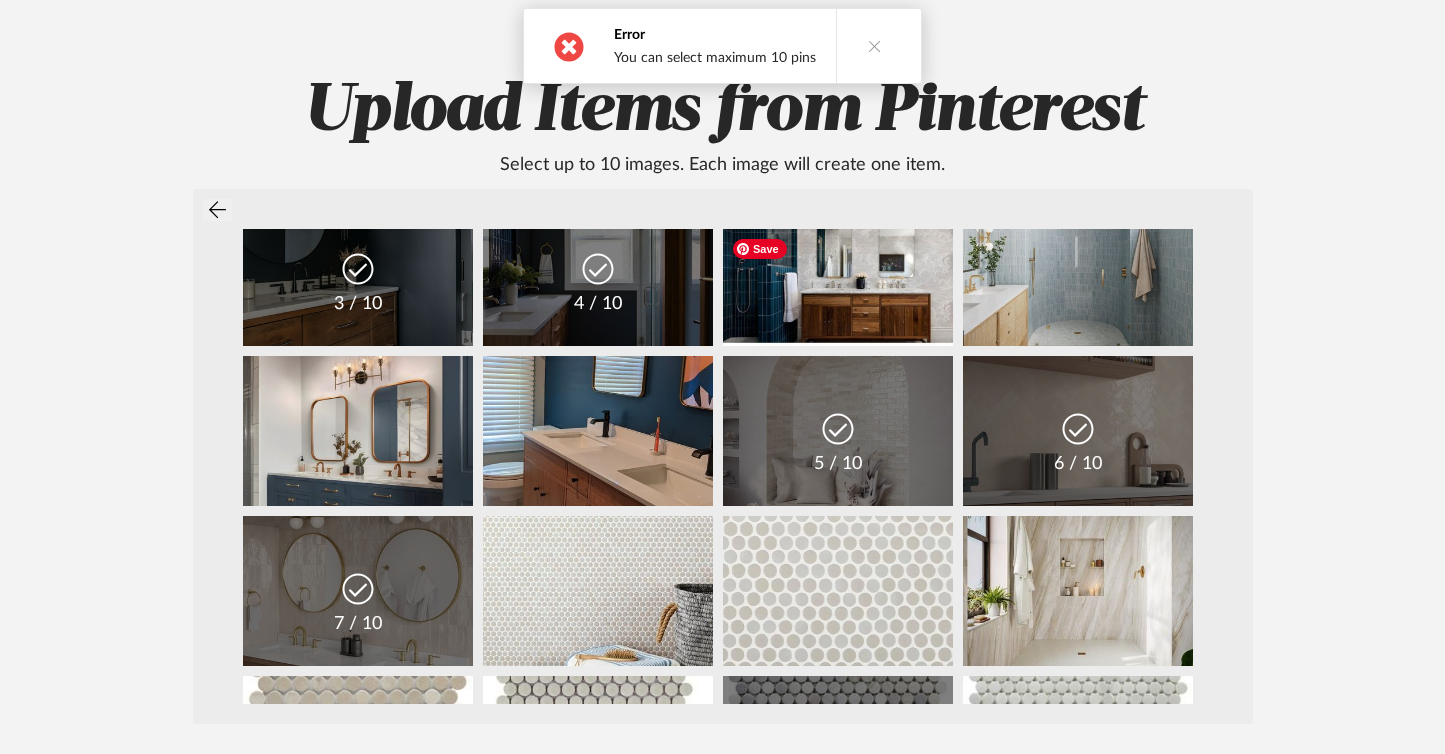 scroll, scrollTop: 475, scrollLeft: 0, axis: vertical 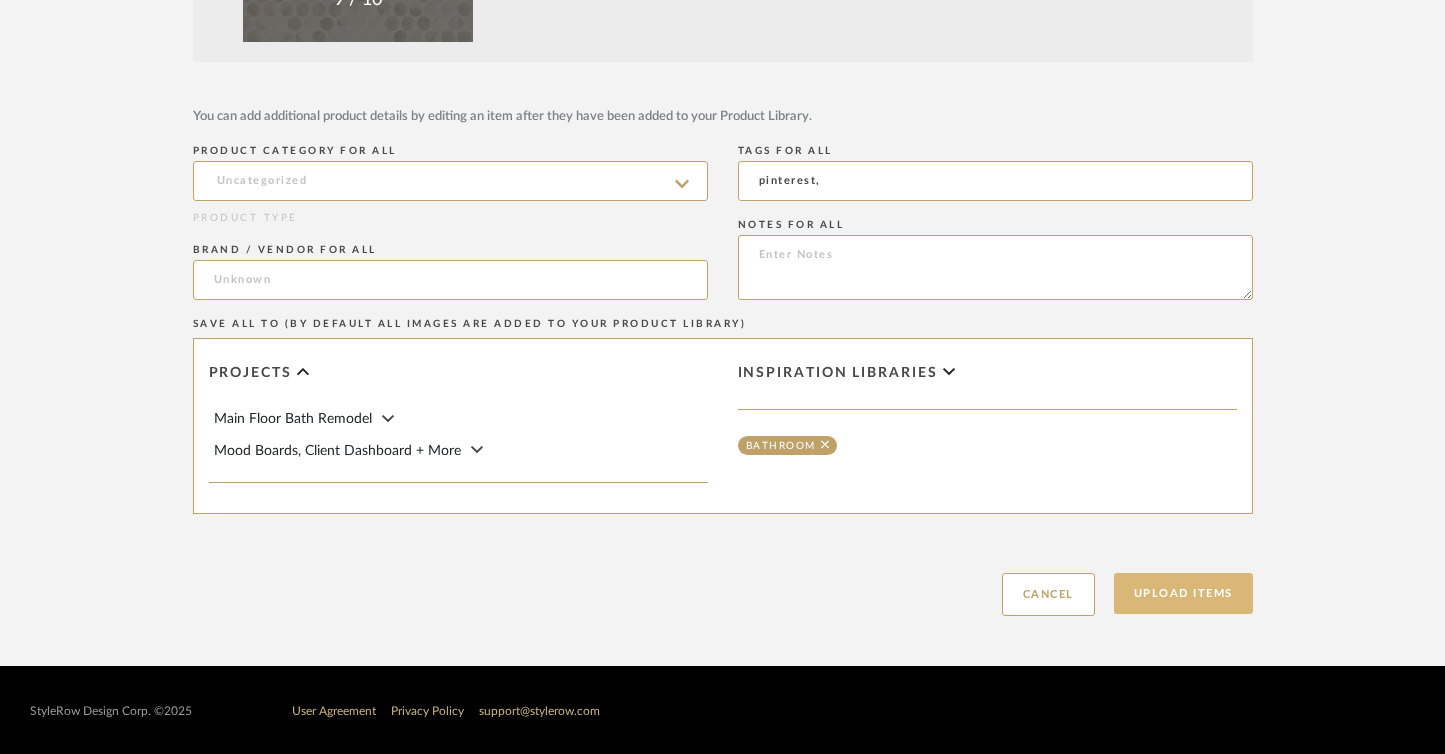 click on "Upload Items" 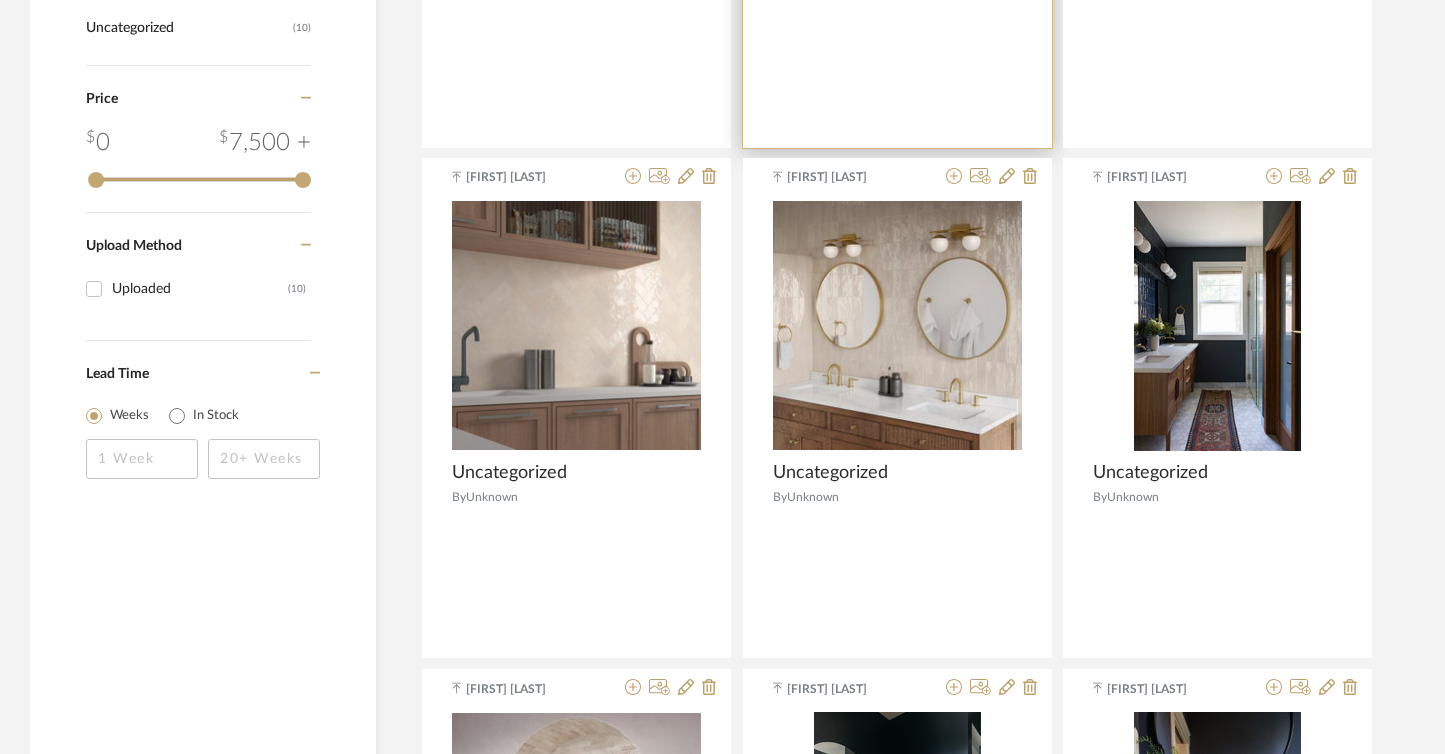 scroll, scrollTop: 0, scrollLeft: 0, axis: both 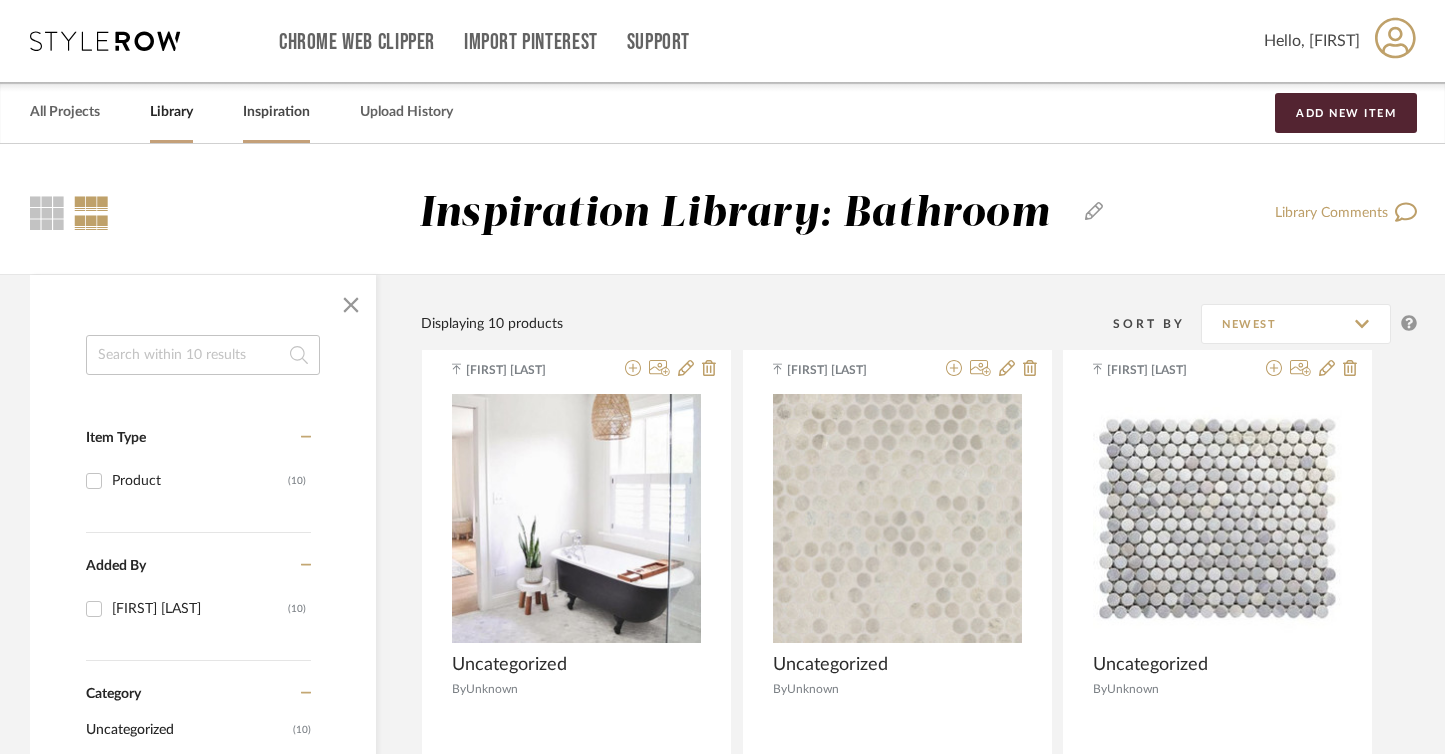 click on "Inspiration" at bounding box center (276, 112) 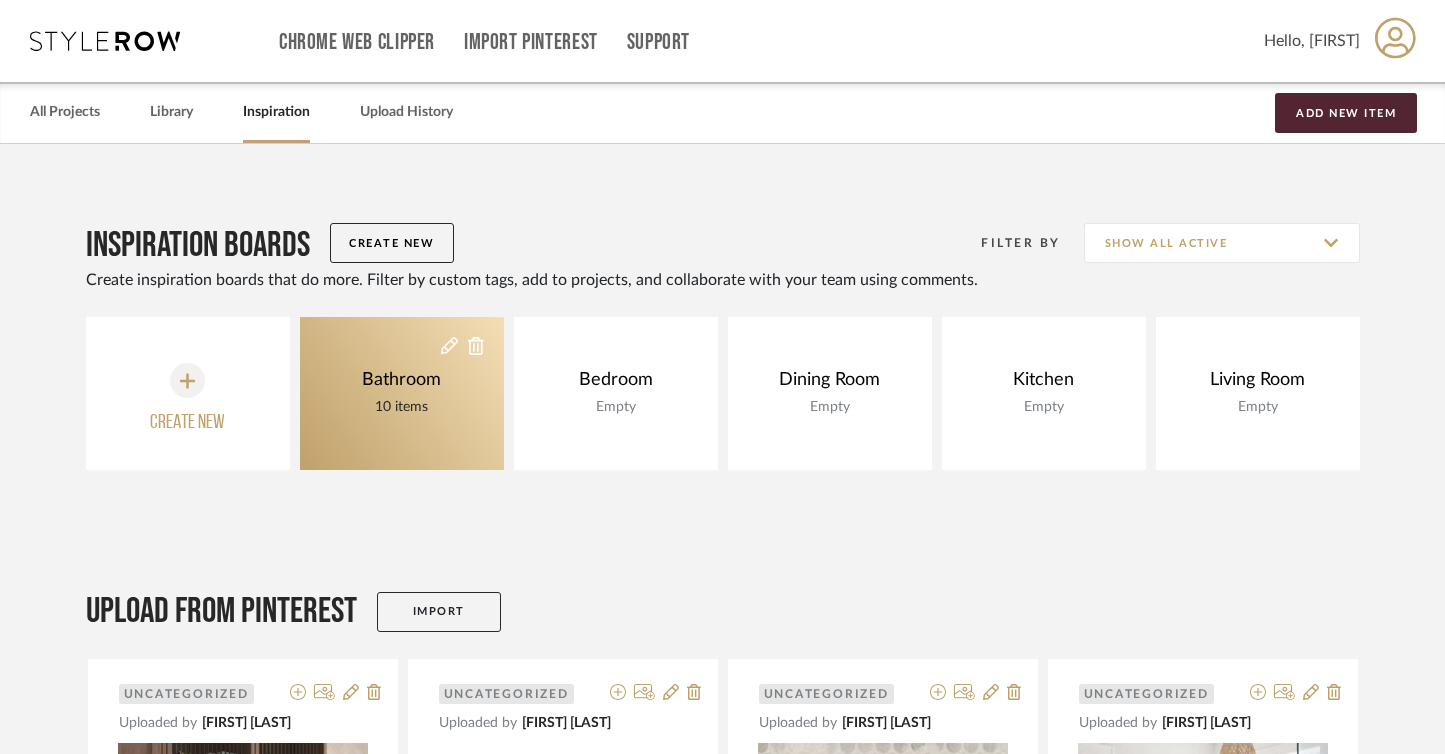 click on "10 items" 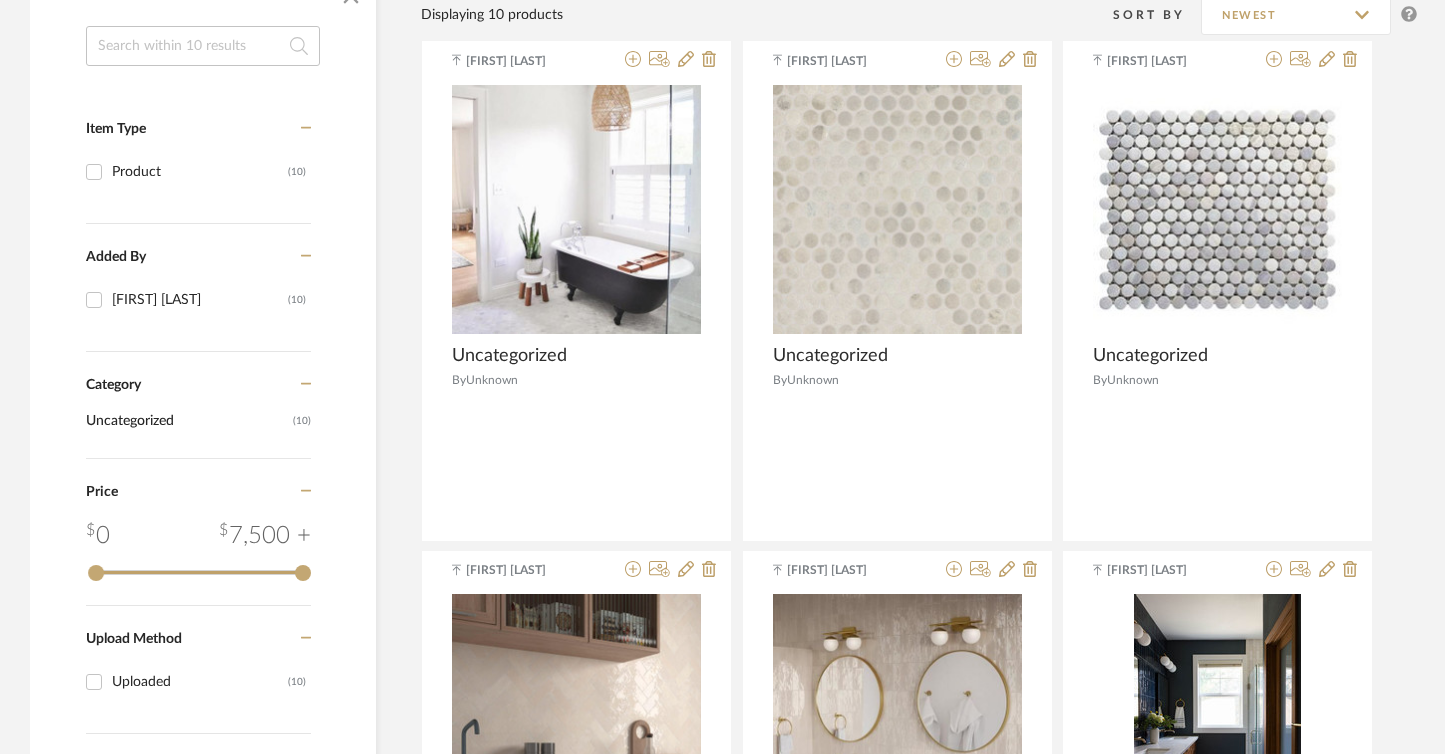 scroll, scrollTop: 0, scrollLeft: 0, axis: both 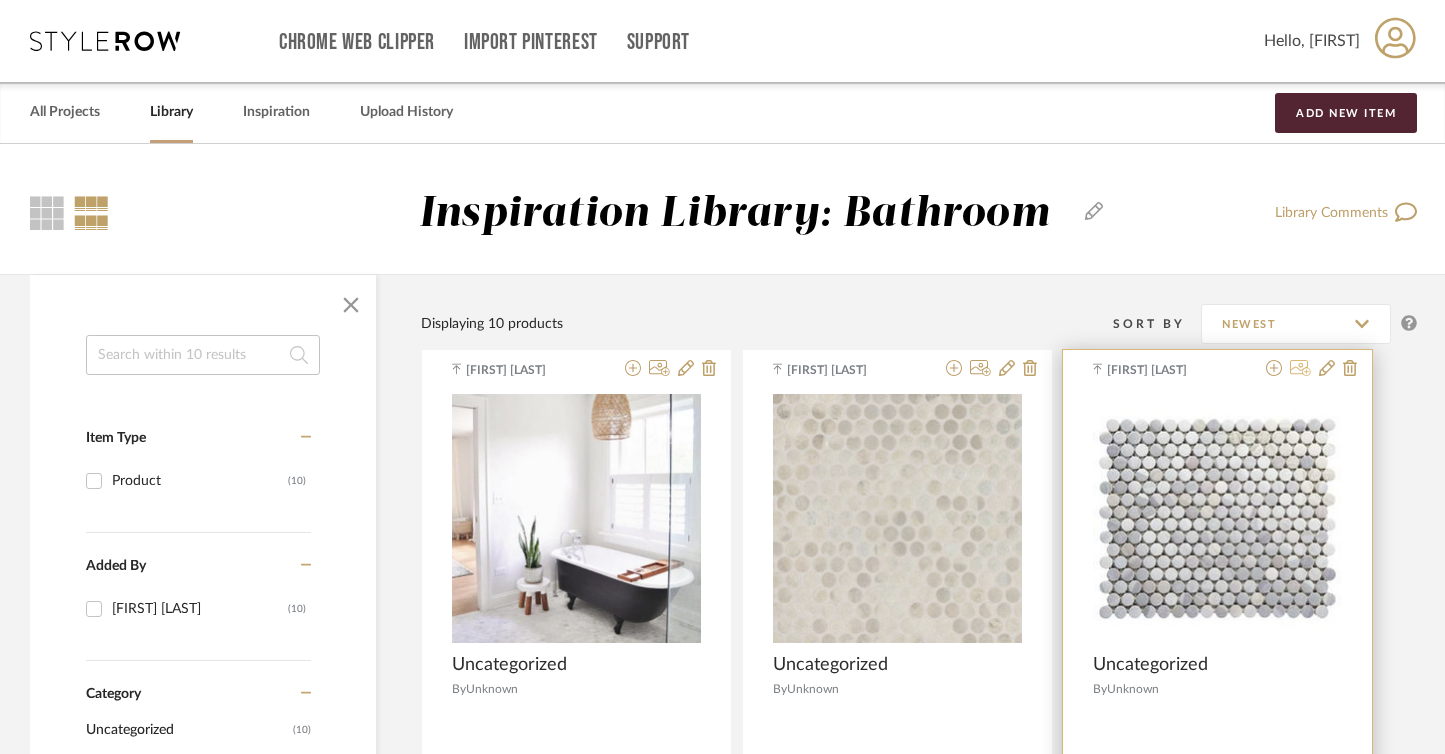 click 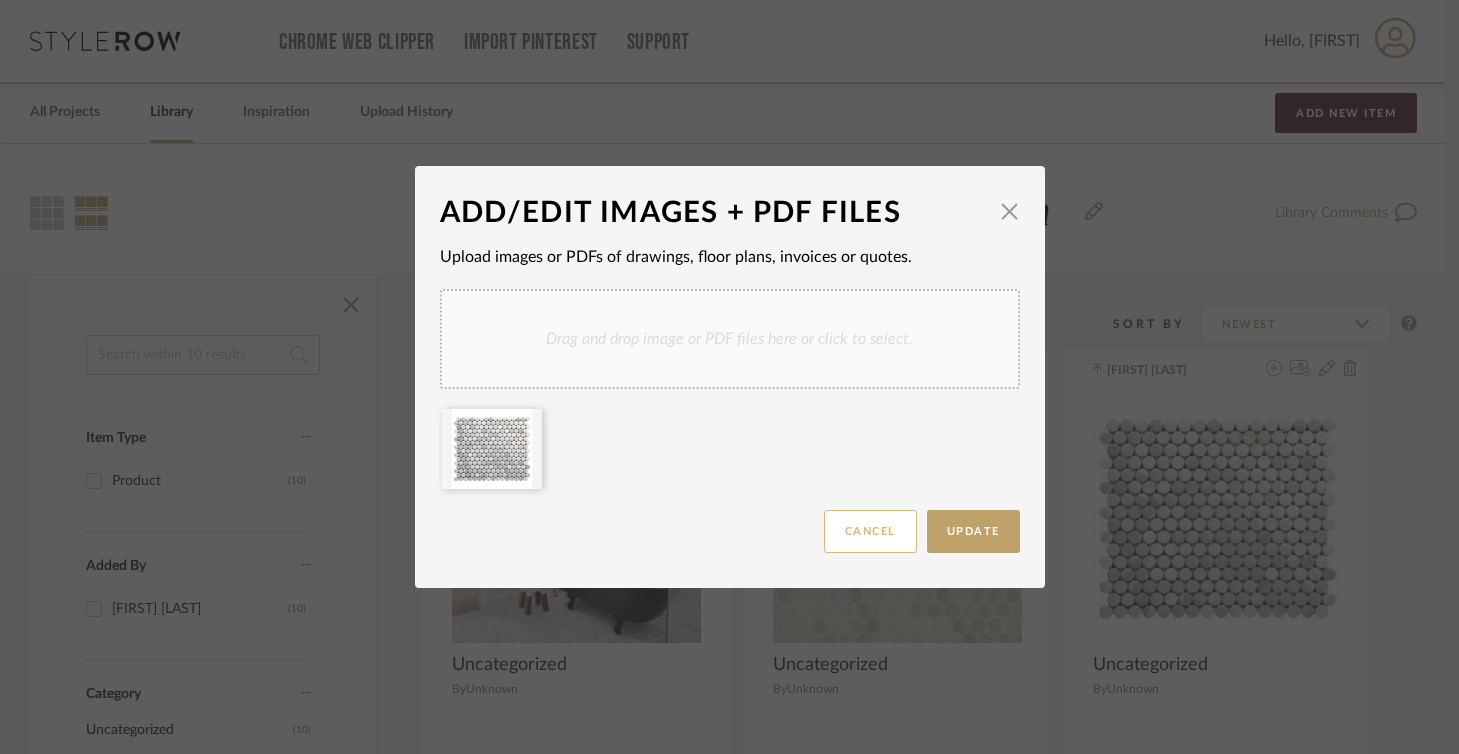 click on "Cancel" at bounding box center [870, 531] 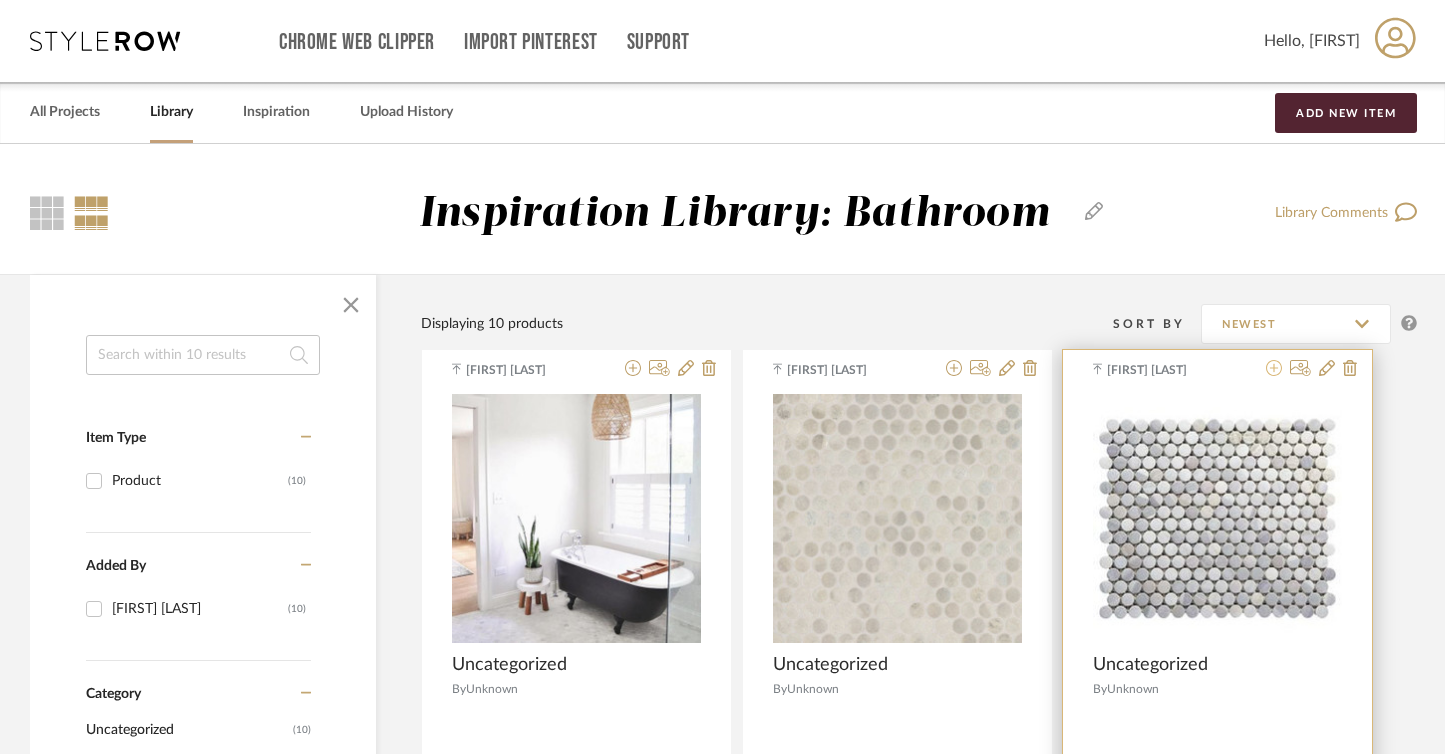 click 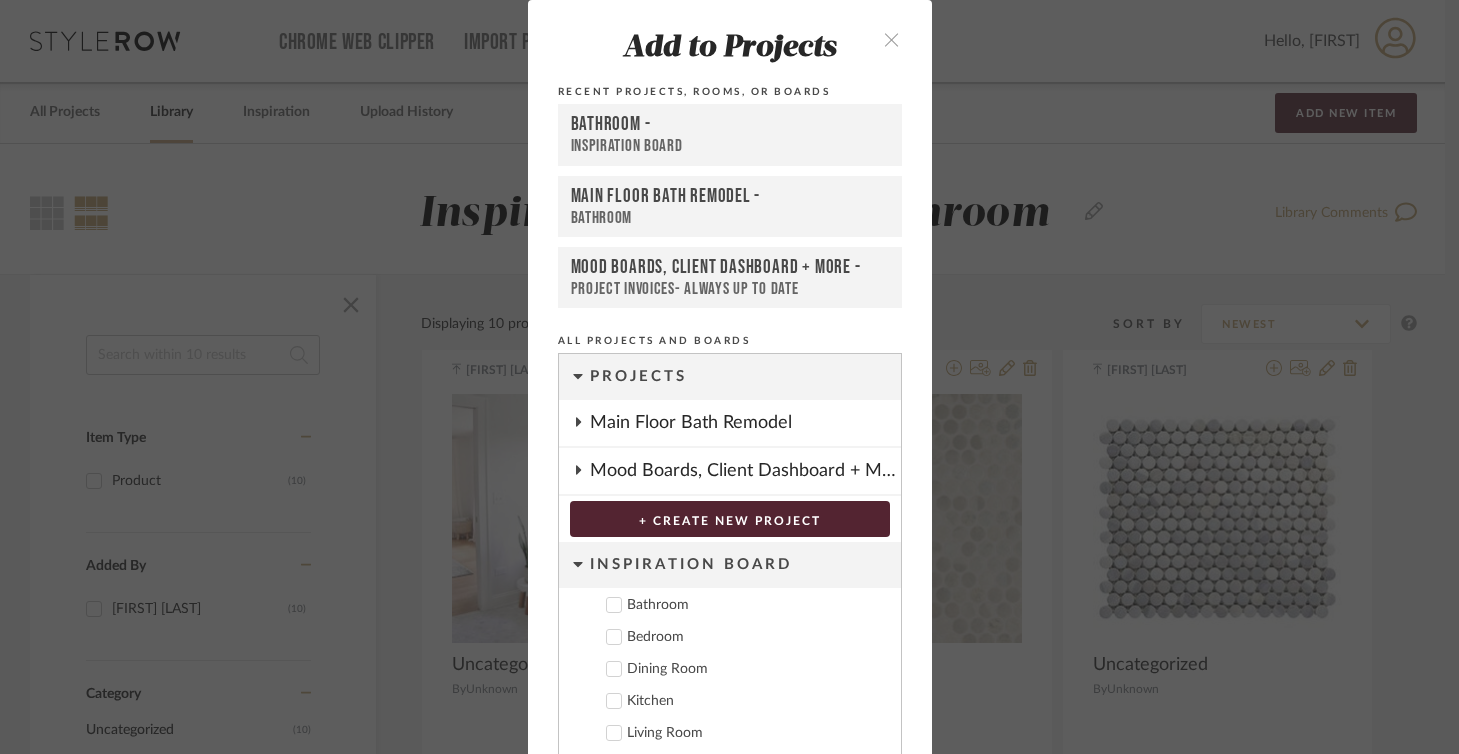 click on "Add to Projects Recent Projects, Rooms, or Boards Bathroom - Inspiration Board Main Floor Bath Remodel - Bathroom Mood Boards, Client Dashboard + More - Project Invoices- ALWAYS UP TO DATE All Projects and Boards Projects Main Floor Bath Remodel Mood Boards, Client Dashboard + More + CREATE NEW PROJECT Inspiration Board Bathroom Bedroom Dining Room Kitchen Living Room + Create New Board... Add" at bounding box center [729, 377] 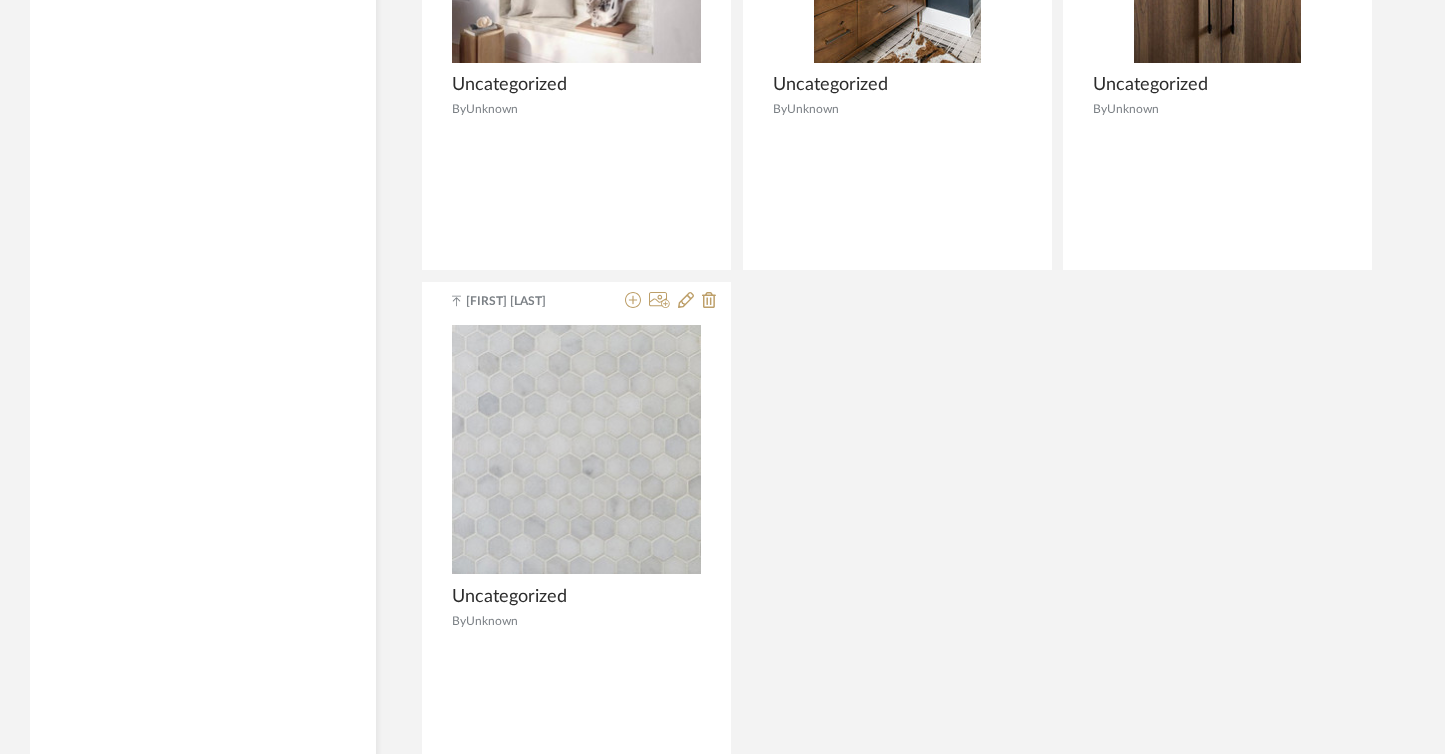 scroll, scrollTop: 1761, scrollLeft: 0, axis: vertical 